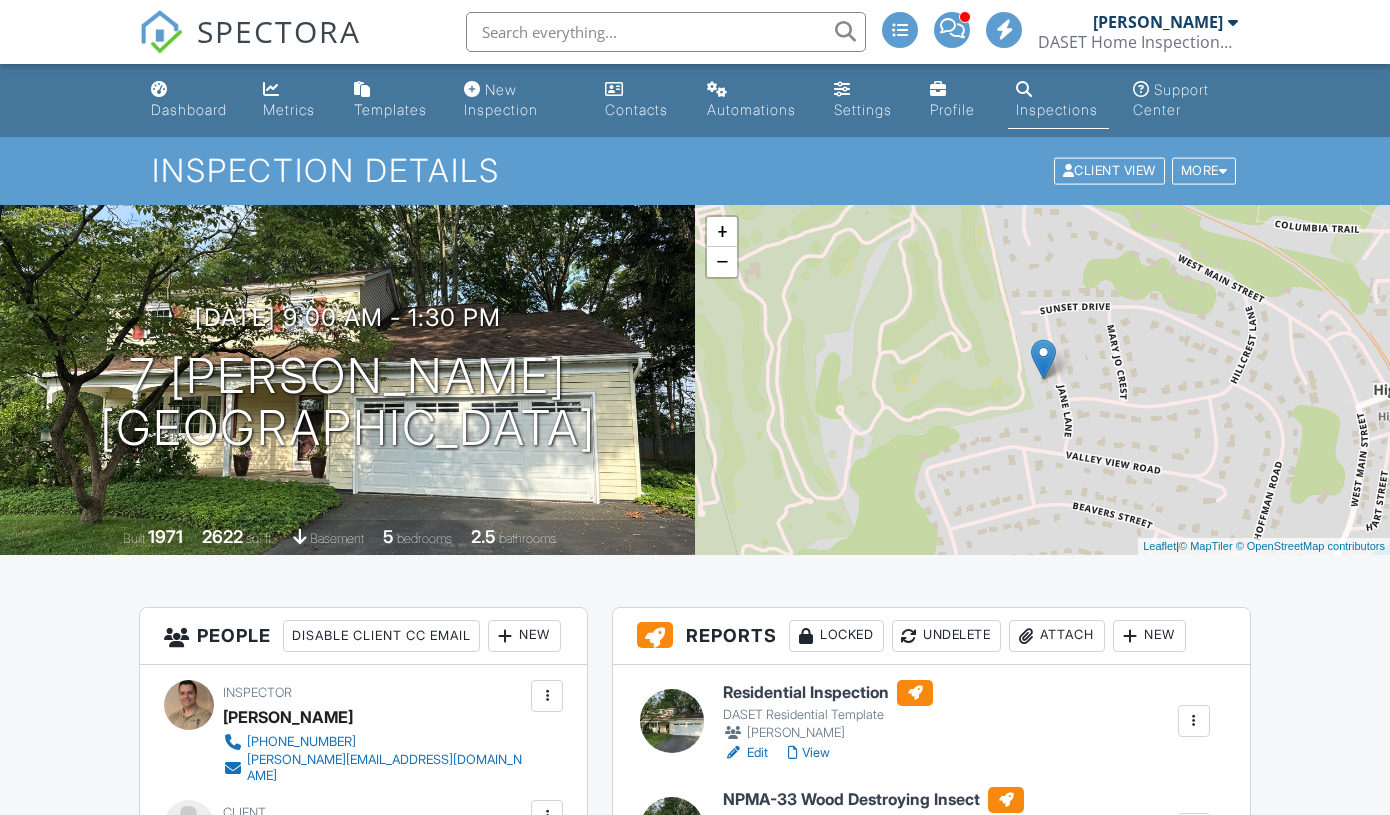 scroll, scrollTop: 0, scrollLeft: 0, axis: both 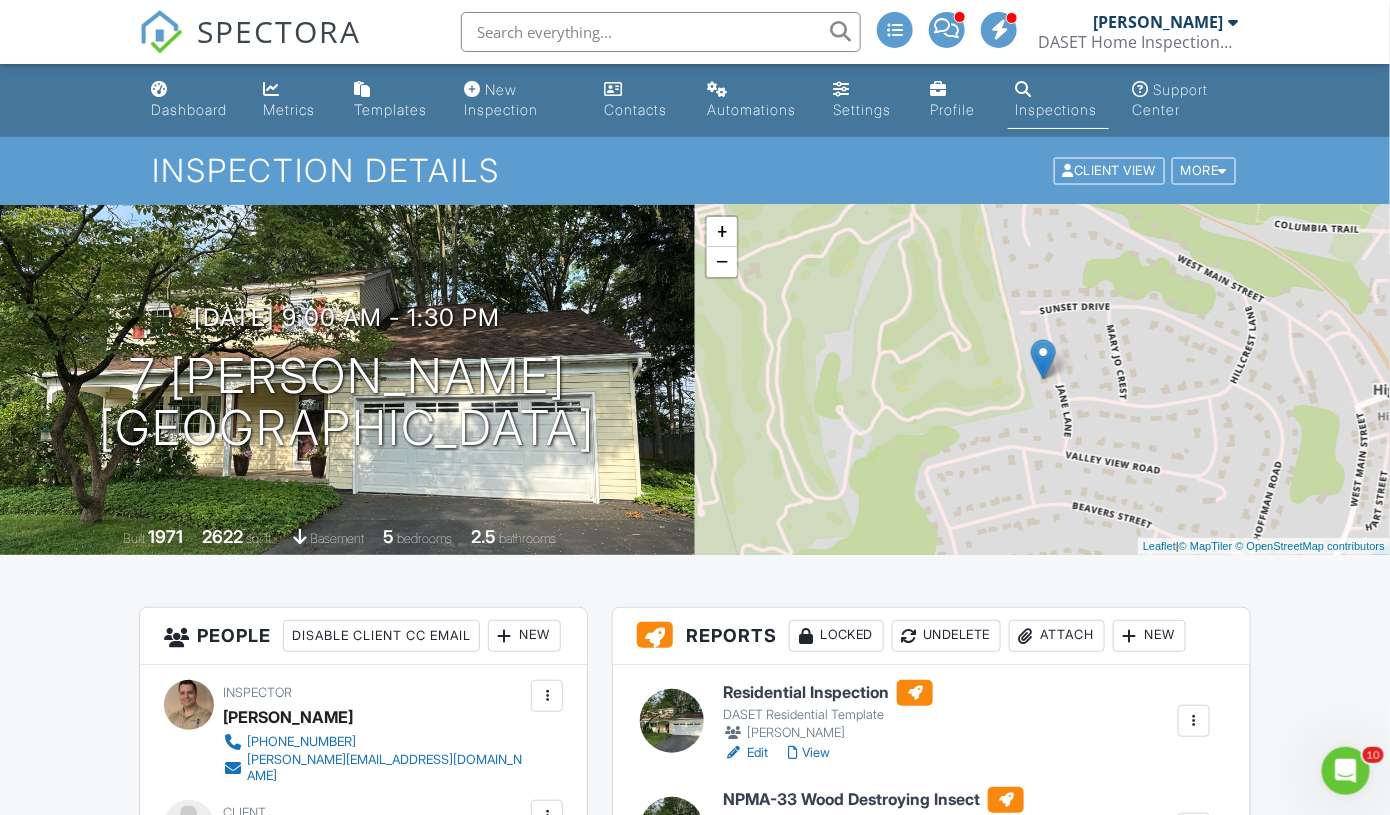 click on "Reports
Locked
Undelete
Attach
New
Residential Inspection
DASET Residential Template
Daniel Medina
Edit
View
Quick Publish
Assign Inspectors
Copy
Delete
NPMA-33 Wood Destroying Insect
NPMA-33 Wood Destroying Insect
Daniel Medina
Edit
View
Quick Publish
Assign Inspectors
Copy
Delete
Publish All
Checking report completion
Publish report?
Before publishing from the web, click "Preview/Publish" in the Report Editor to save your changes ( don't know where that is? ). If this is not clicked, your latest changes may not appear in the report.
This will make this report available to your client and/or agent. It will not send out a notification.
Cancel
Publish
Share archived report
To
Subject" at bounding box center (931, 1622) 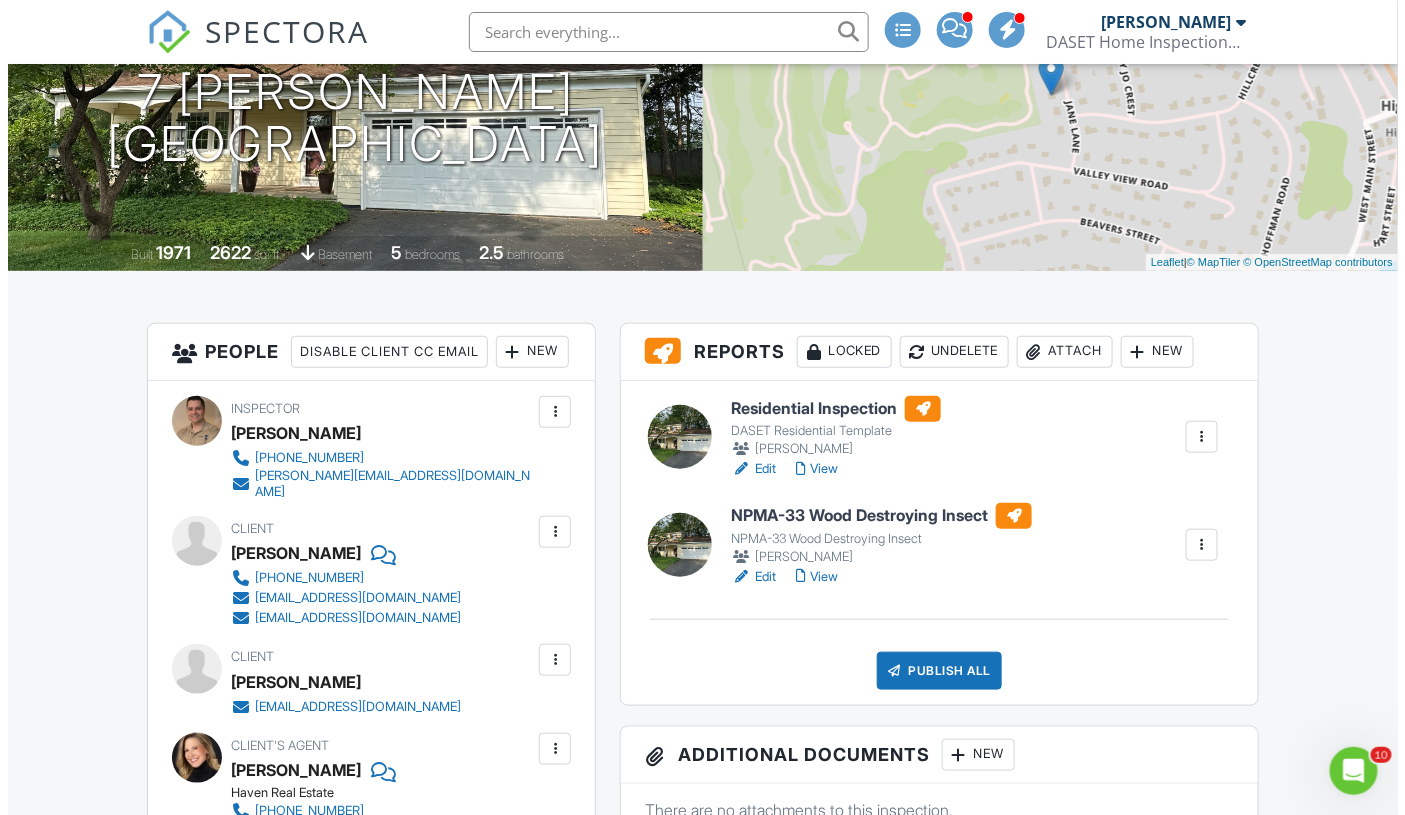 scroll, scrollTop: 285, scrollLeft: 0, axis: vertical 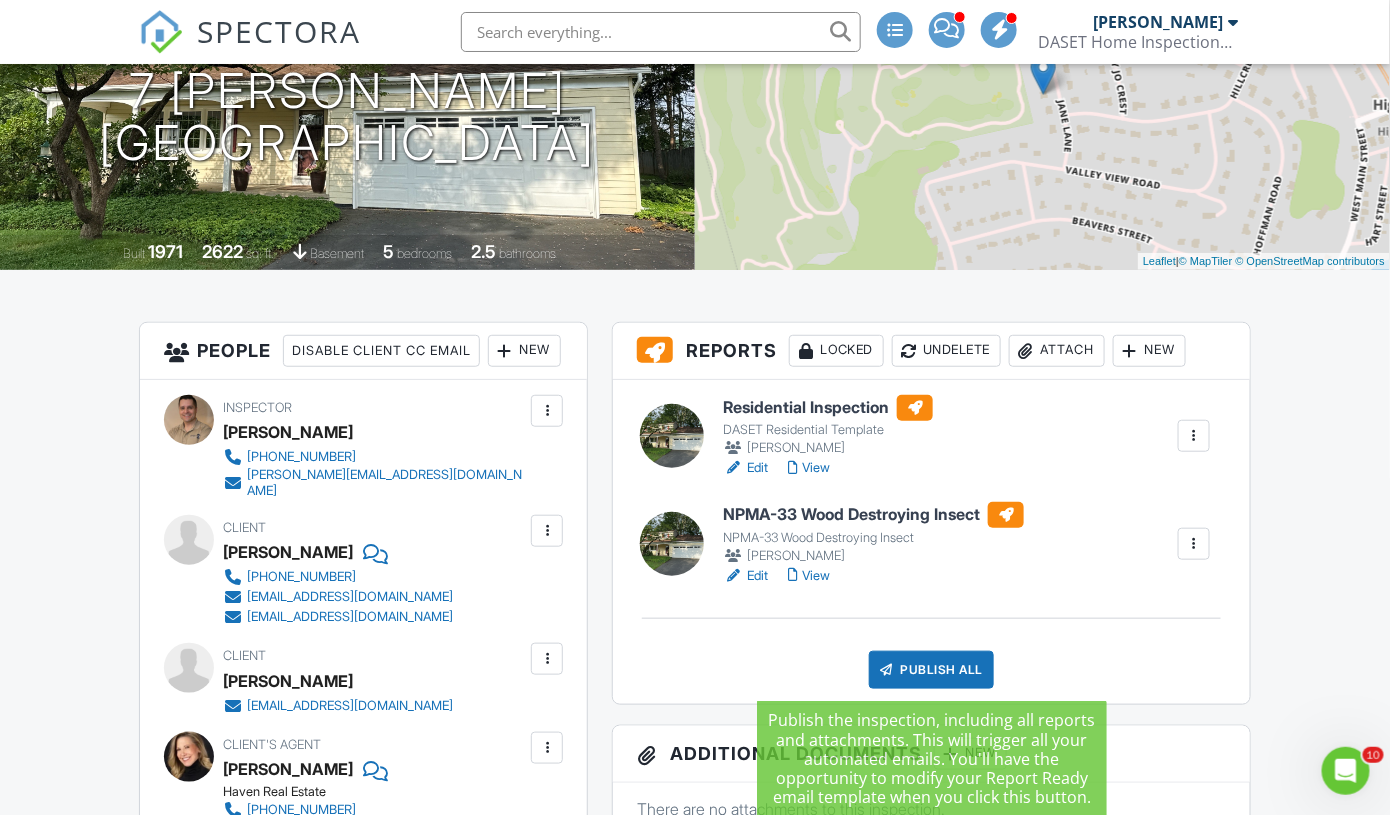 click on "Publish All" at bounding box center (931, 670) 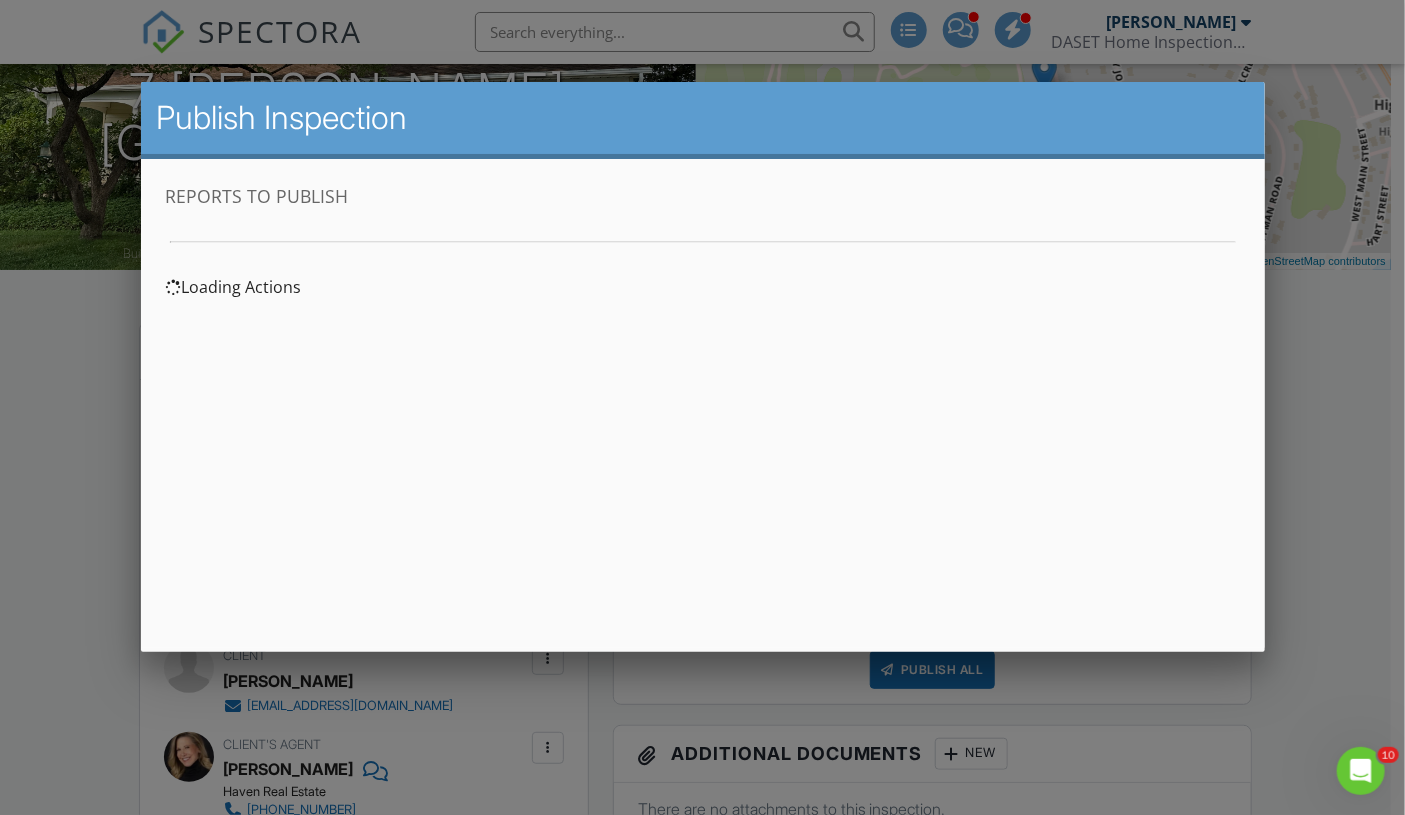 scroll, scrollTop: 0, scrollLeft: 0, axis: both 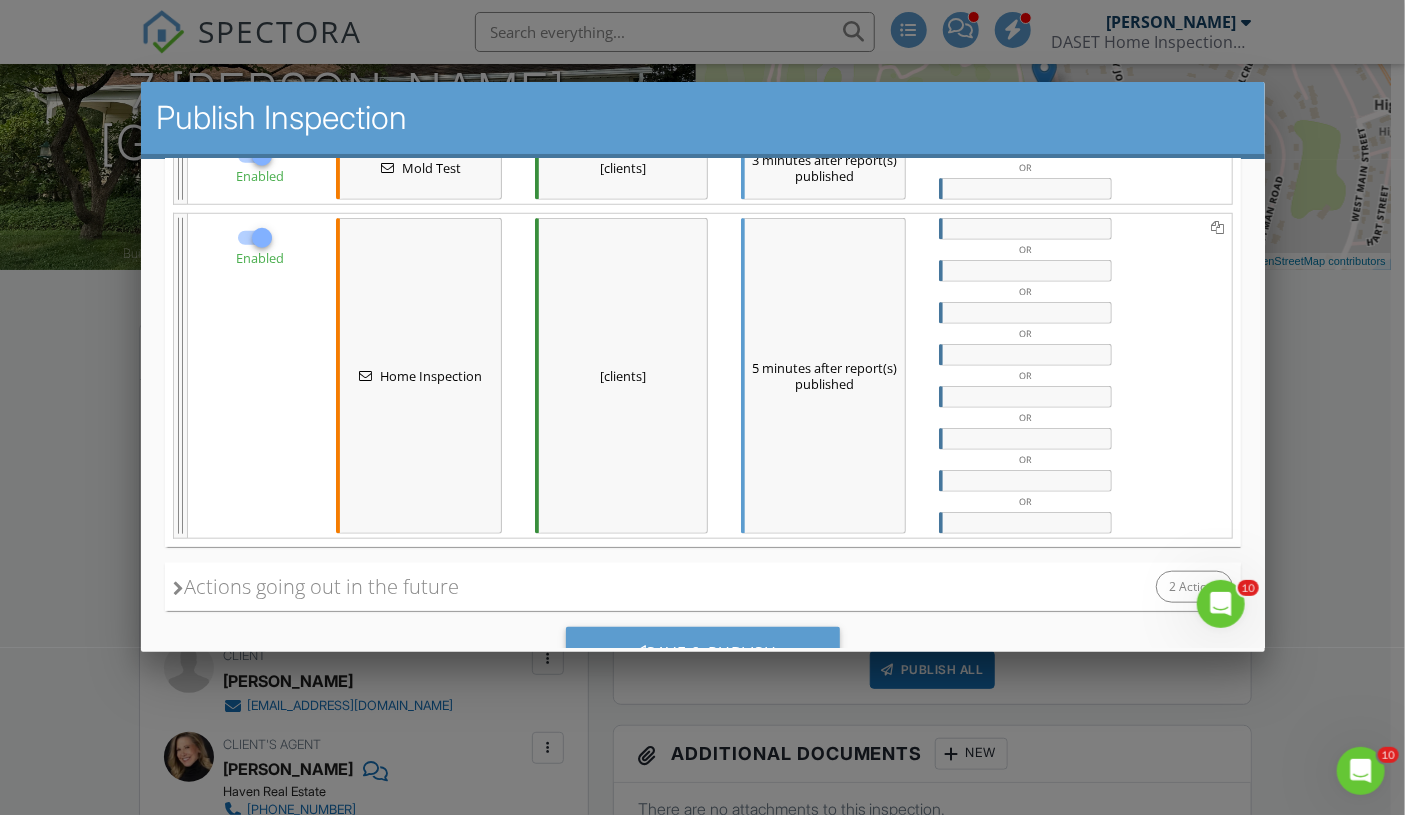 click on "5 minutes after
report(s) published" at bounding box center [822, 375] 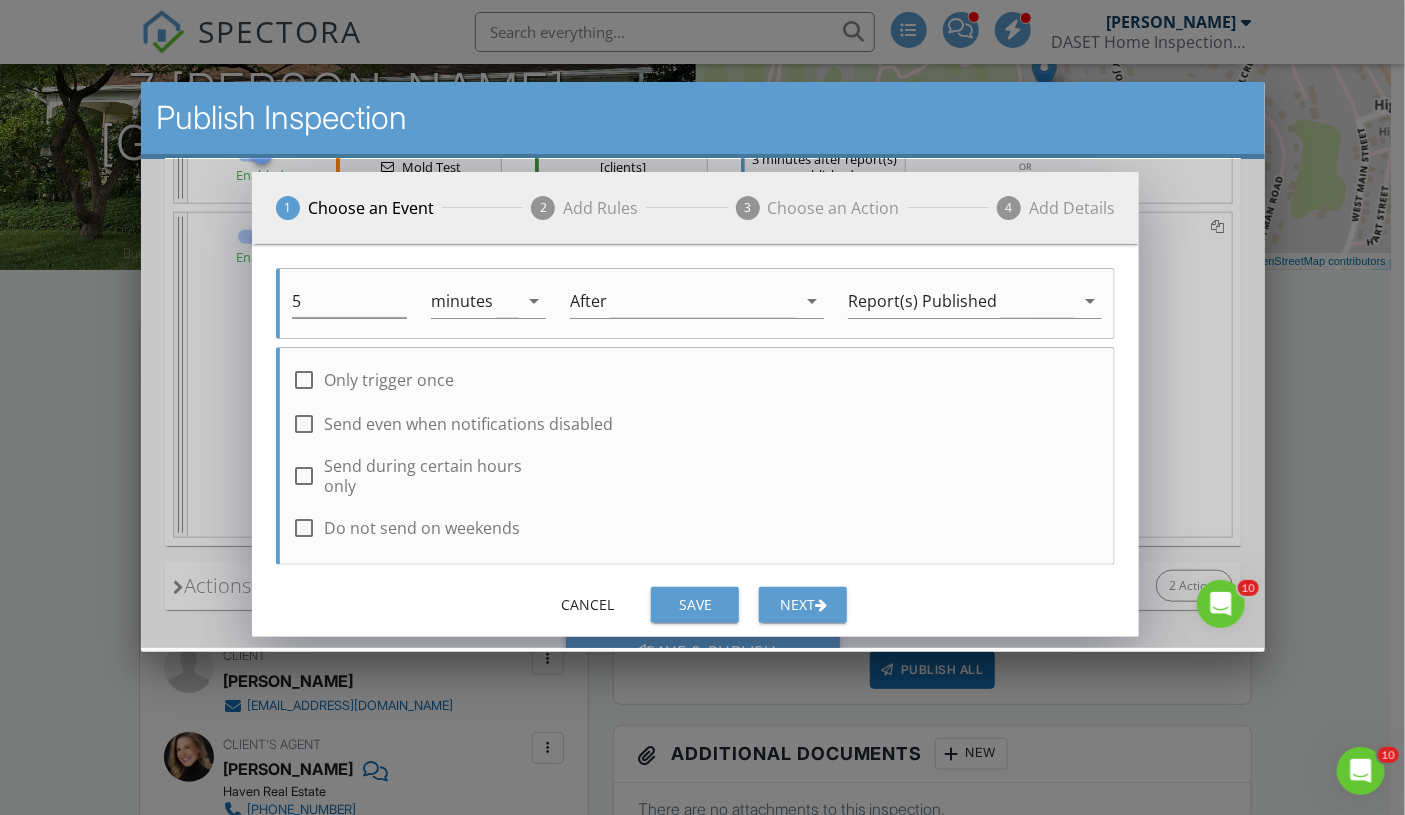 scroll, scrollTop: 0, scrollLeft: 0, axis: both 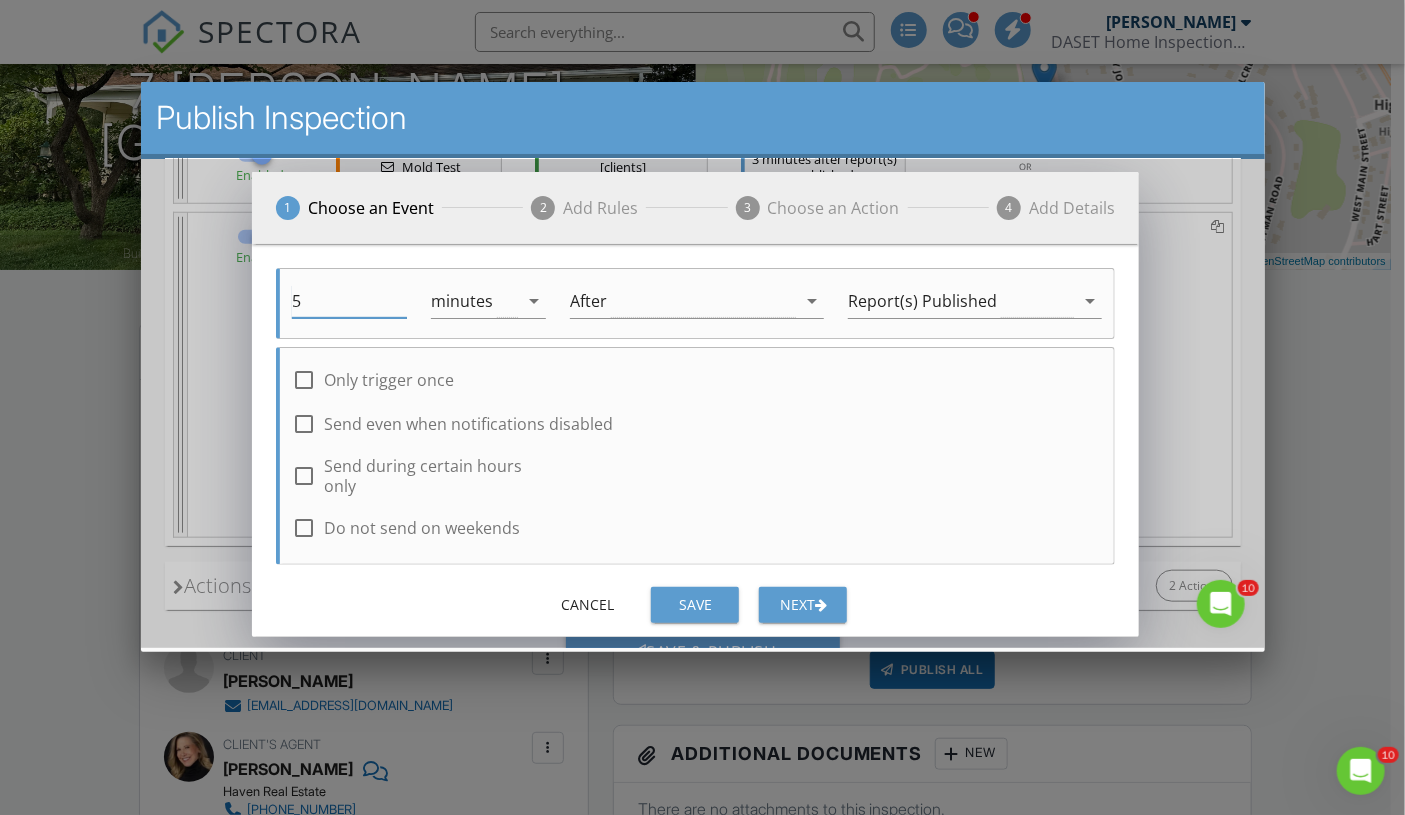 drag, startPoint x: 319, startPoint y: 302, endPoint x: 242, endPoint y: 296, distance: 77.23341 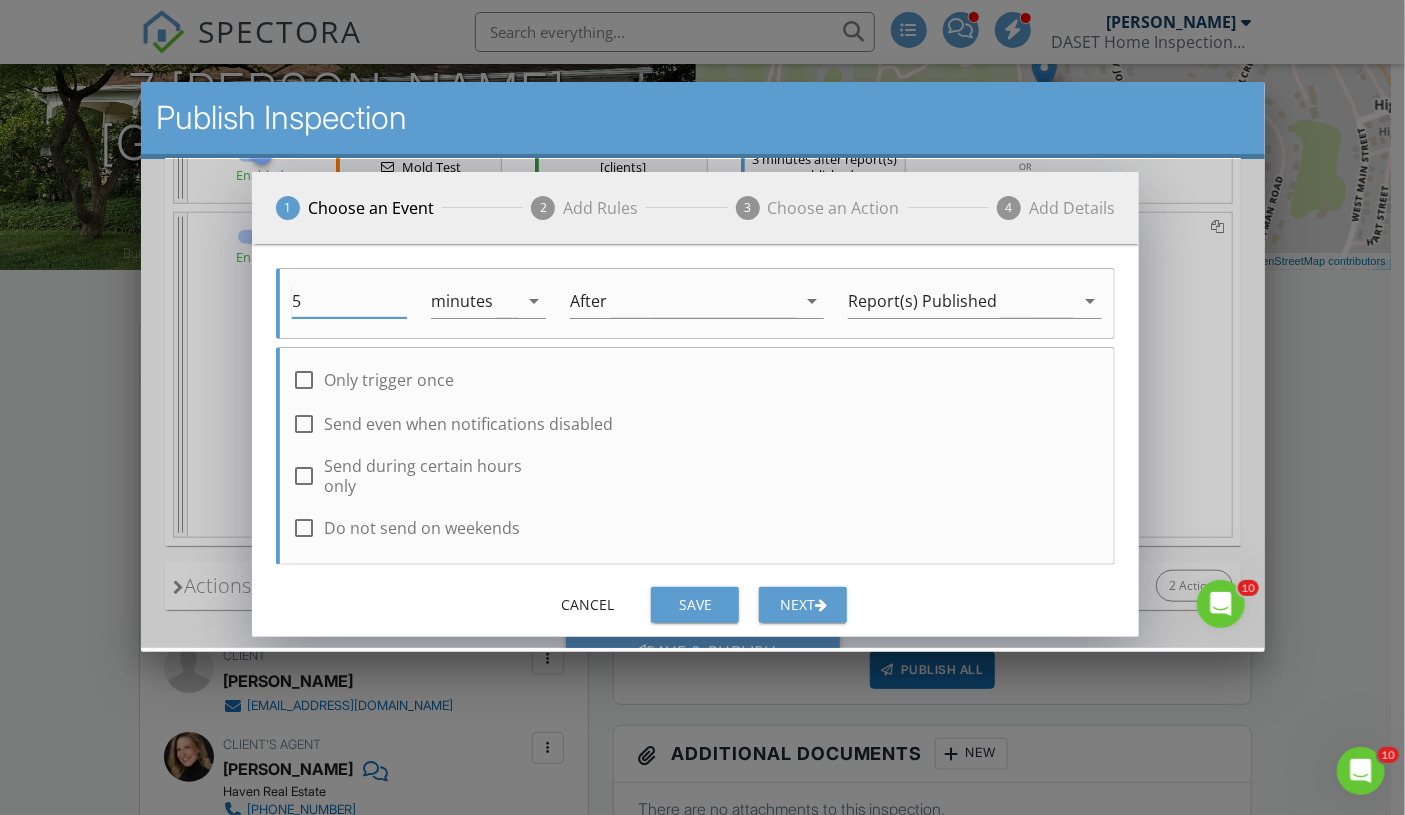 click on "1
Choose an Event
2
Add Rules
3
Choose an Action
4
Add Details
5   minutes arrow_drop_down   After arrow_drop_down   Report(s) Published arrow_drop_down   check_box_outline_blank Only trigger once     check_box_outline_blank Send even when notifications disabled   check_box_outline_blank Send during certain hours only     check_box_outline_blank Do not send on weekends   To trigger this Action   ANY arrow_drop_down   of the following must apply:   Has arrow_drop_down   Service arrow_drop_down           Condo/Townhouse 1,000-2,000 SF  arrow_drop_down
OR
Has arrow_drop_down   Service arrow_drop_down           Condo/Townhouse 2,001-2,400 SF  arrow_drop_down
OR
Has arrow_drop_down   Service arrow_drop_down           Single Family Home 2,401-2,999 SF arrow_drop_down
OR
Has   Service" at bounding box center (702, 402) 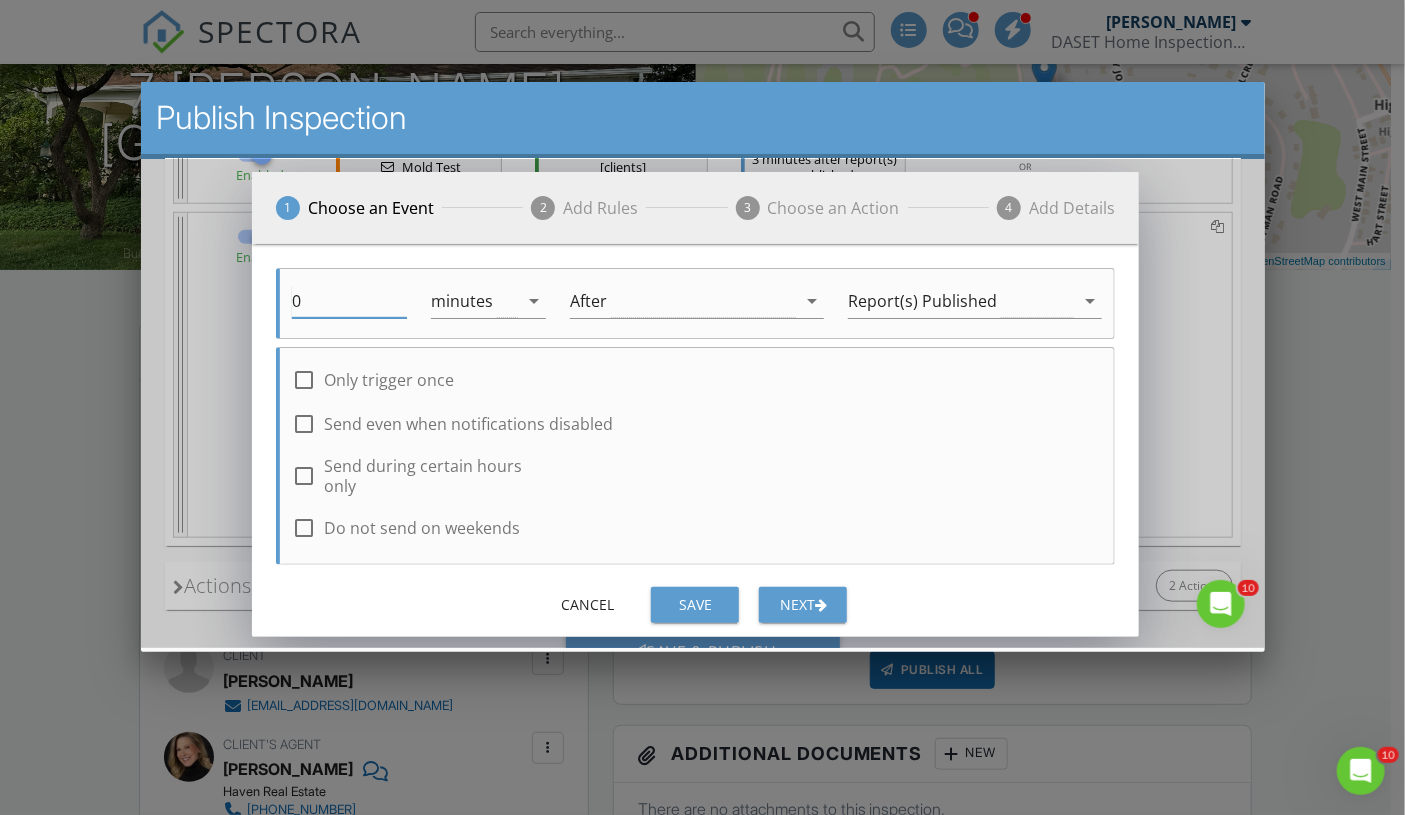 type on "0" 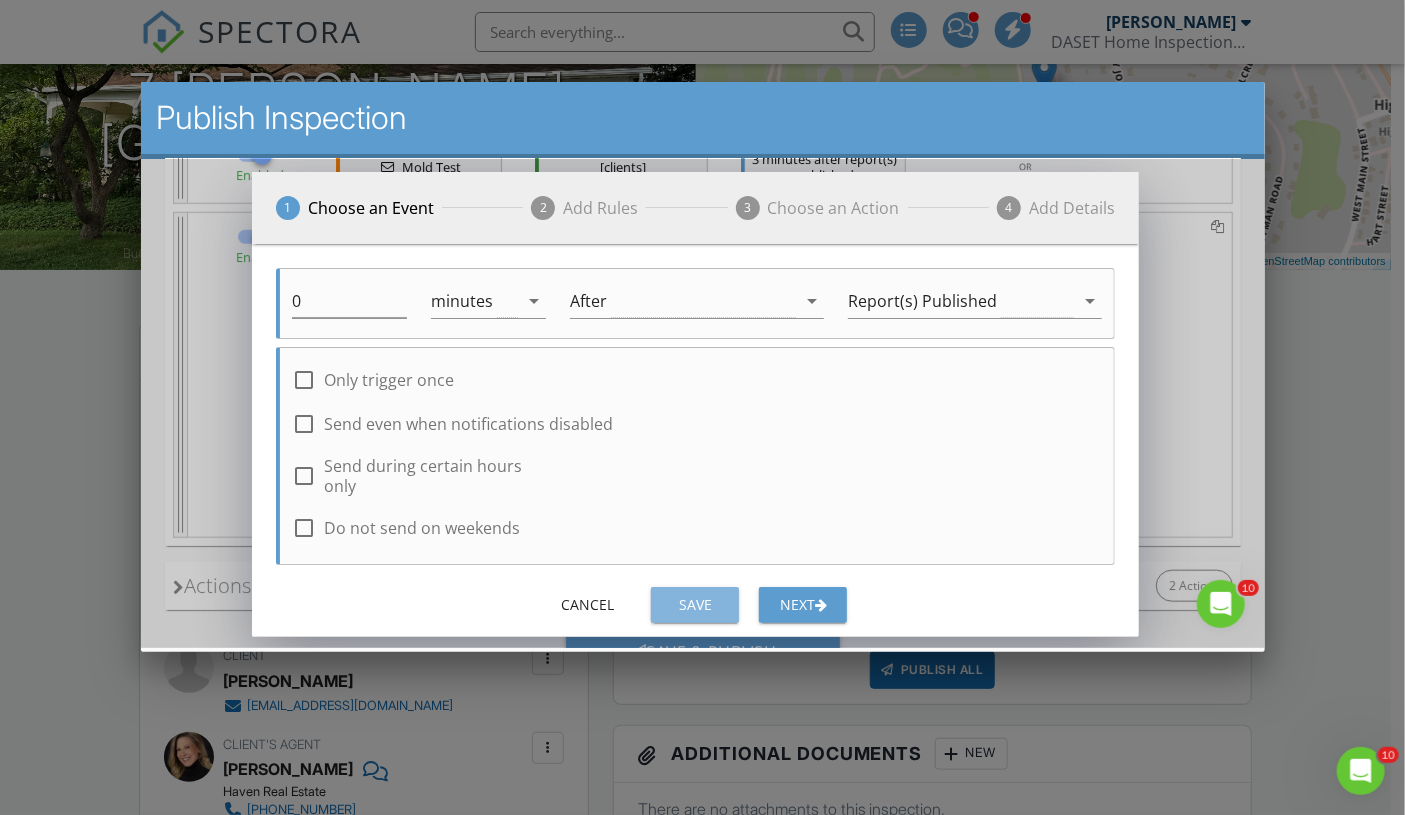 click on "Save" at bounding box center (694, 603) 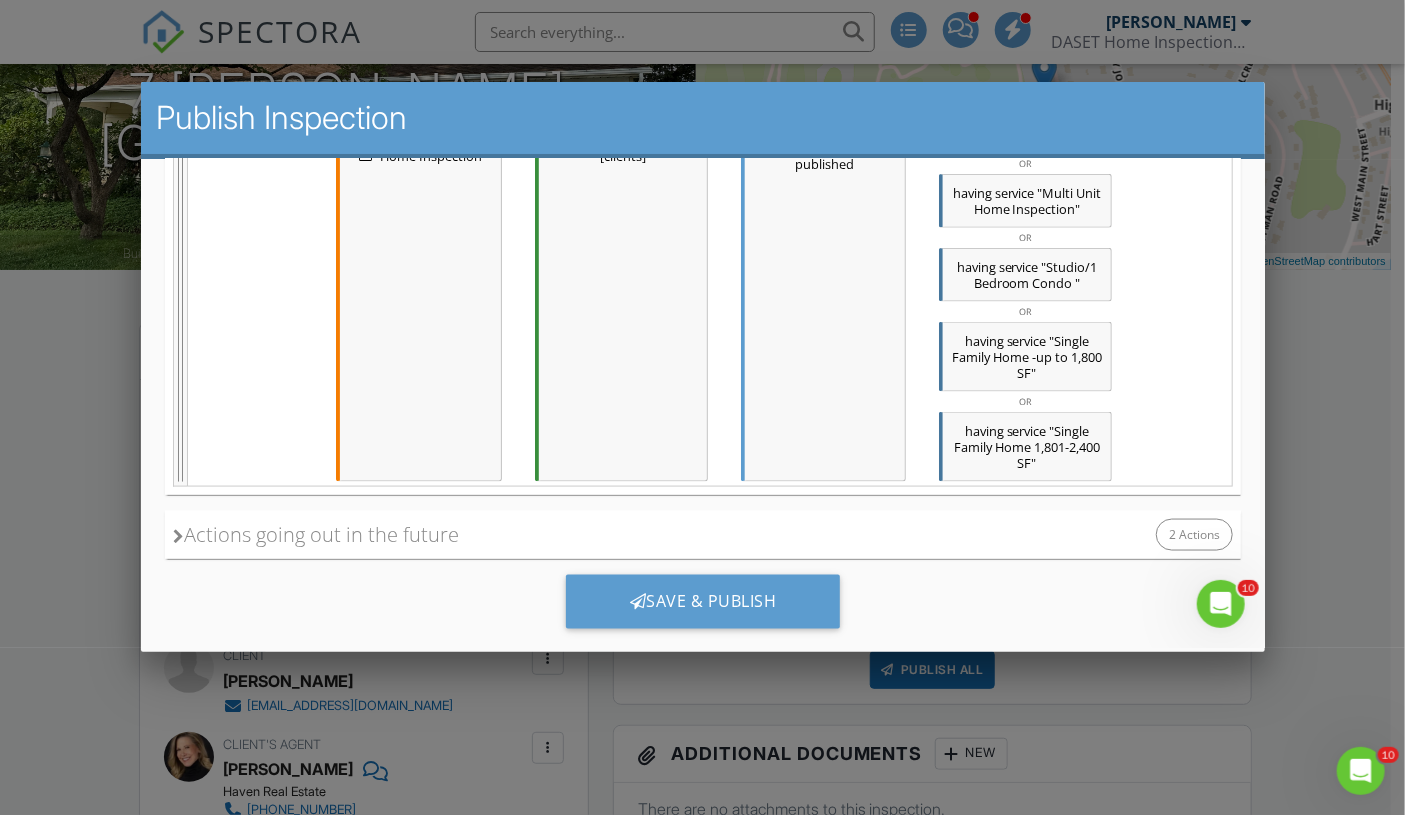 scroll, scrollTop: 1204, scrollLeft: 0, axis: vertical 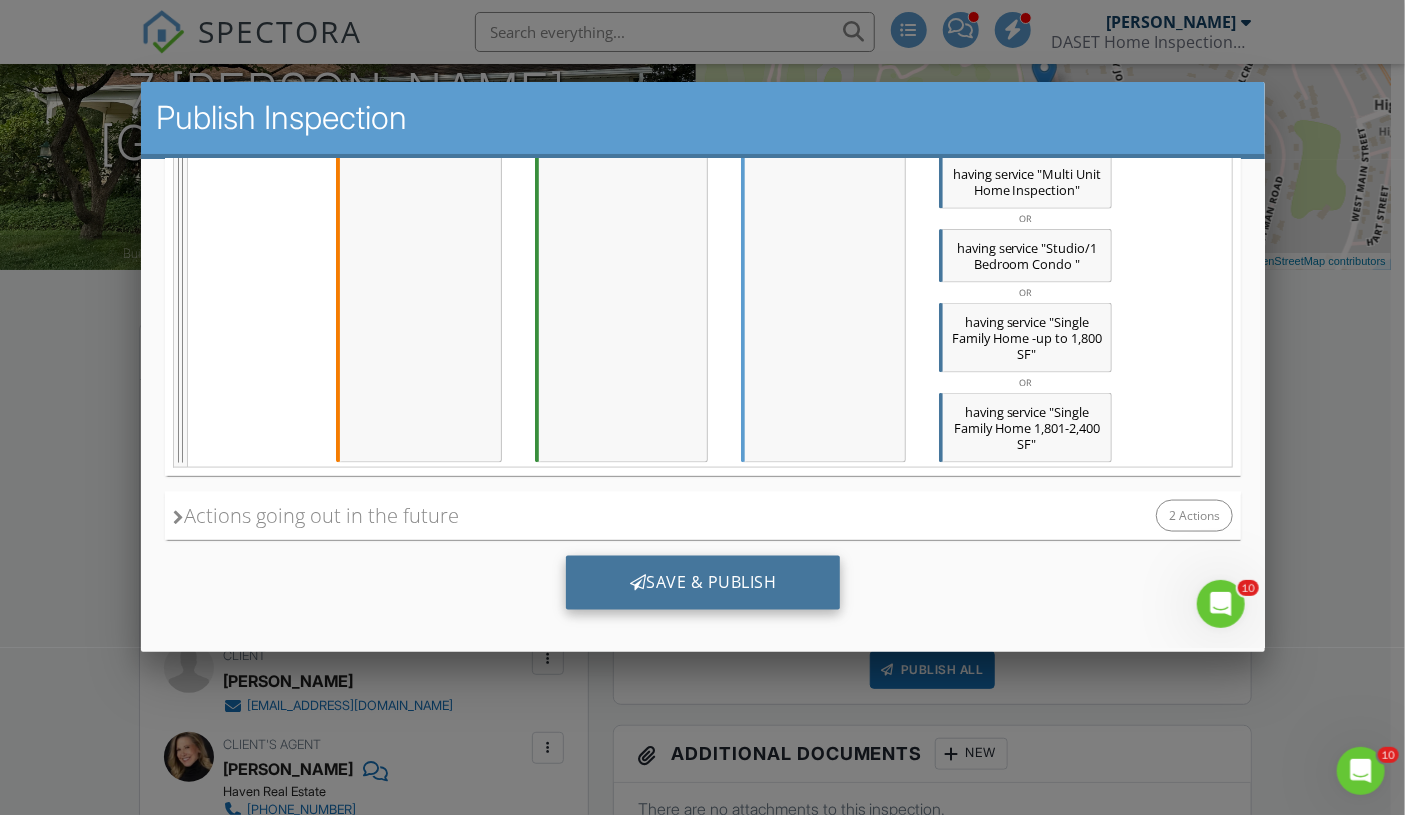 click on "Save & Publish" at bounding box center (702, 582) 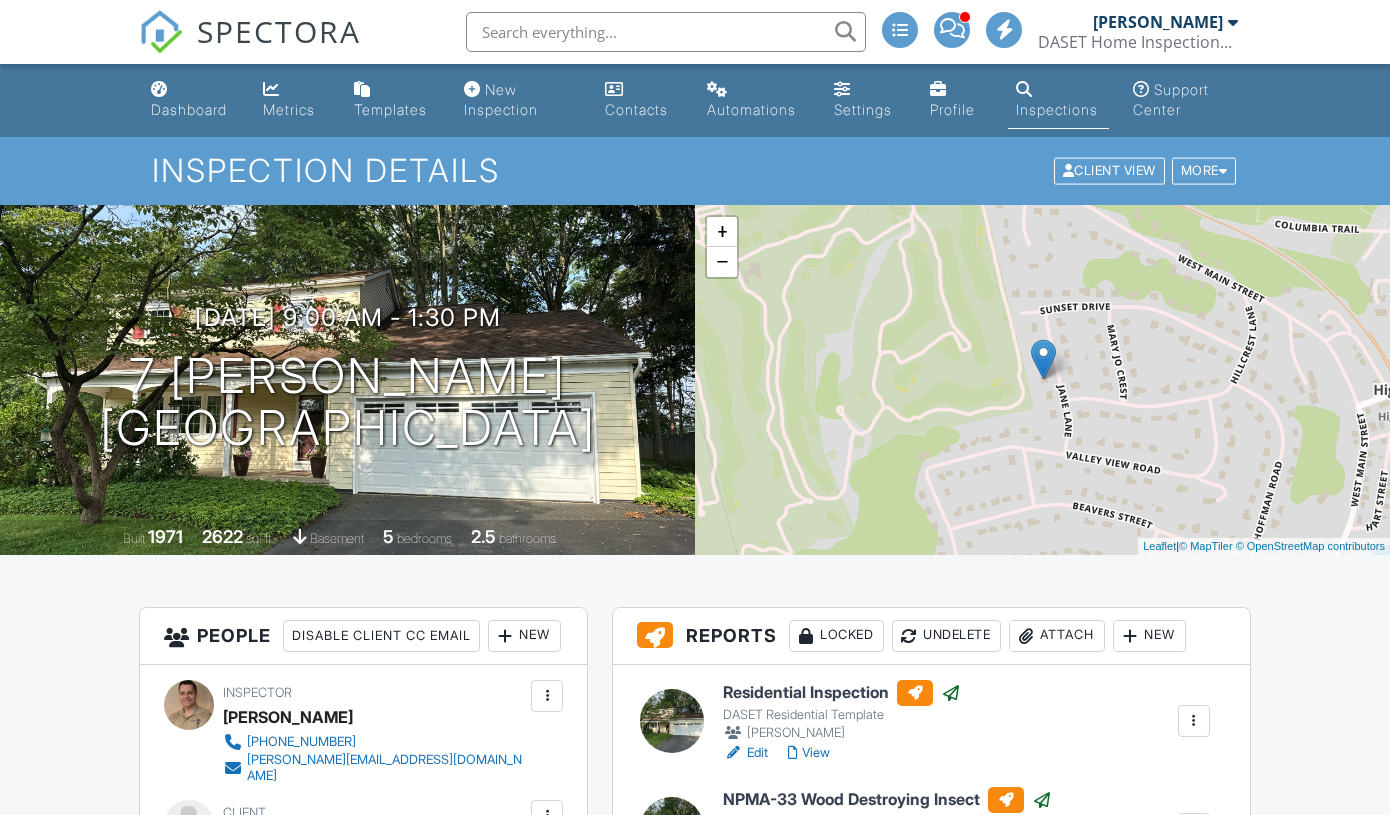 scroll, scrollTop: 0, scrollLeft: 0, axis: both 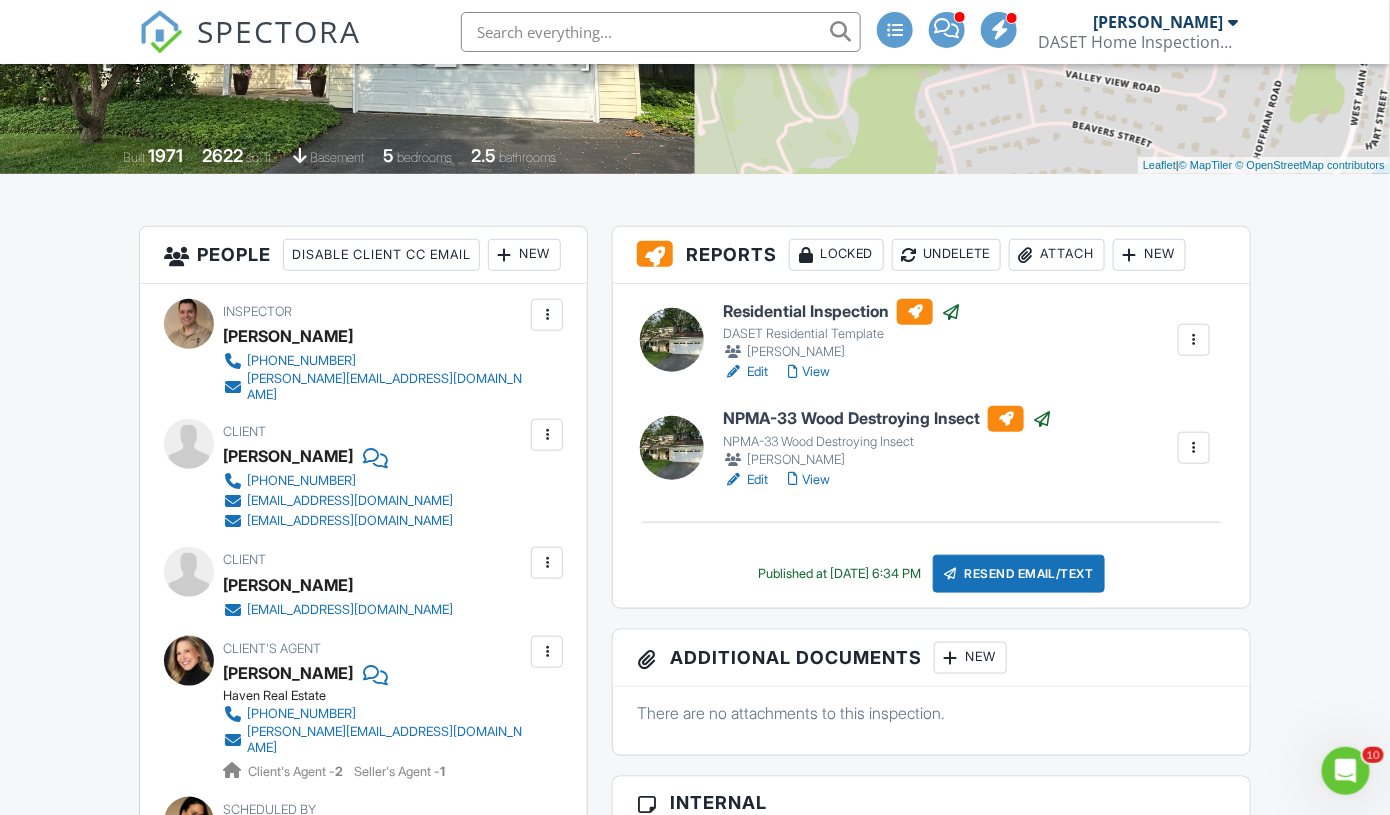 click on "View" at bounding box center (809, 480) 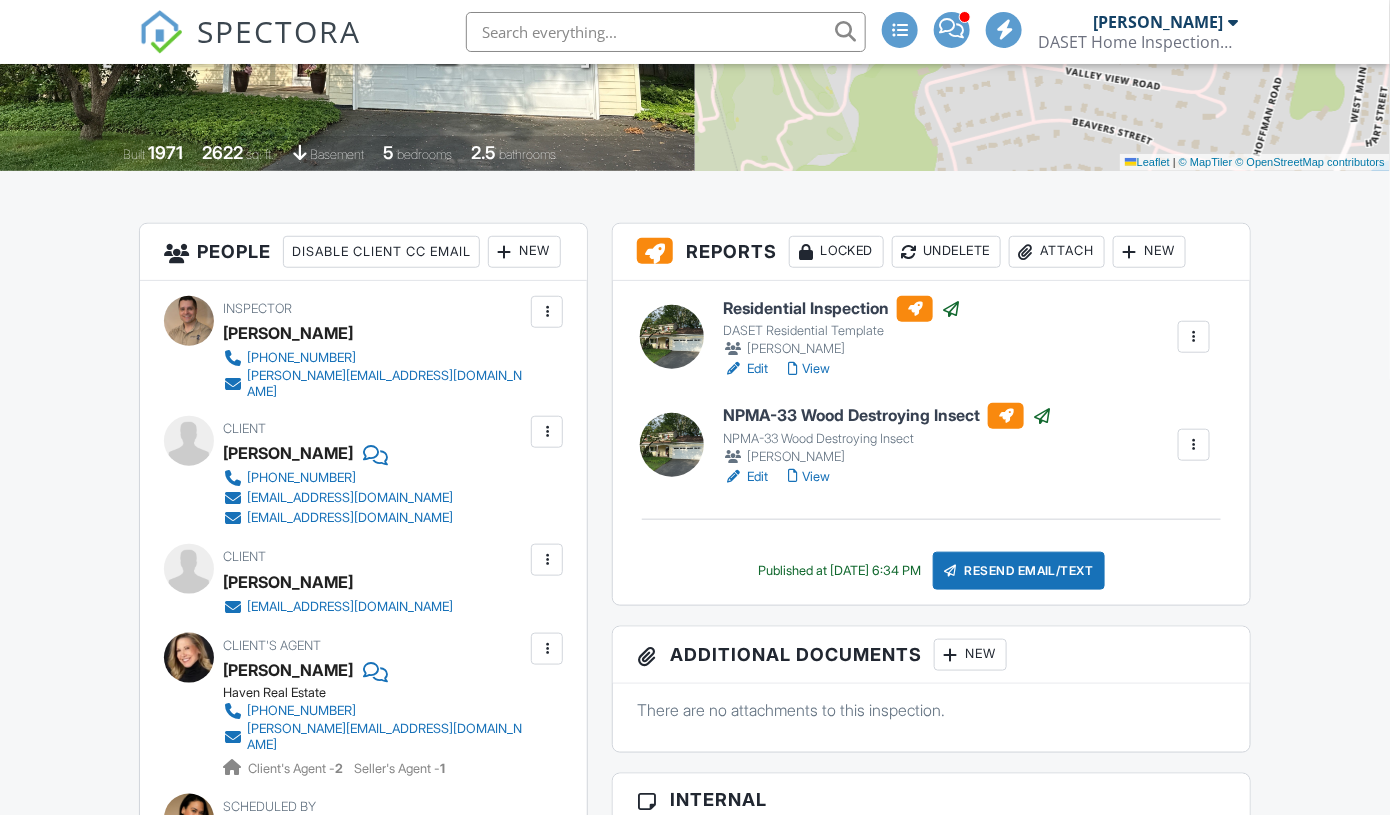 click on "Edit" at bounding box center (745, 477) 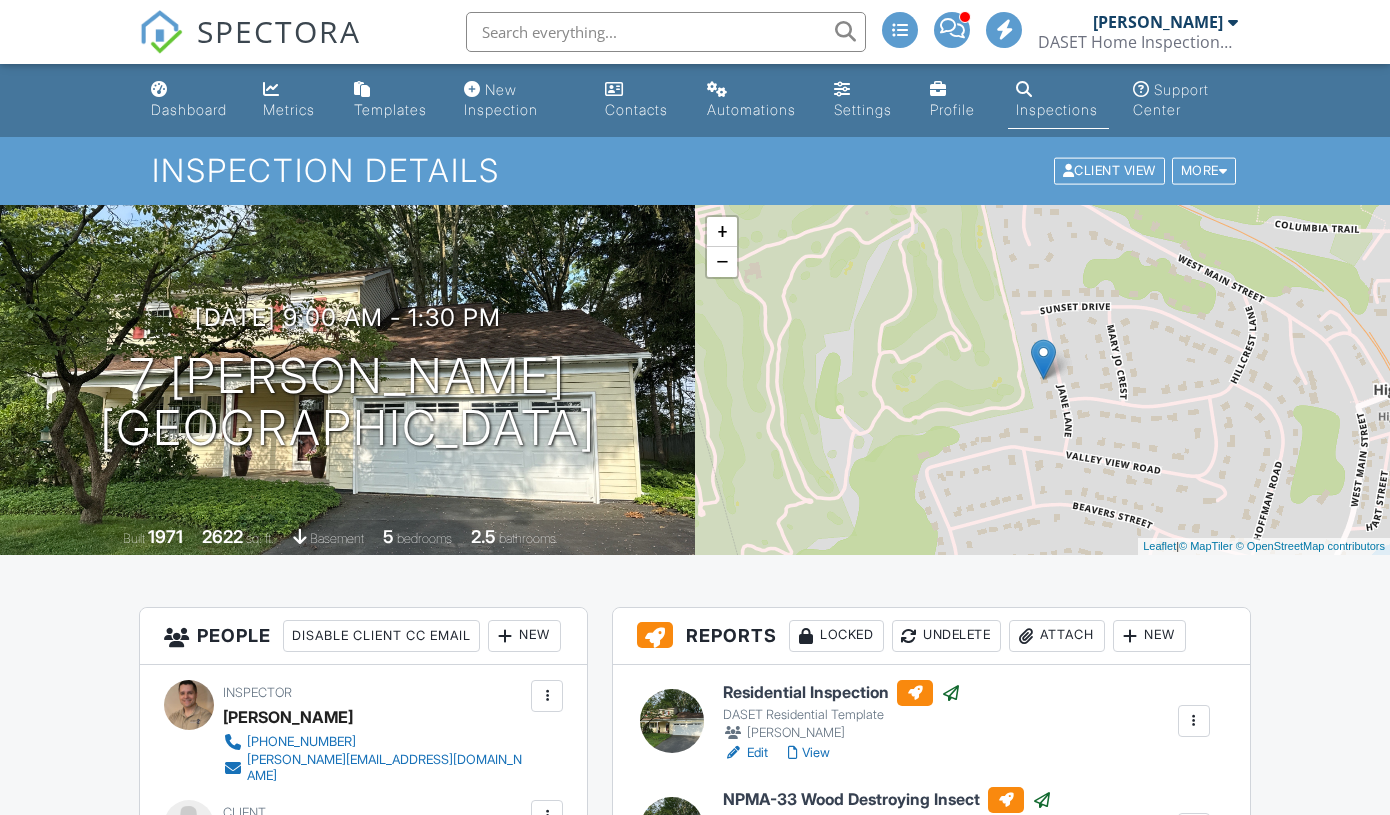 scroll, scrollTop: 0, scrollLeft: 0, axis: both 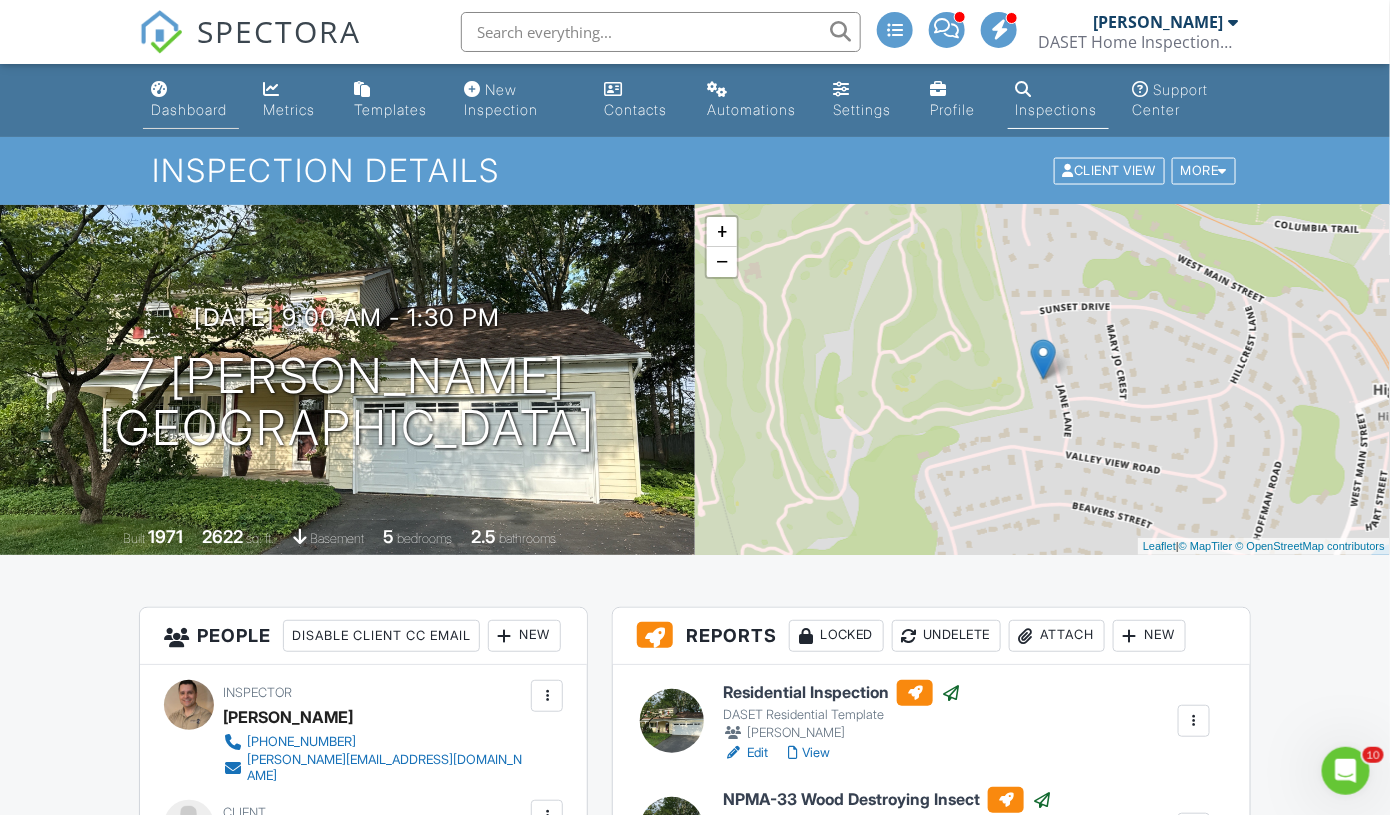 click on "Dashboard" at bounding box center (189, 109) 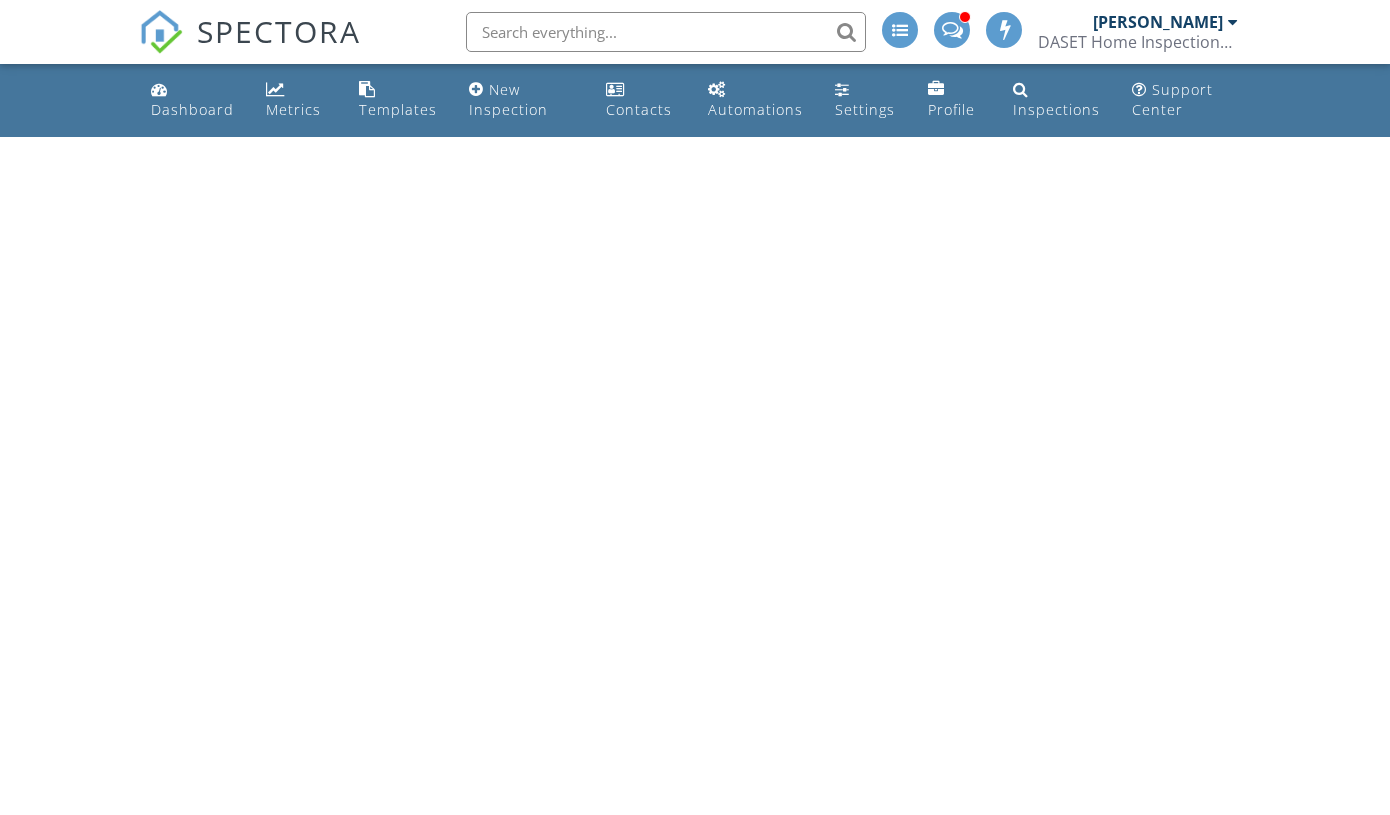 scroll, scrollTop: 0, scrollLeft: 0, axis: both 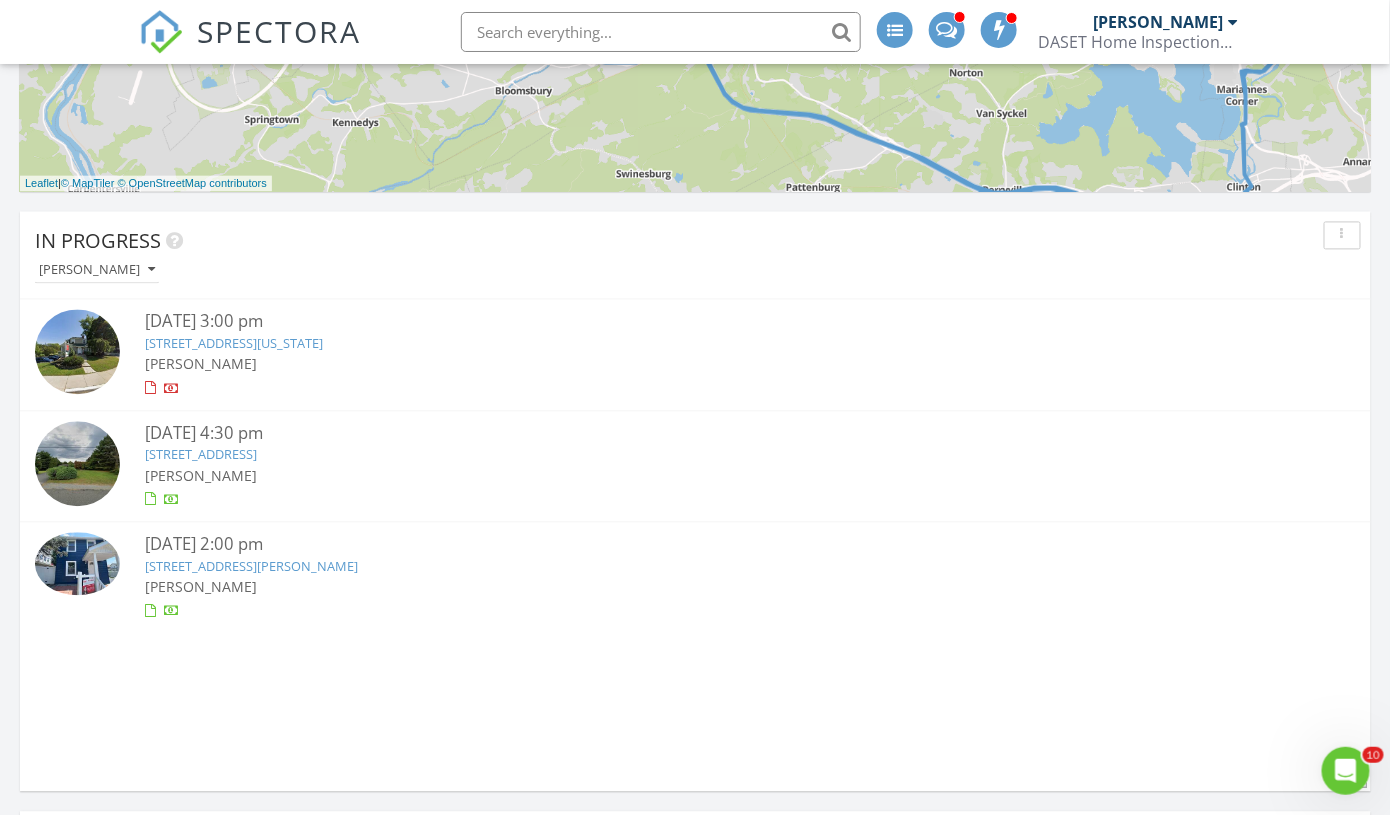 click on "[STREET_ADDRESS]" at bounding box center [201, 454] 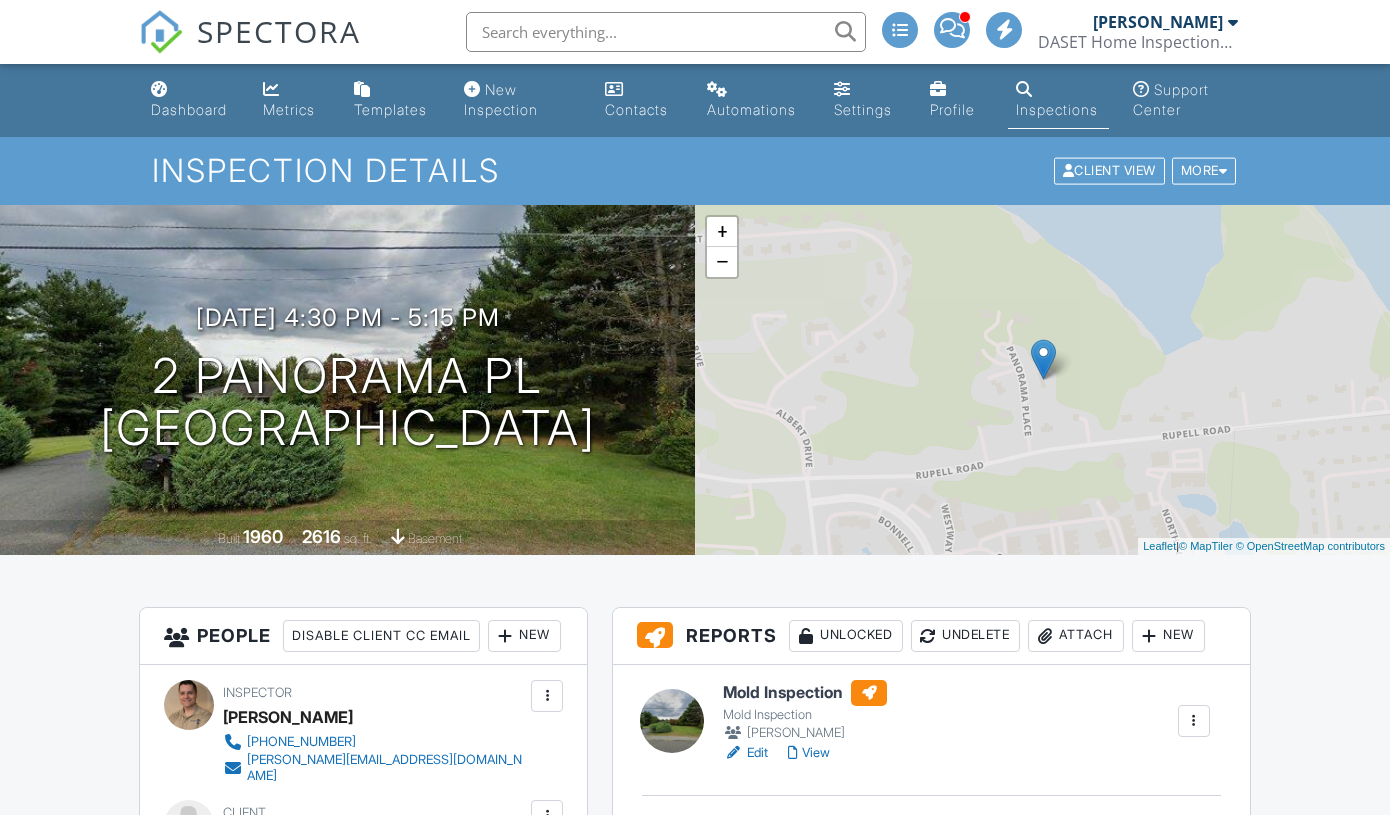 scroll, scrollTop: 0, scrollLeft: 0, axis: both 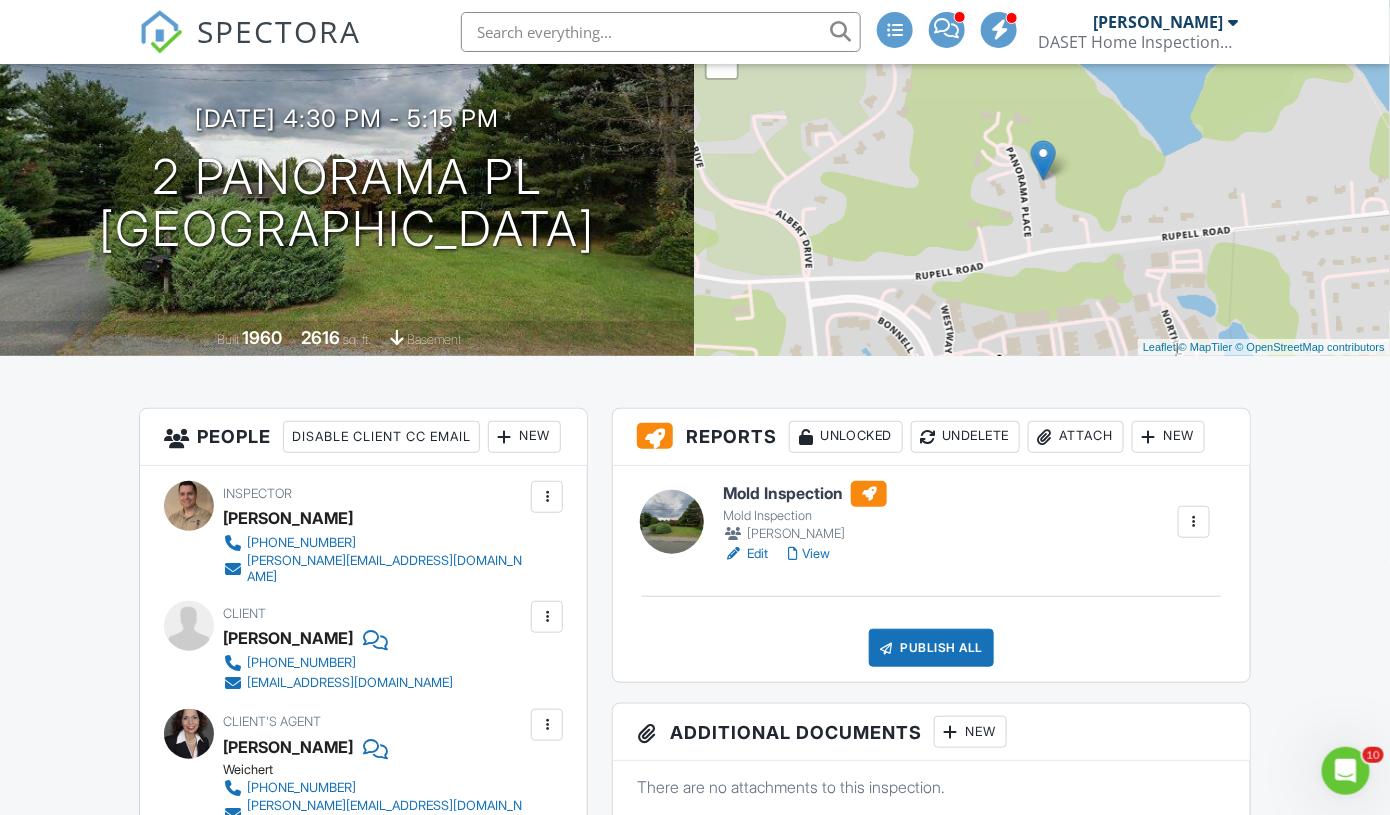 click on "Edit" at bounding box center [745, 554] 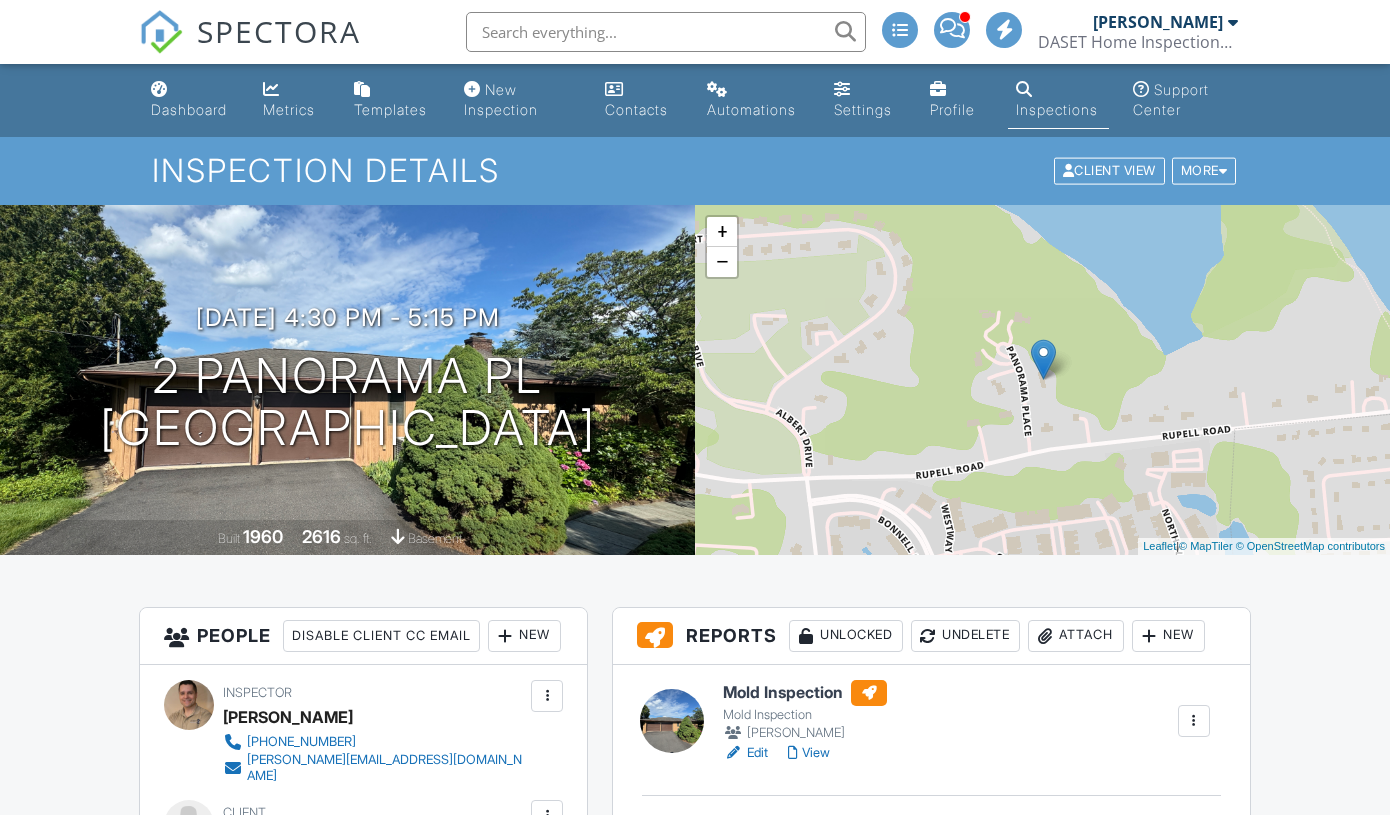 scroll, scrollTop: 0, scrollLeft: 0, axis: both 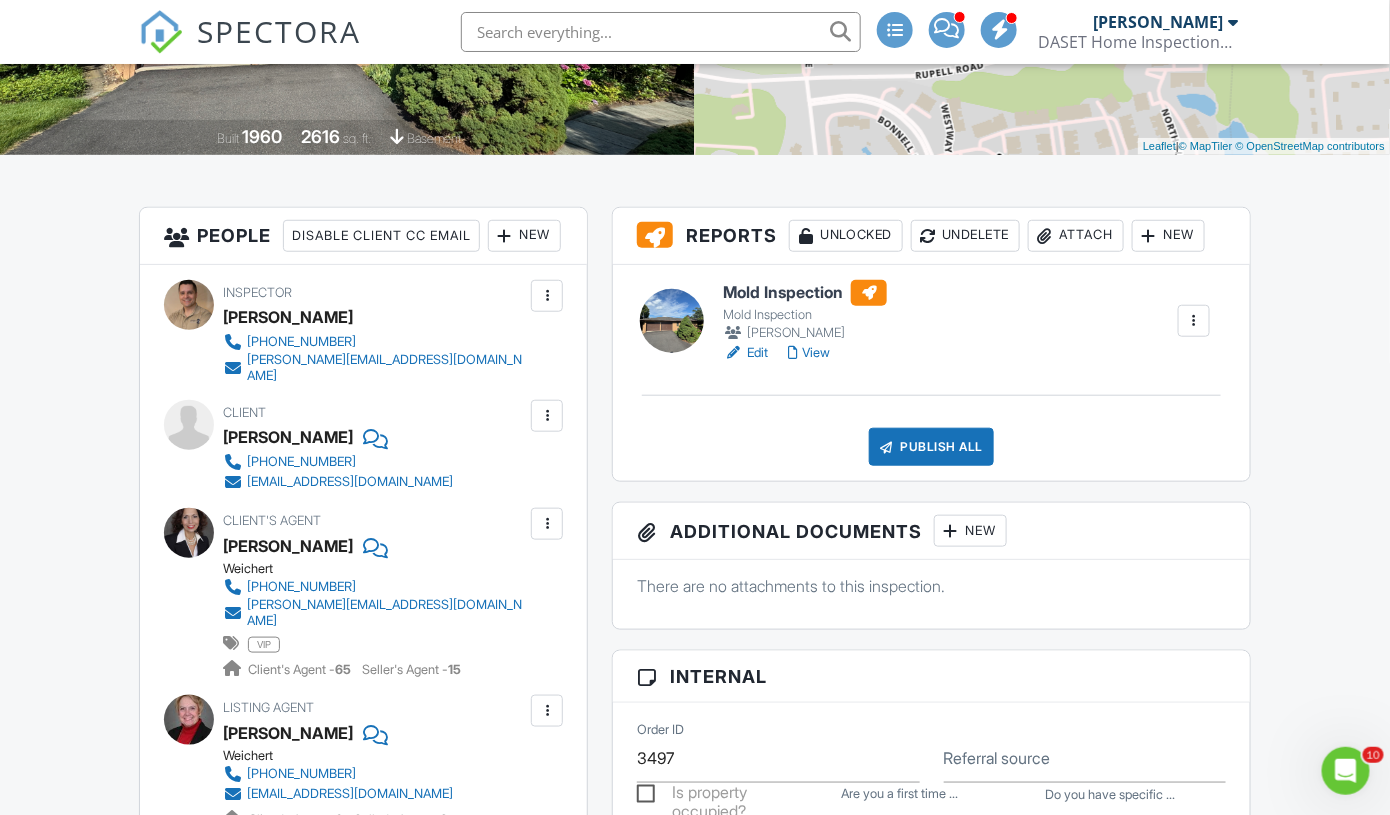 click on "Attach" at bounding box center [1076, 236] 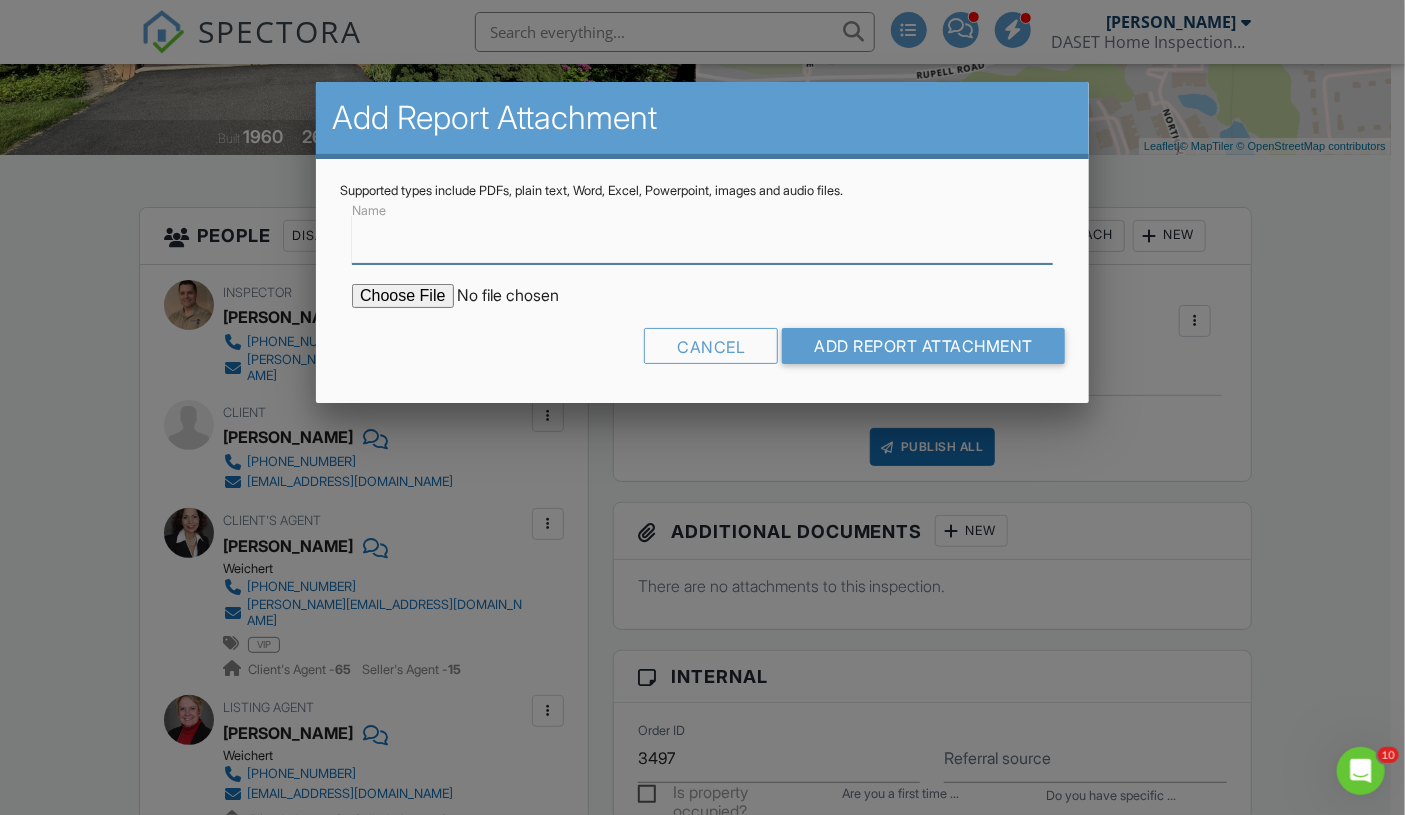 click on "Name" at bounding box center (702, 239) 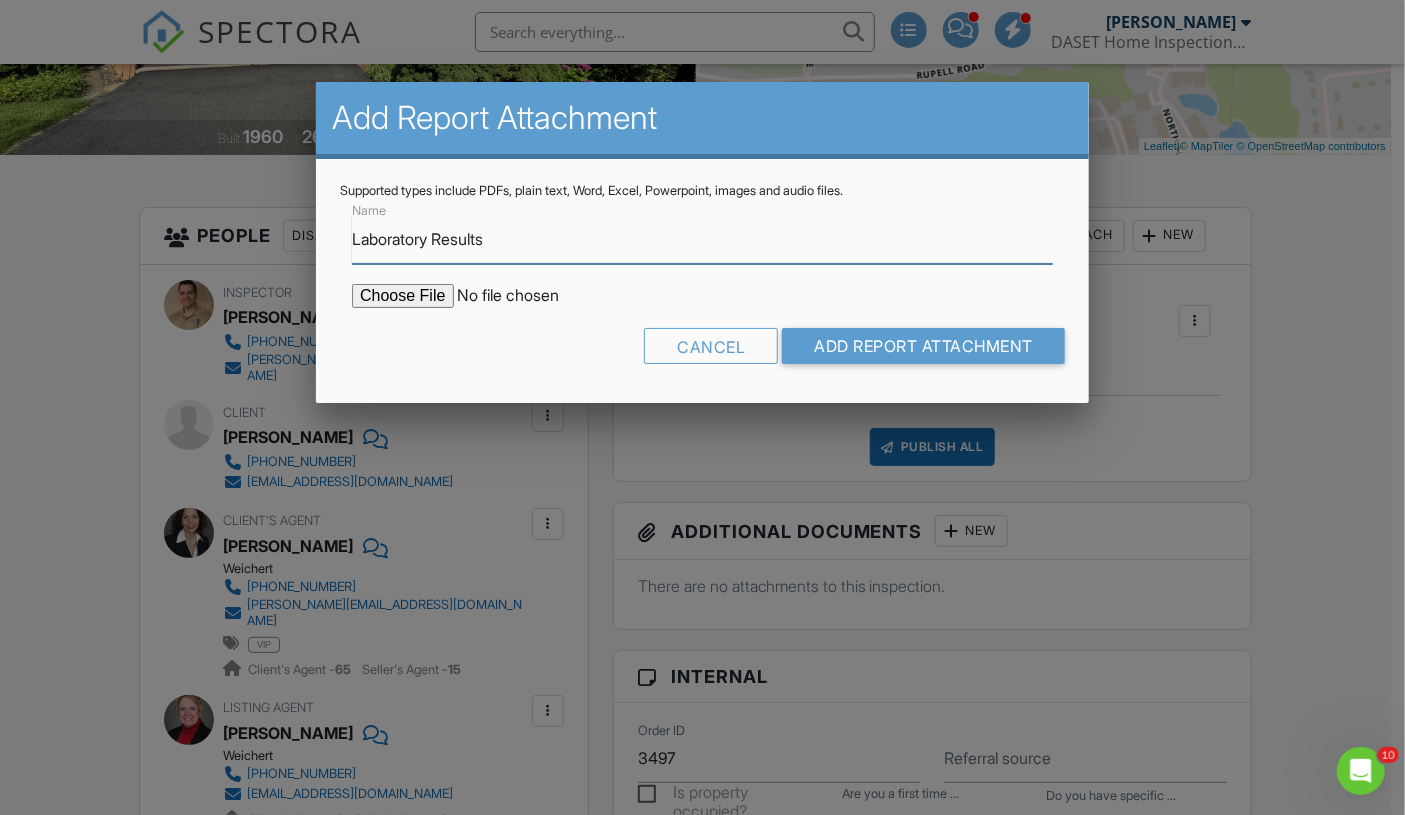type on "Laboratory Results" 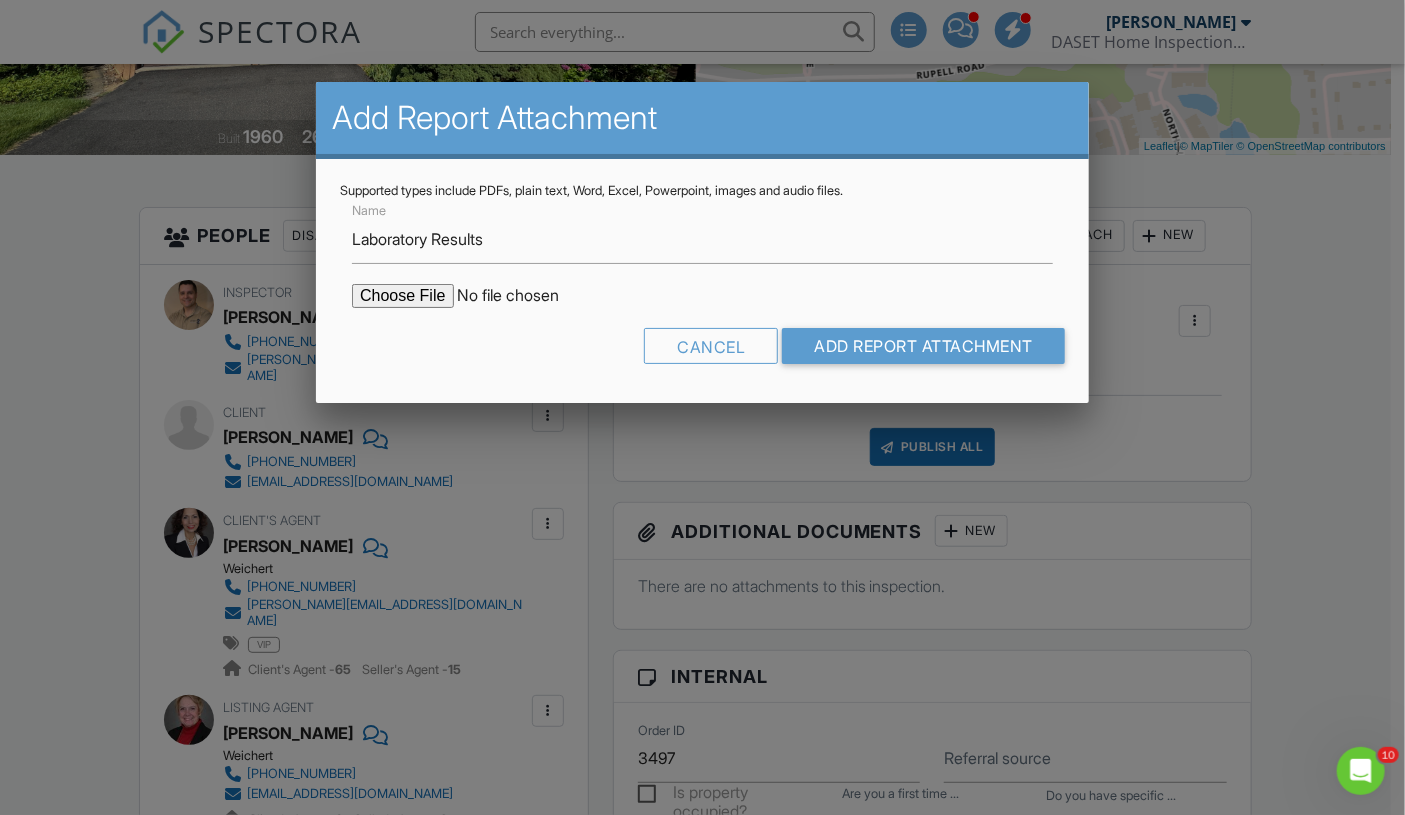 click at bounding box center [522, 296] 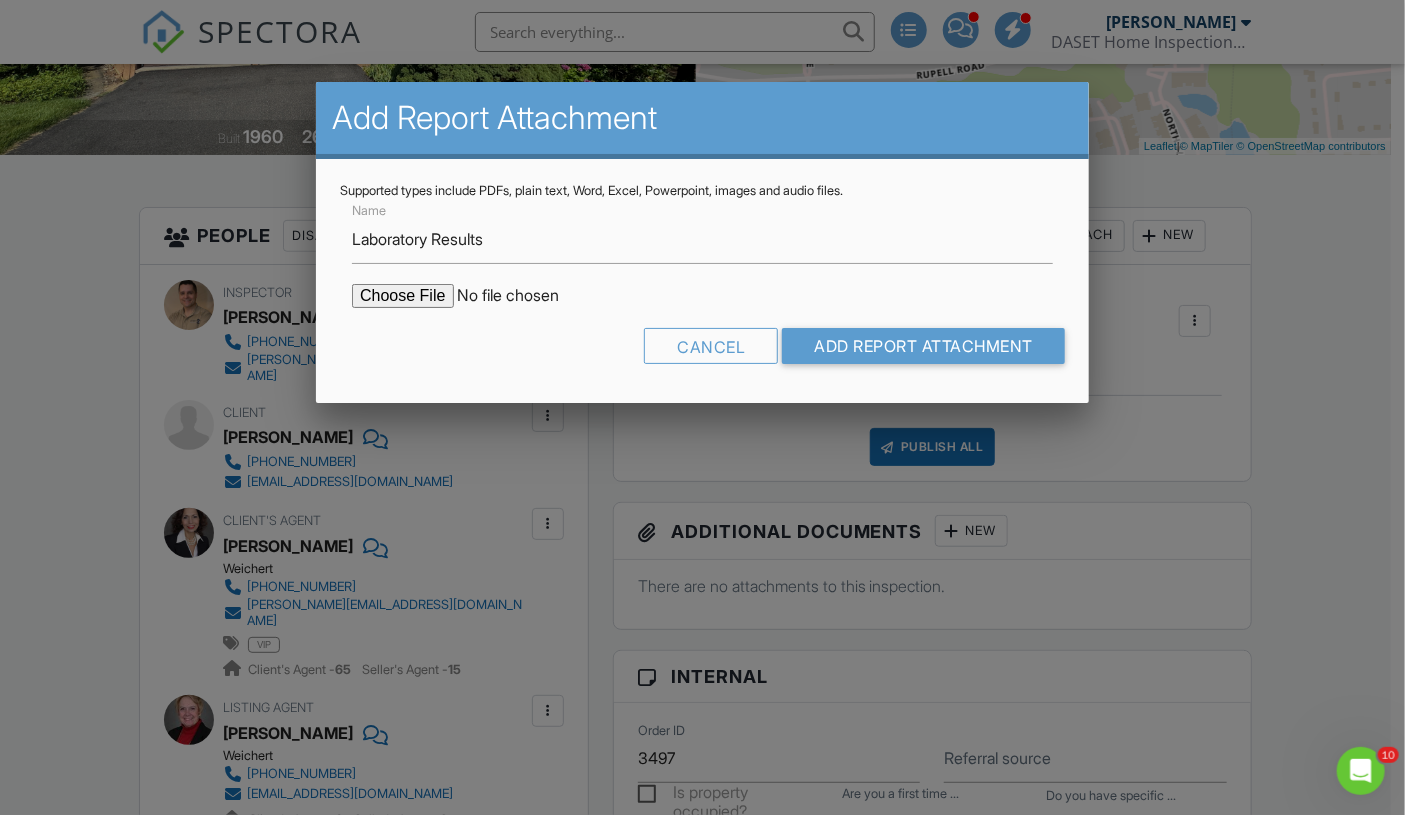 type on "C:\fakepath\2 Panarama Place, Clinton.pdf" 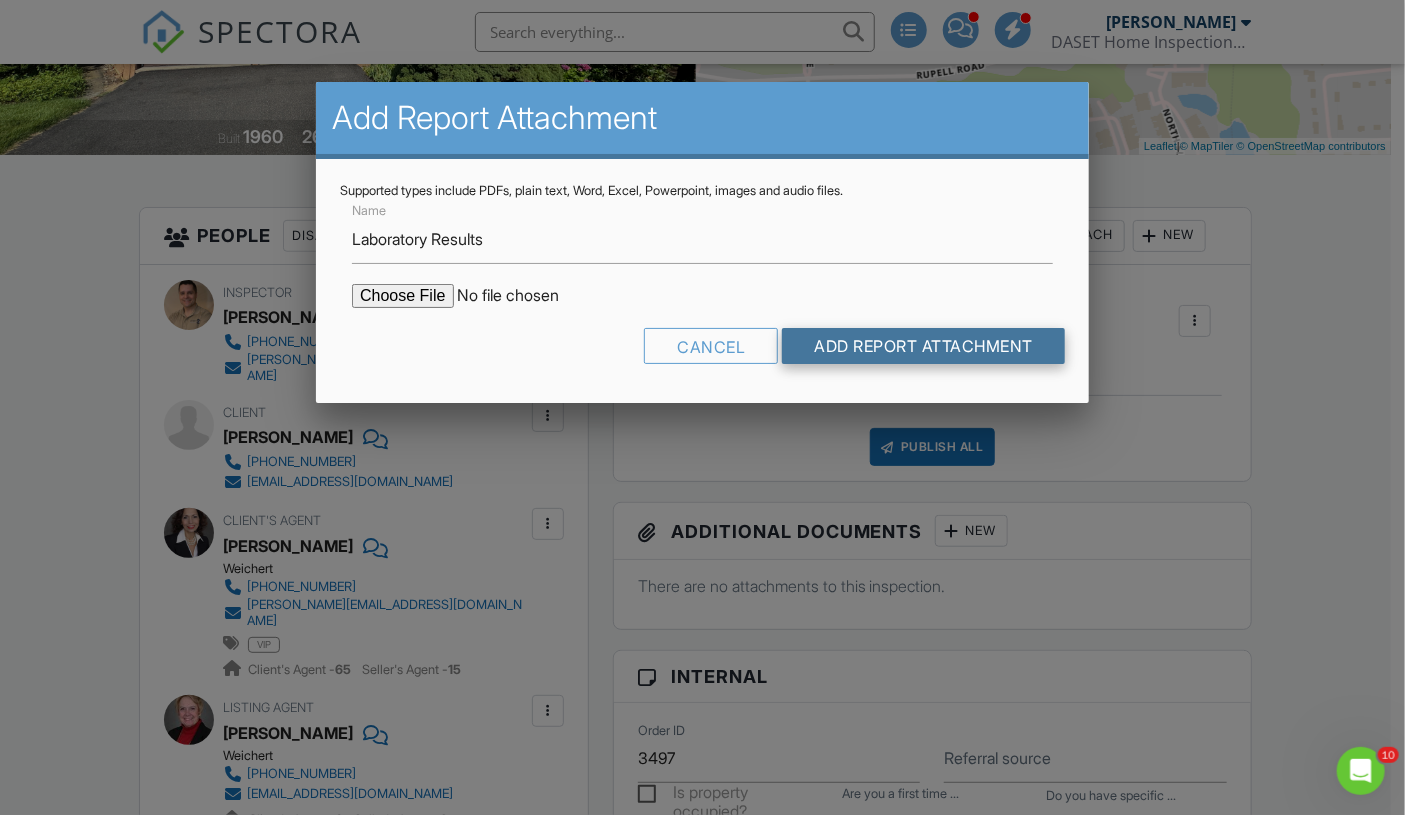 click on "Add Report Attachment" at bounding box center (923, 346) 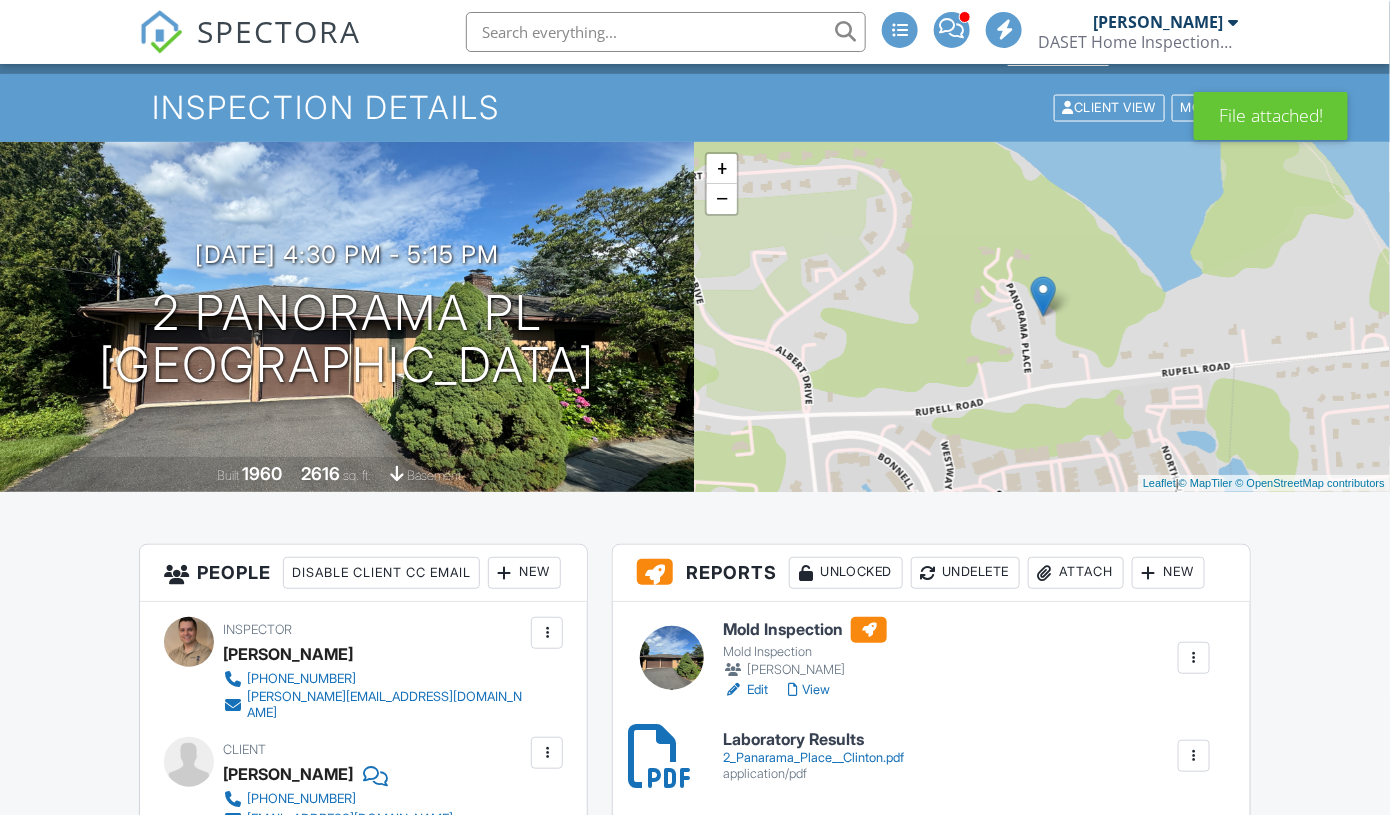 scroll, scrollTop: 168, scrollLeft: 0, axis: vertical 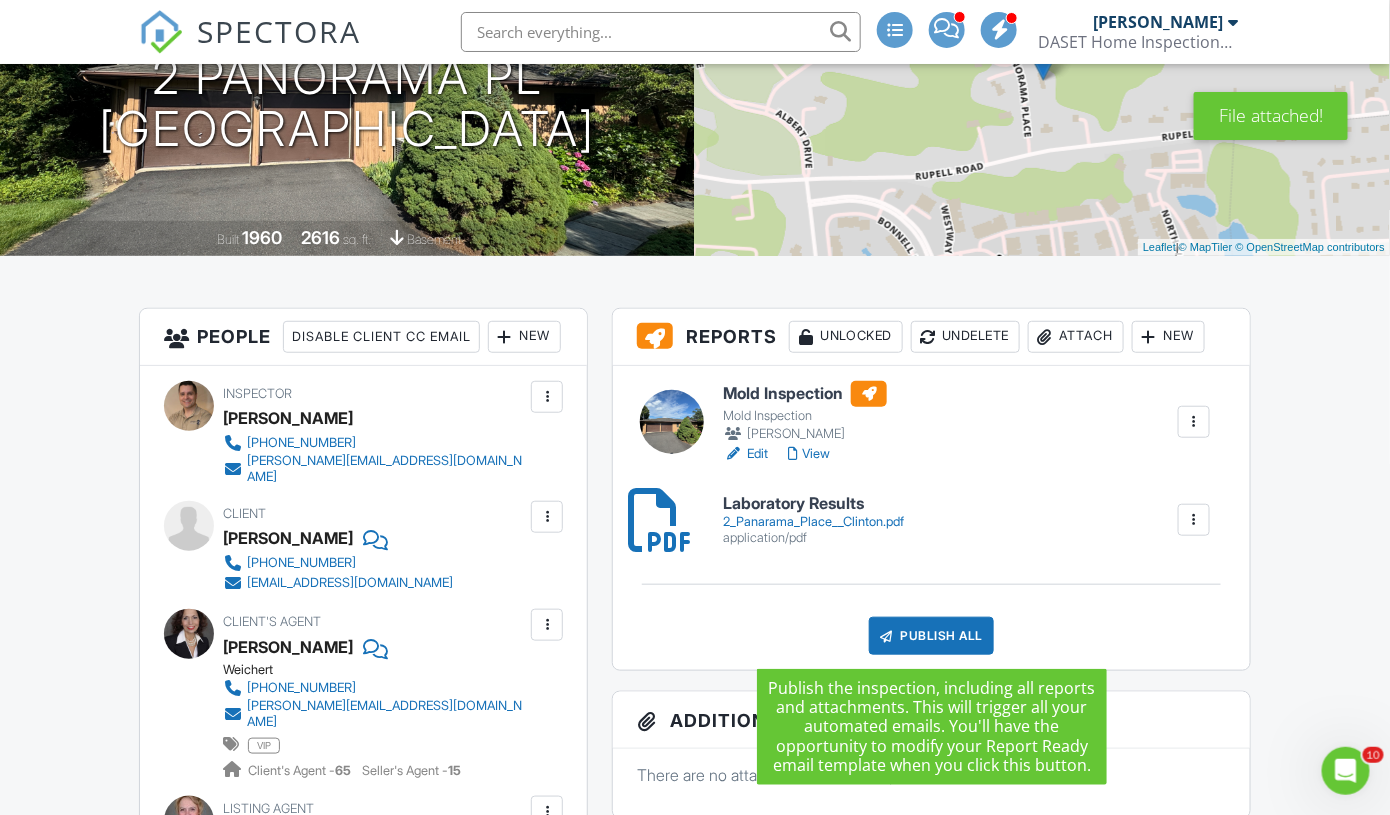 click on "Publish All" at bounding box center [931, 636] 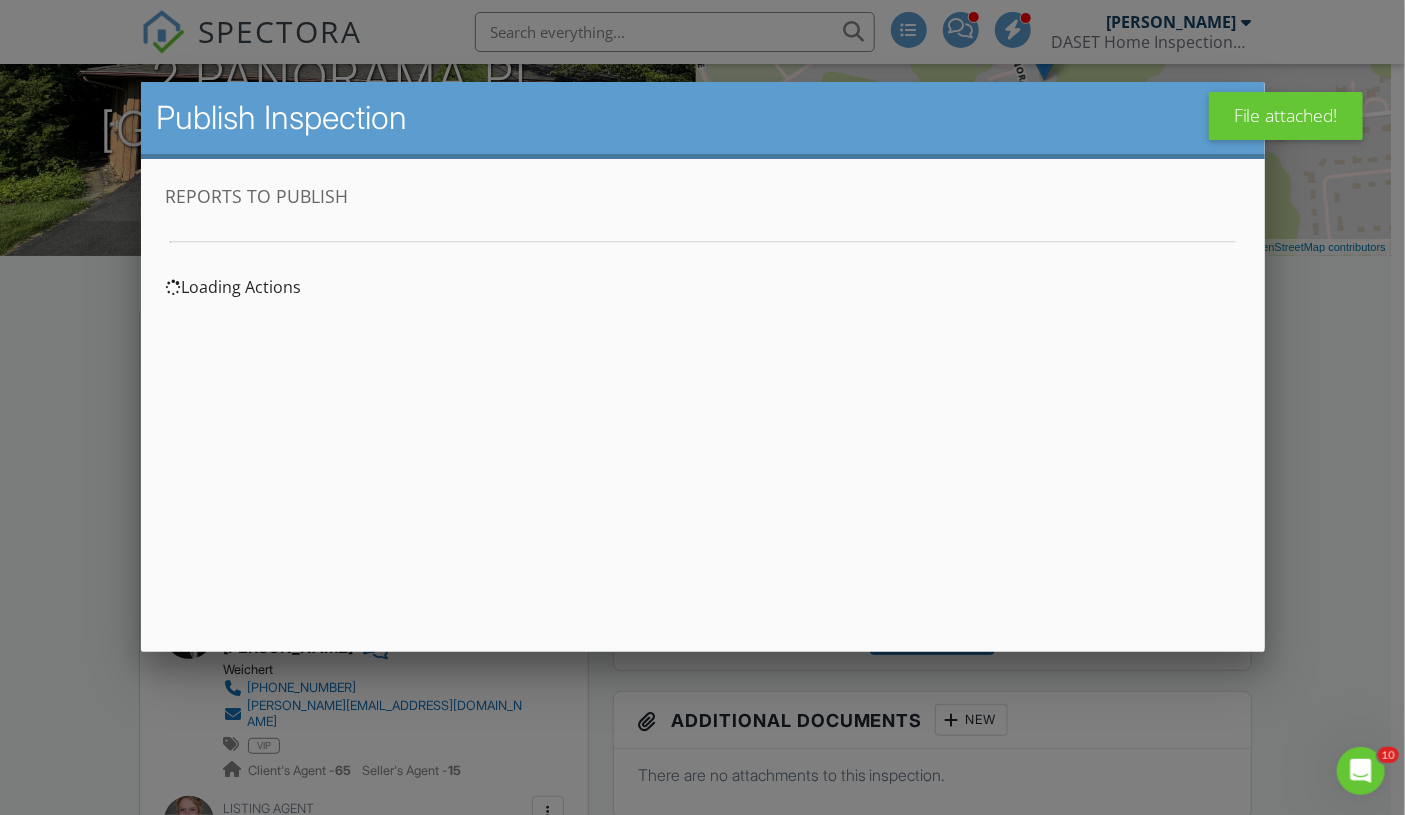 scroll, scrollTop: 0, scrollLeft: 0, axis: both 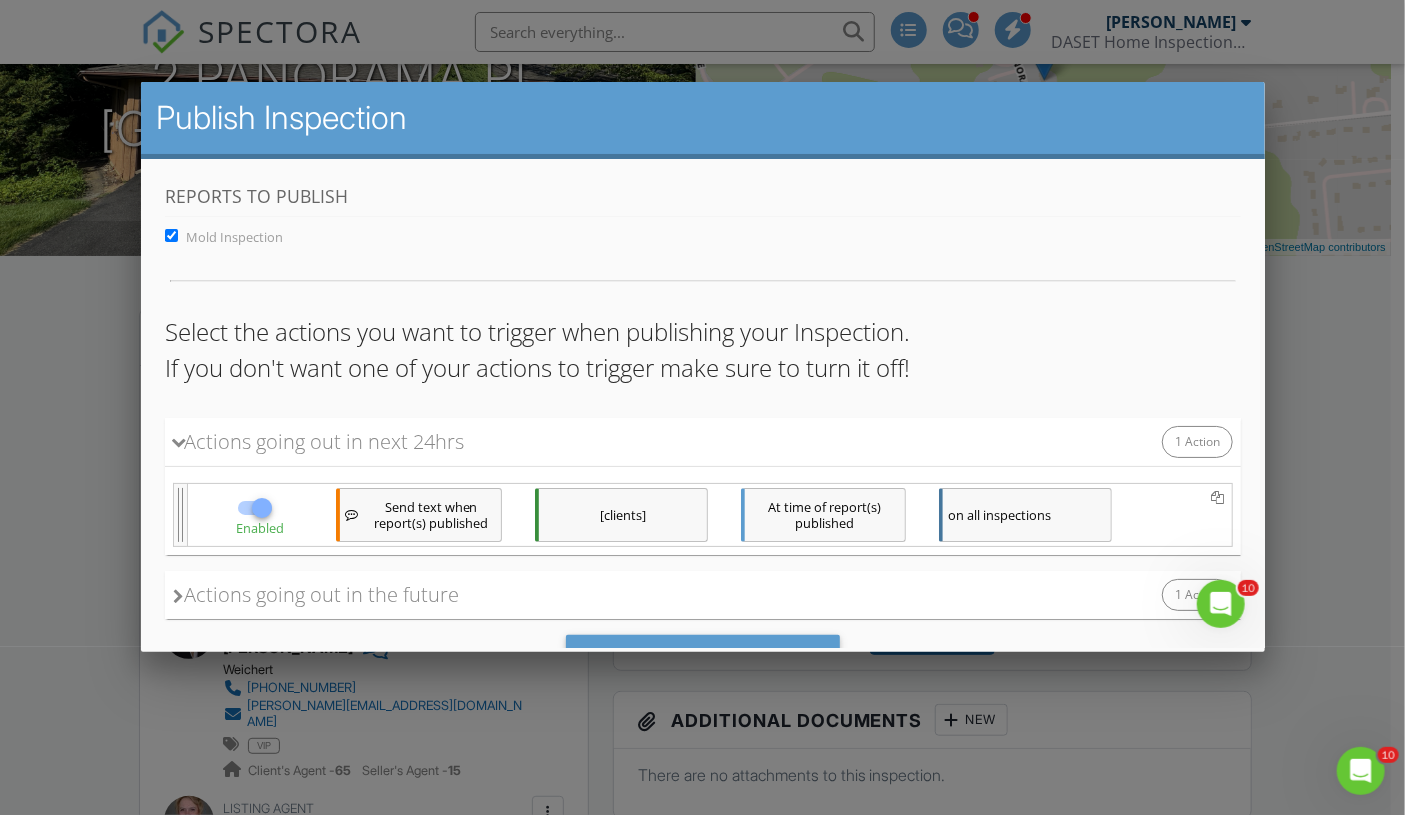 click at bounding box center [702, 409] 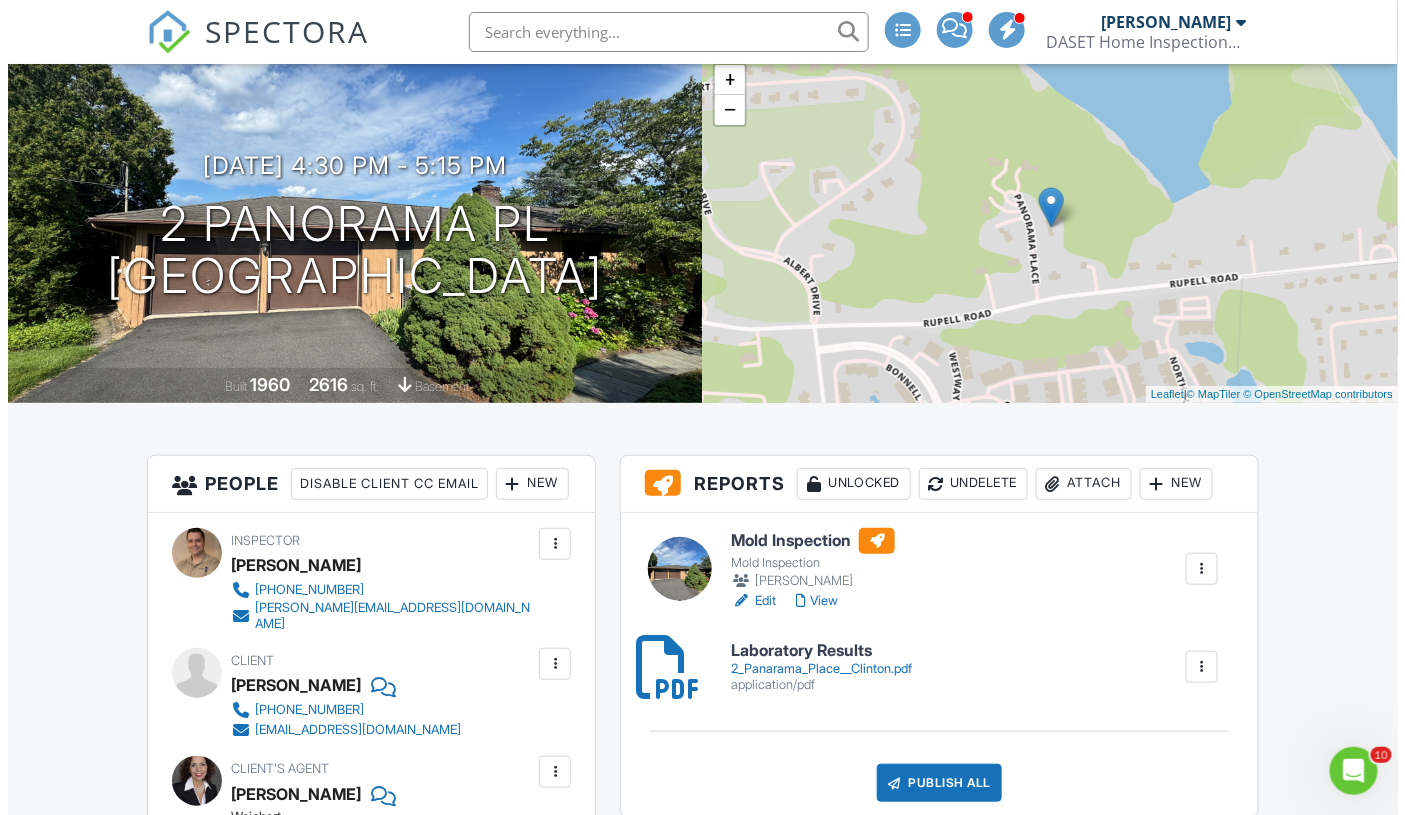 scroll, scrollTop: 153, scrollLeft: 0, axis: vertical 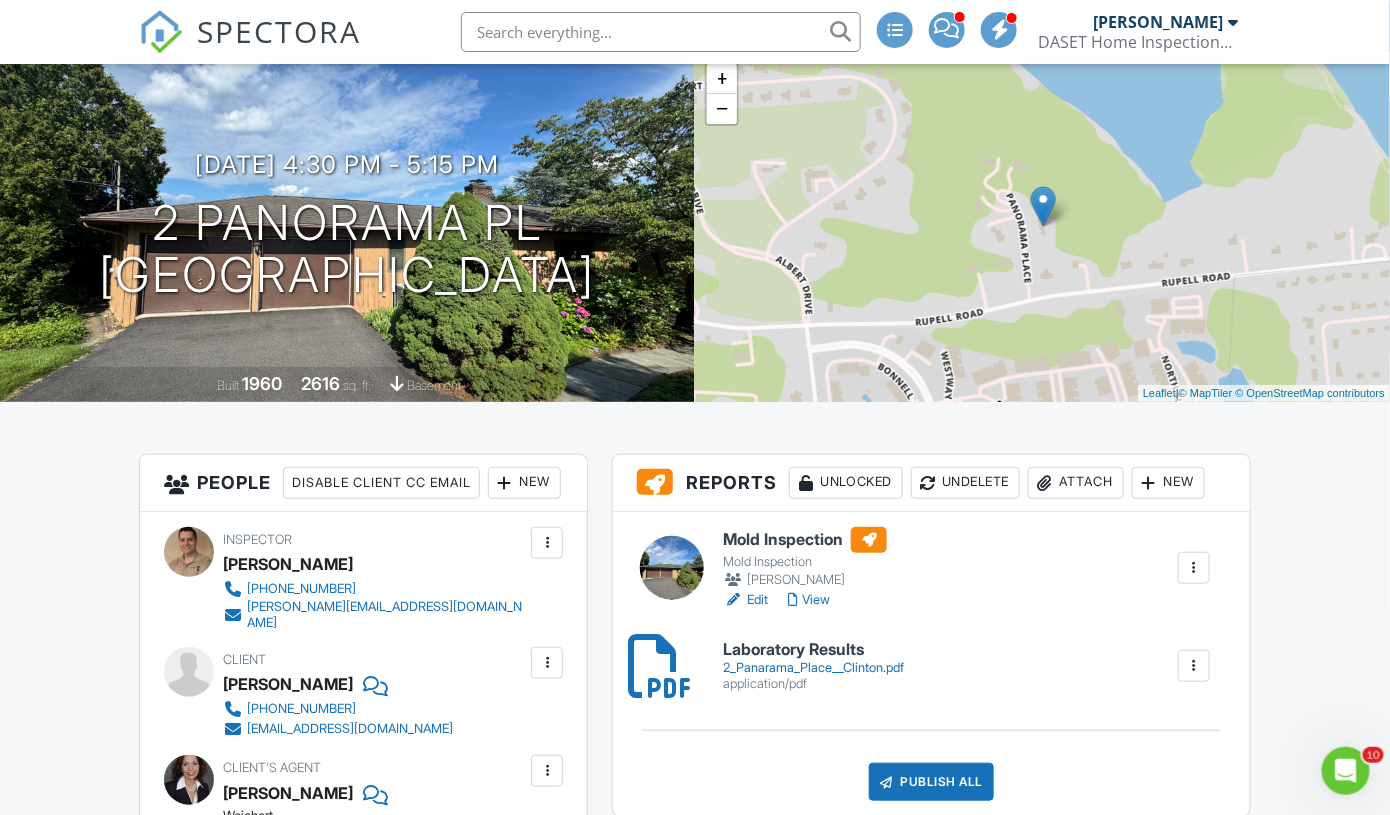 click on "Publish All" at bounding box center (931, 782) 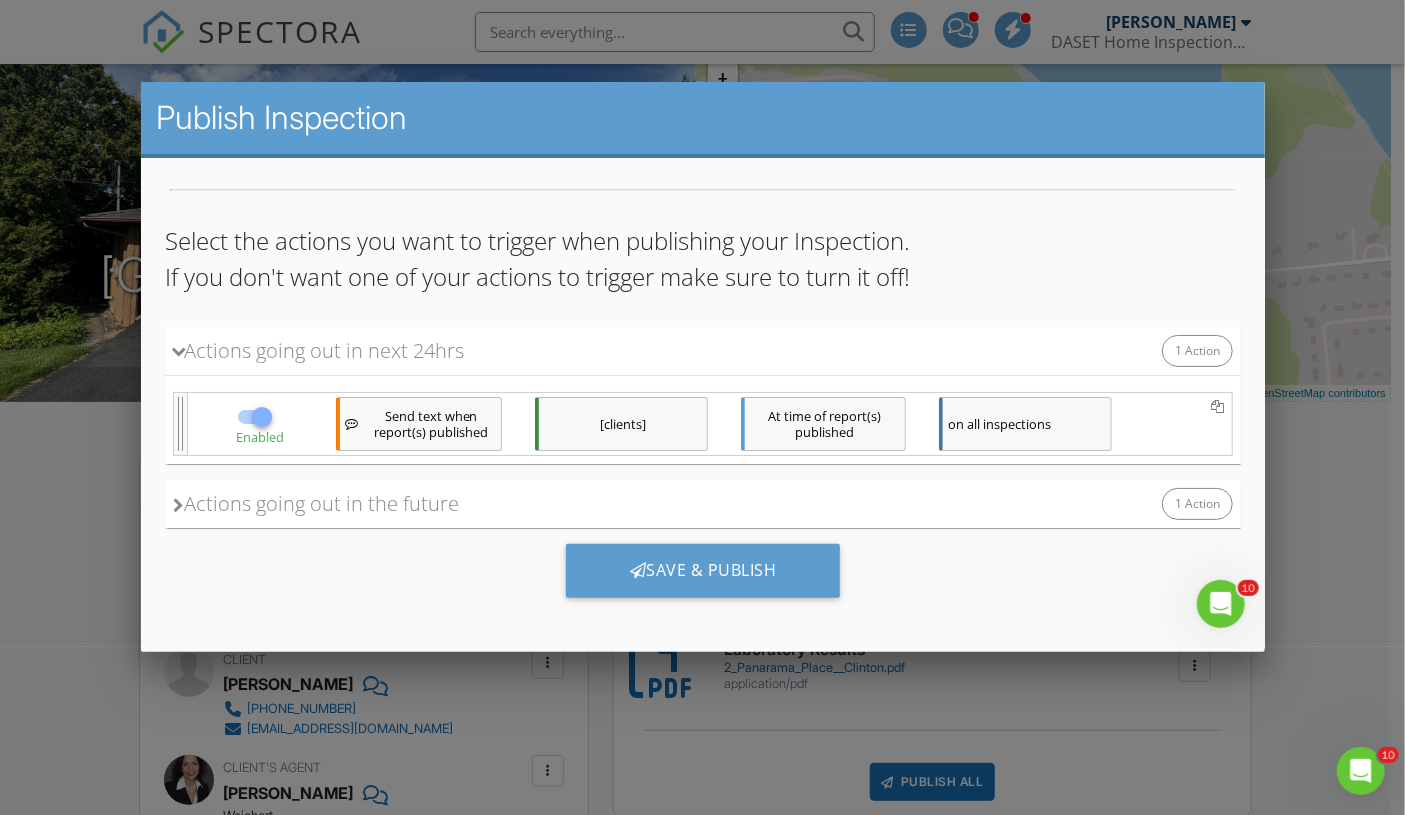 scroll, scrollTop: 93, scrollLeft: 0, axis: vertical 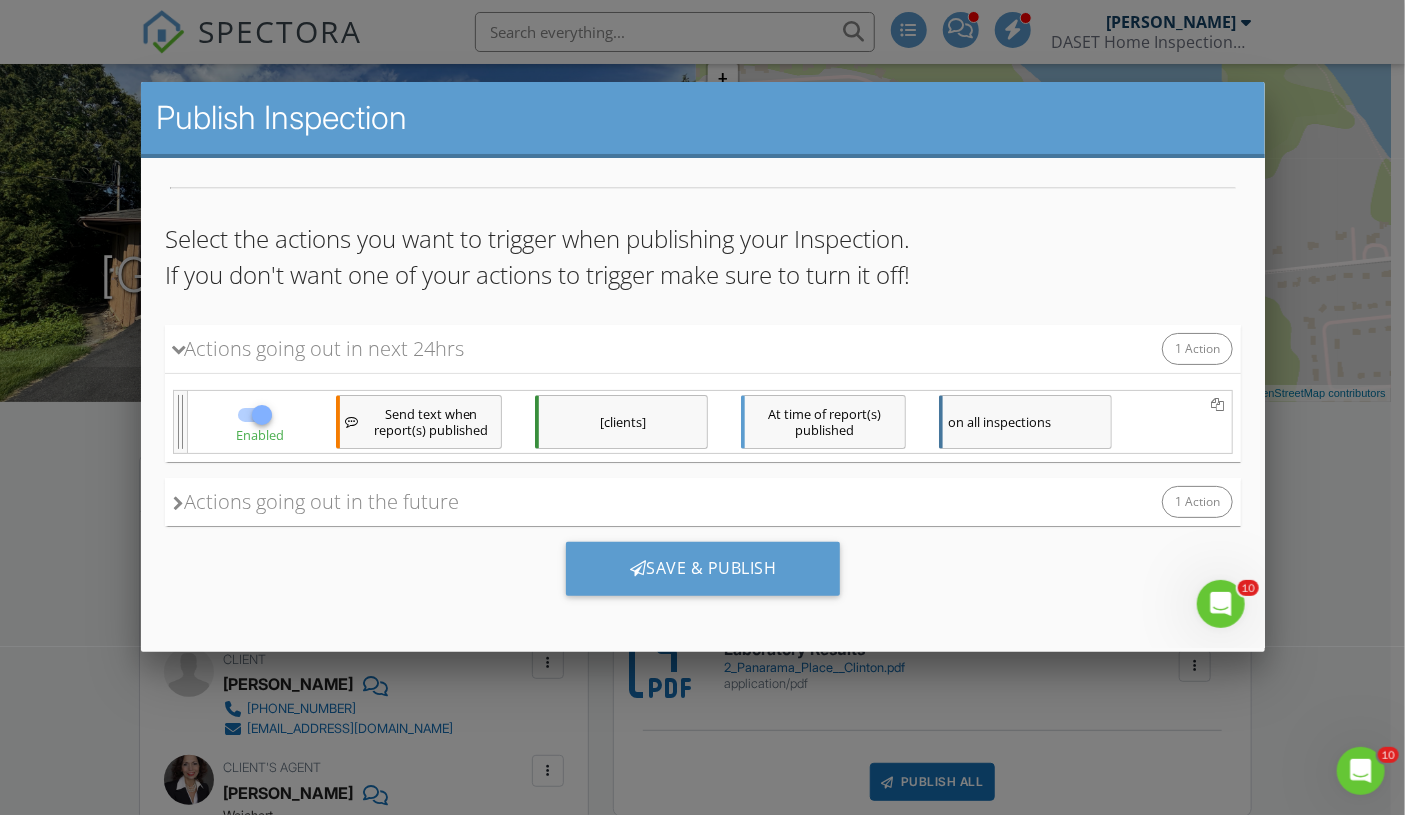 click on "1 Action" at bounding box center [1196, 348] 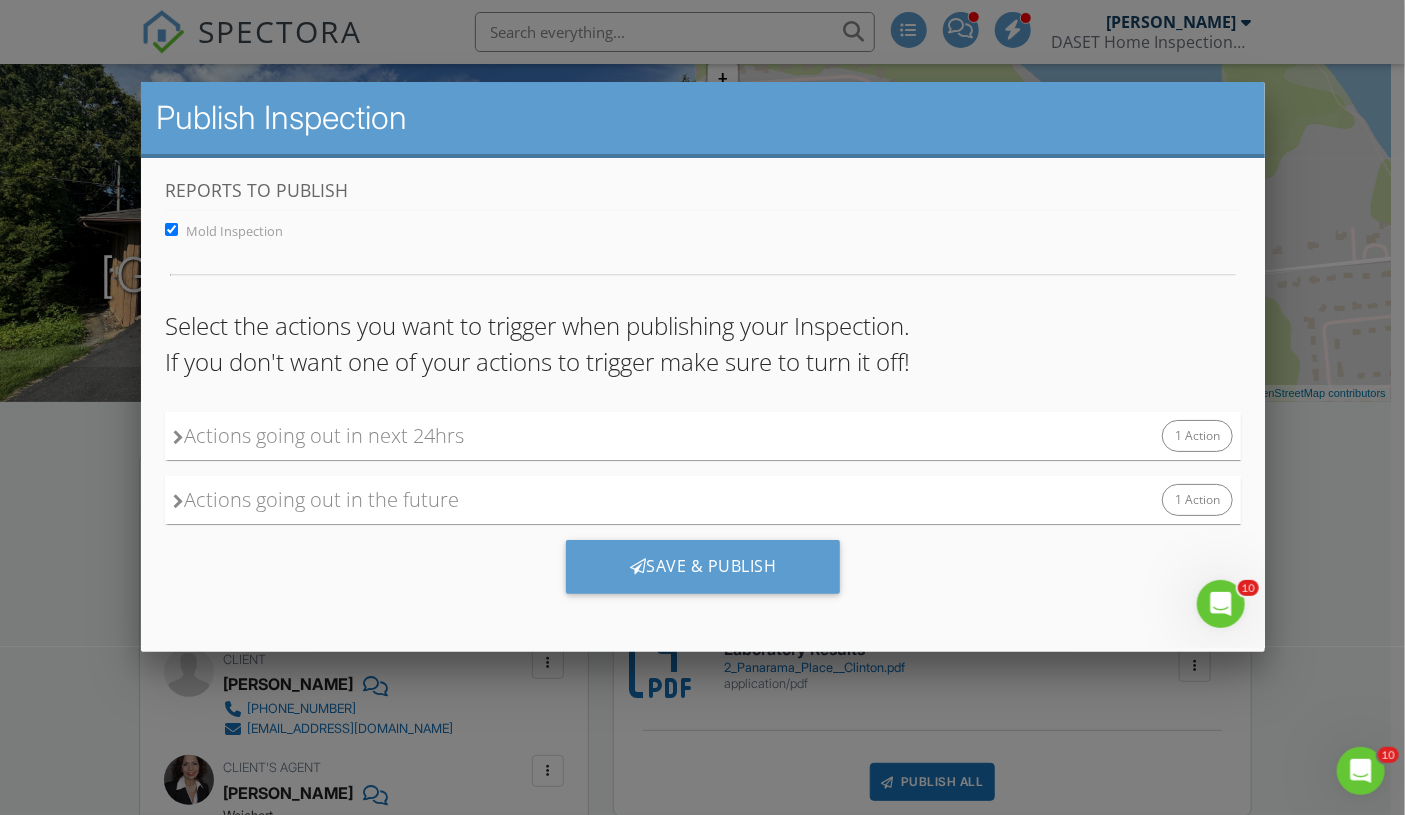 click on "1 Action" at bounding box center [1196, 435] 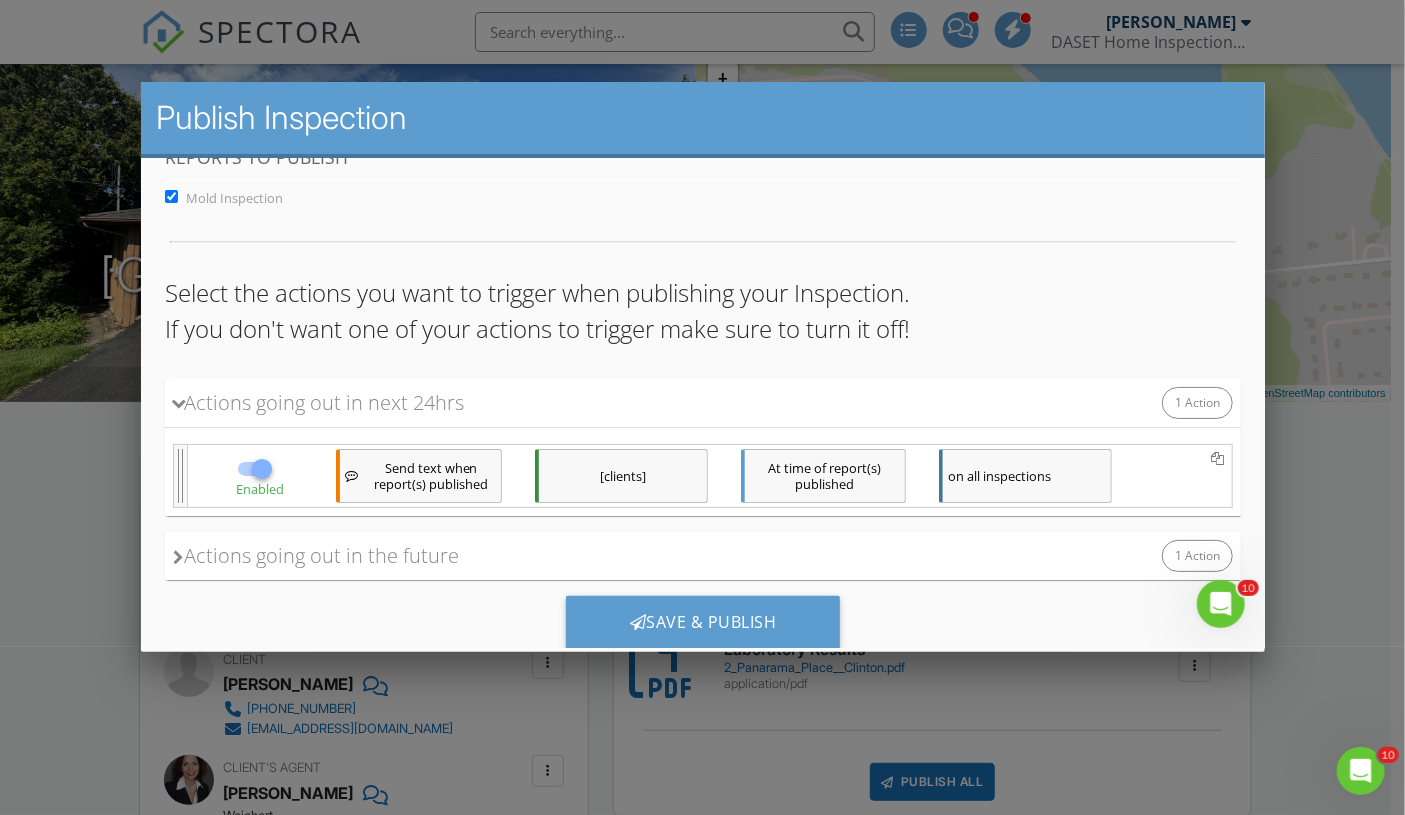 scroll, scrollTop: 0, scrollLeft: 0, axis: both 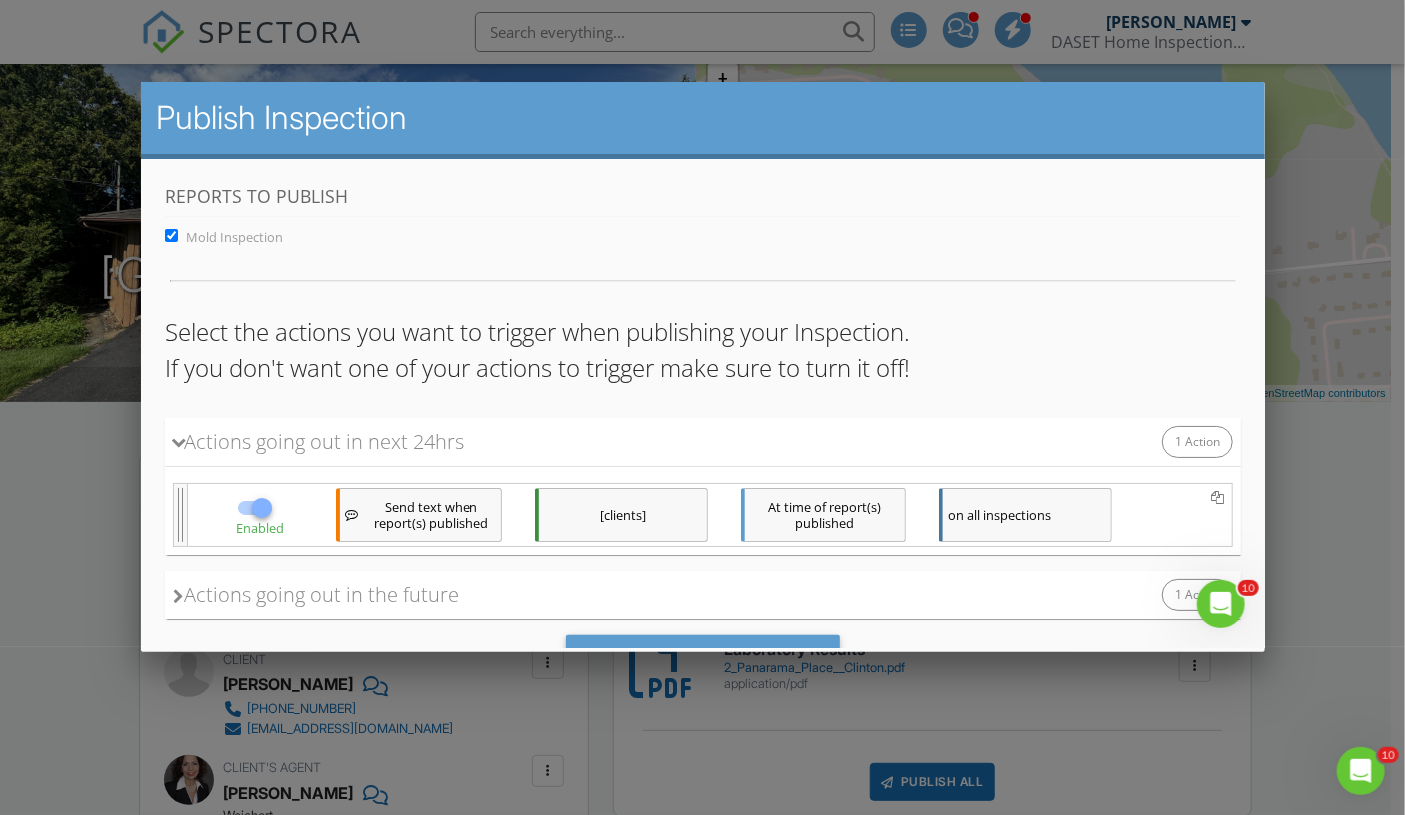 click on "Mold Inspection" at bounding box center (170, 234) 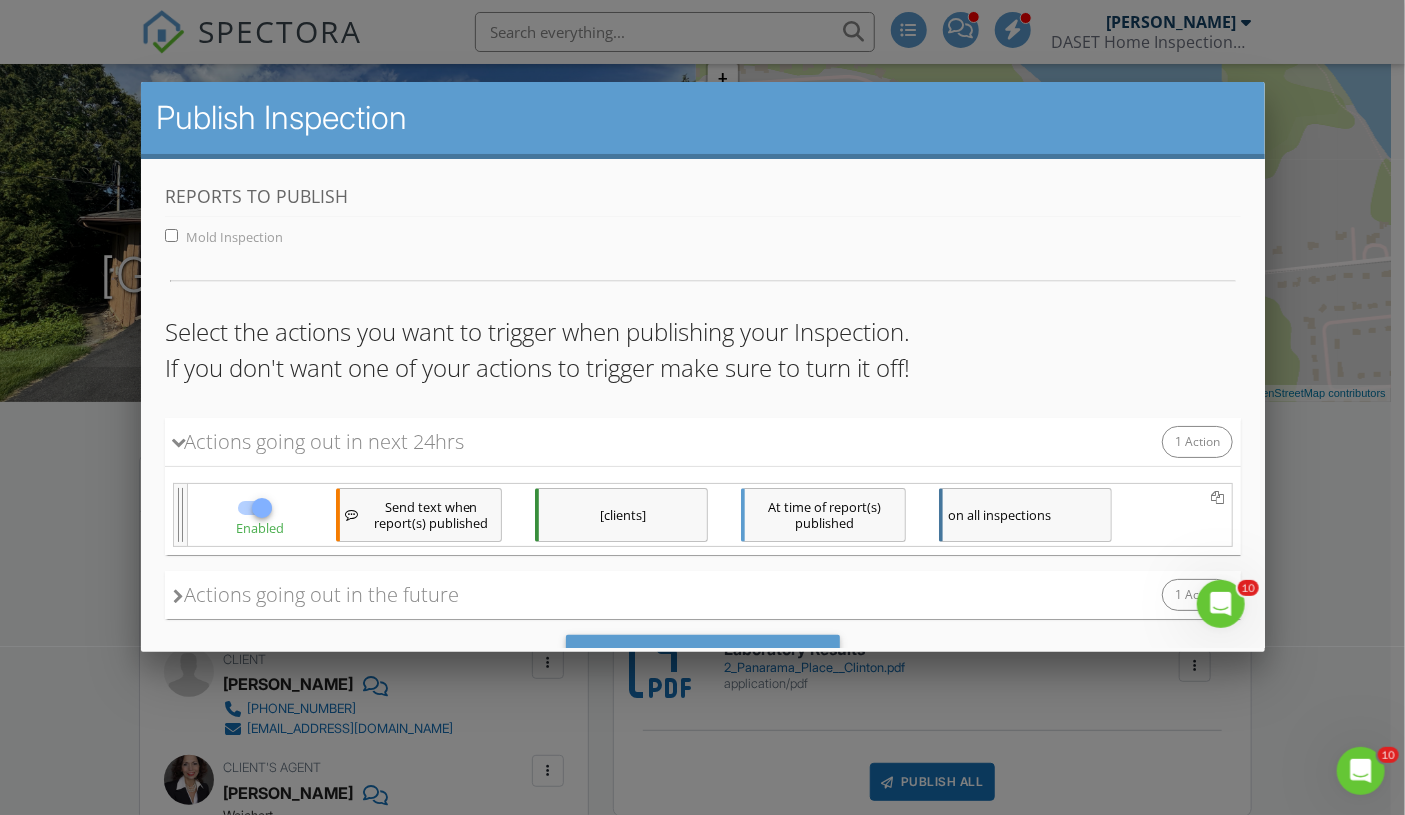 click on "Mold Inspection" at bounding box center [170, 234] 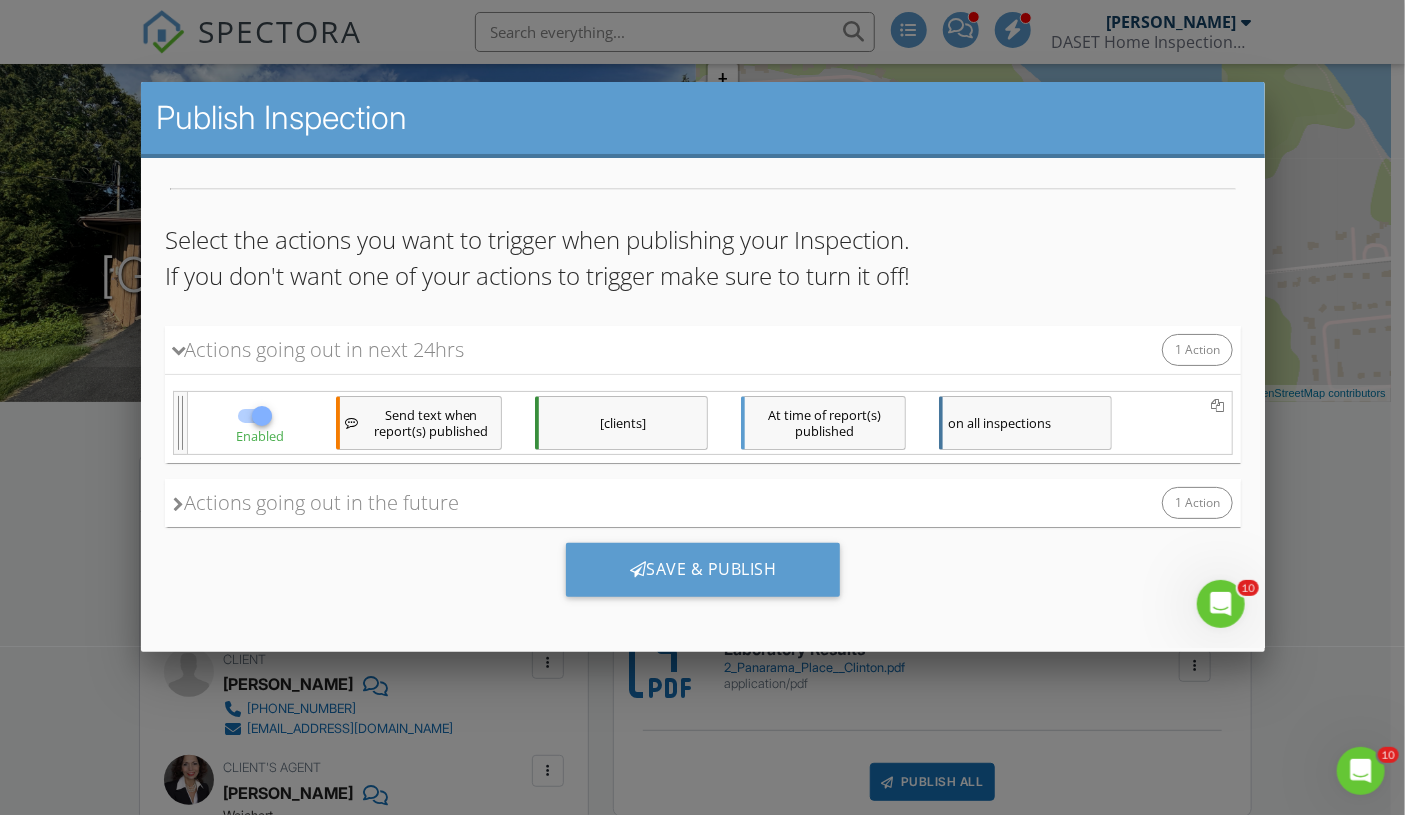 scroll, scrollTop: 93, scrollLeft: 0, axis: vertical 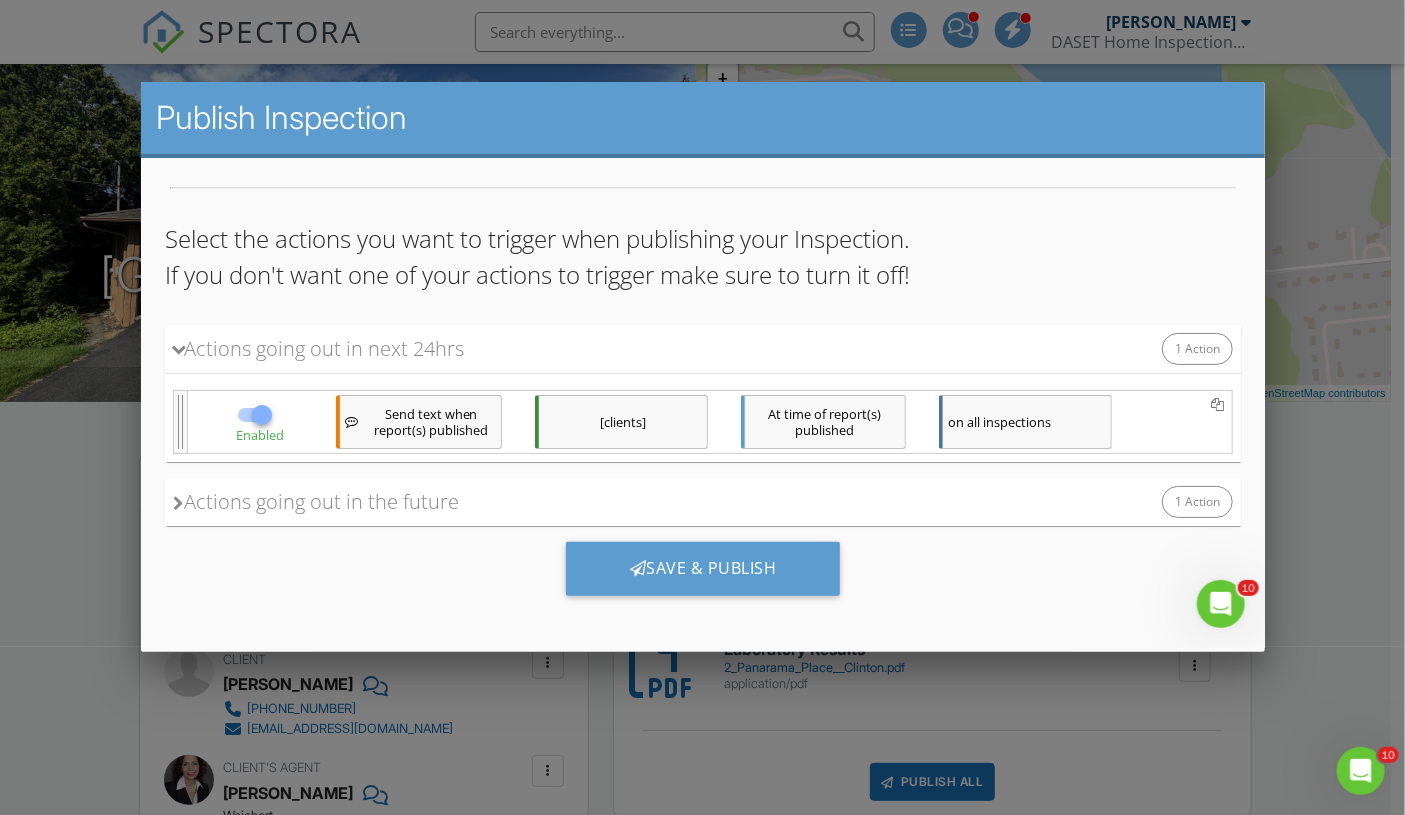 click on "Actions going out in next 24hrs" at bounding box center (317, 348) 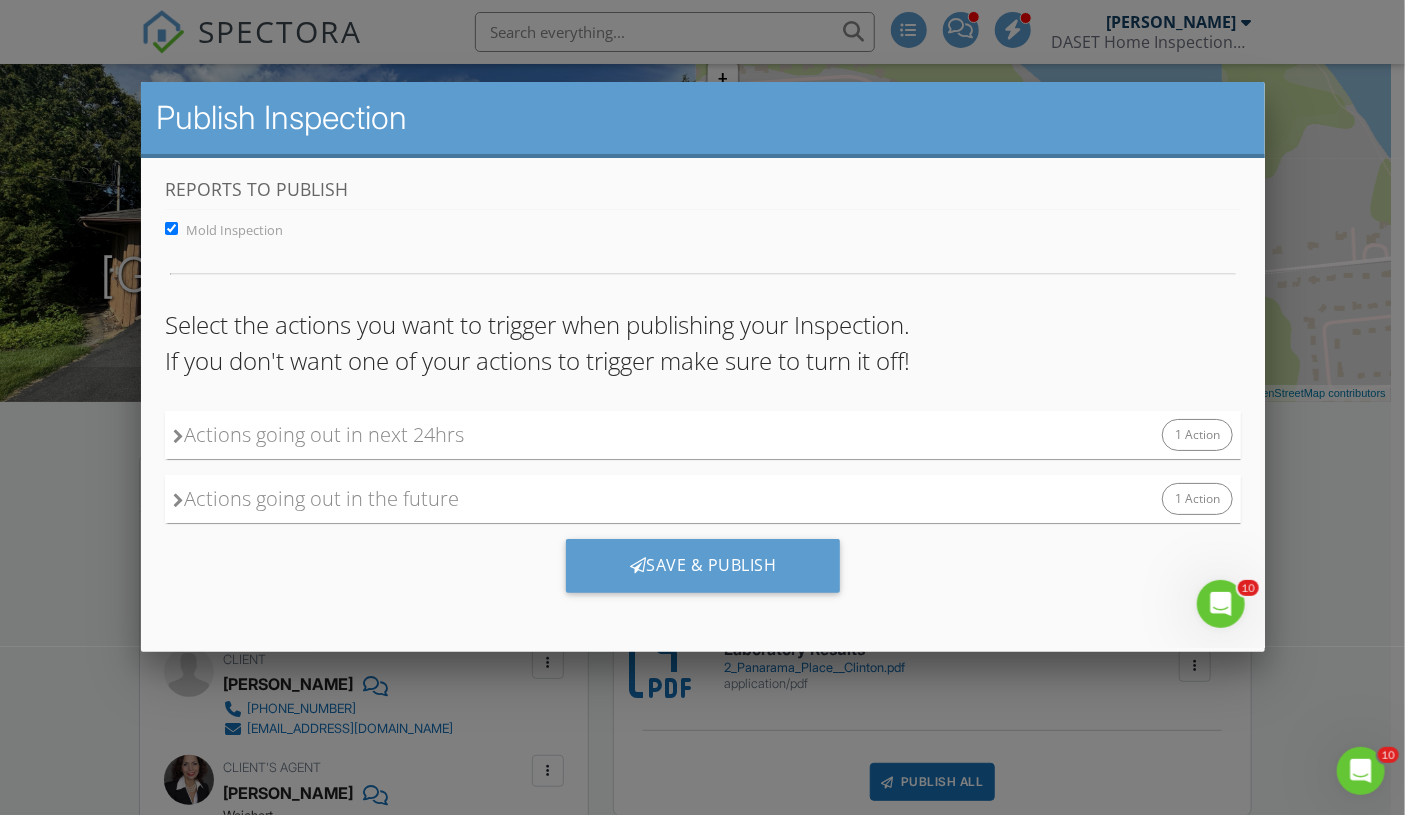 scroll, scrollTop: 6, scrollLeft: 0, axis: vertical 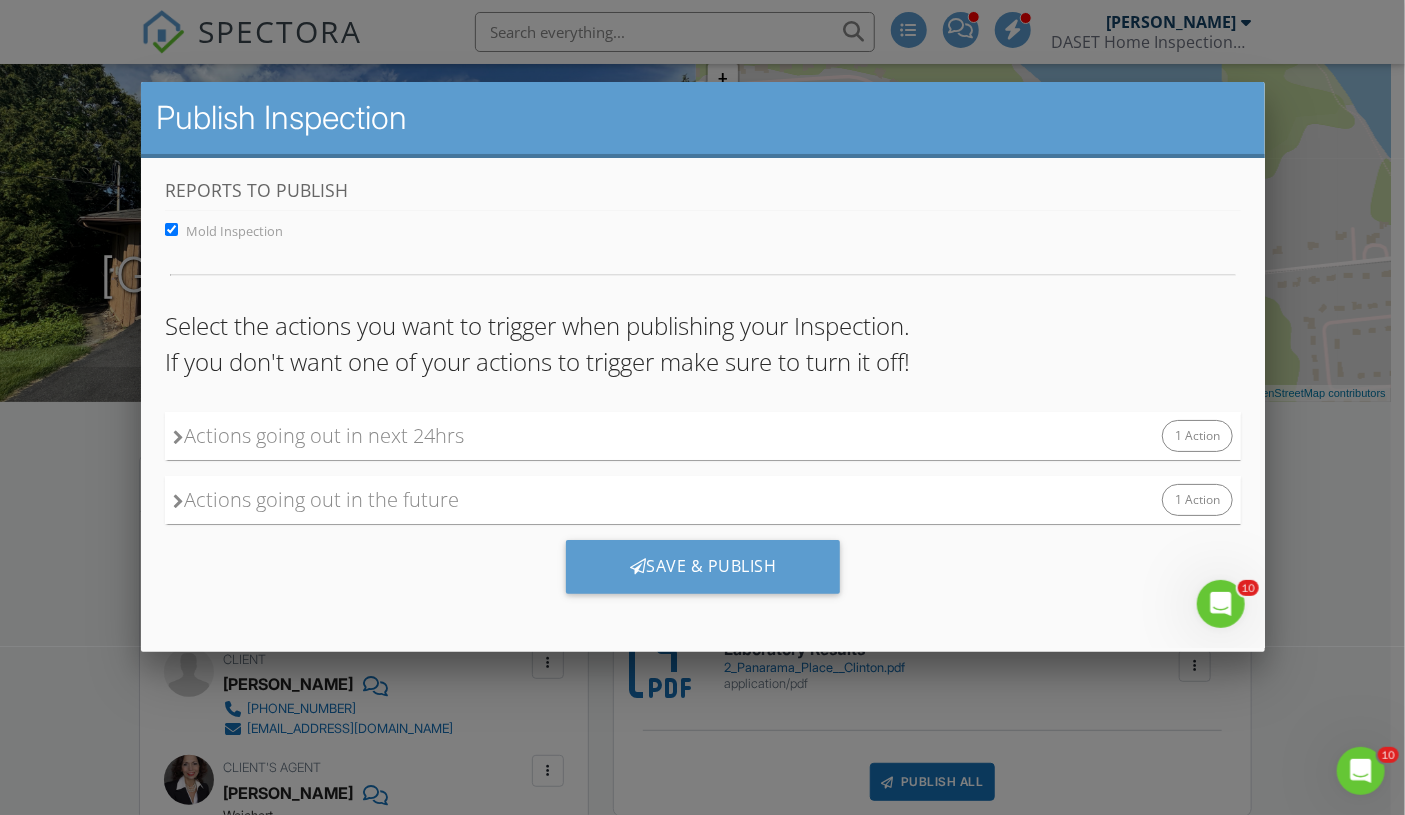 click on "Actions going out in next 24hrs" at bounding box center (317, 435) 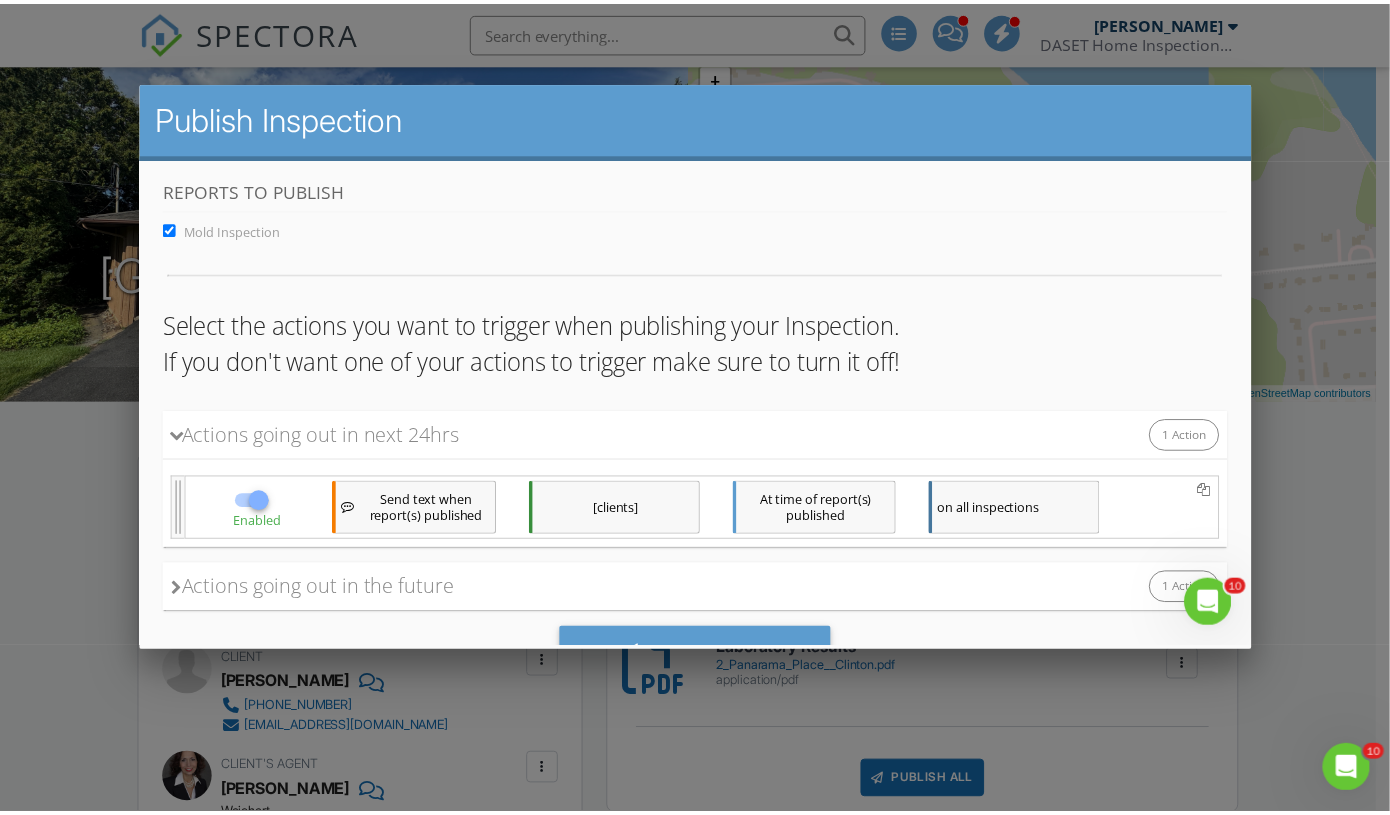 scroll, scrollTop: 93, scrollLeft: 0, axis: vertical 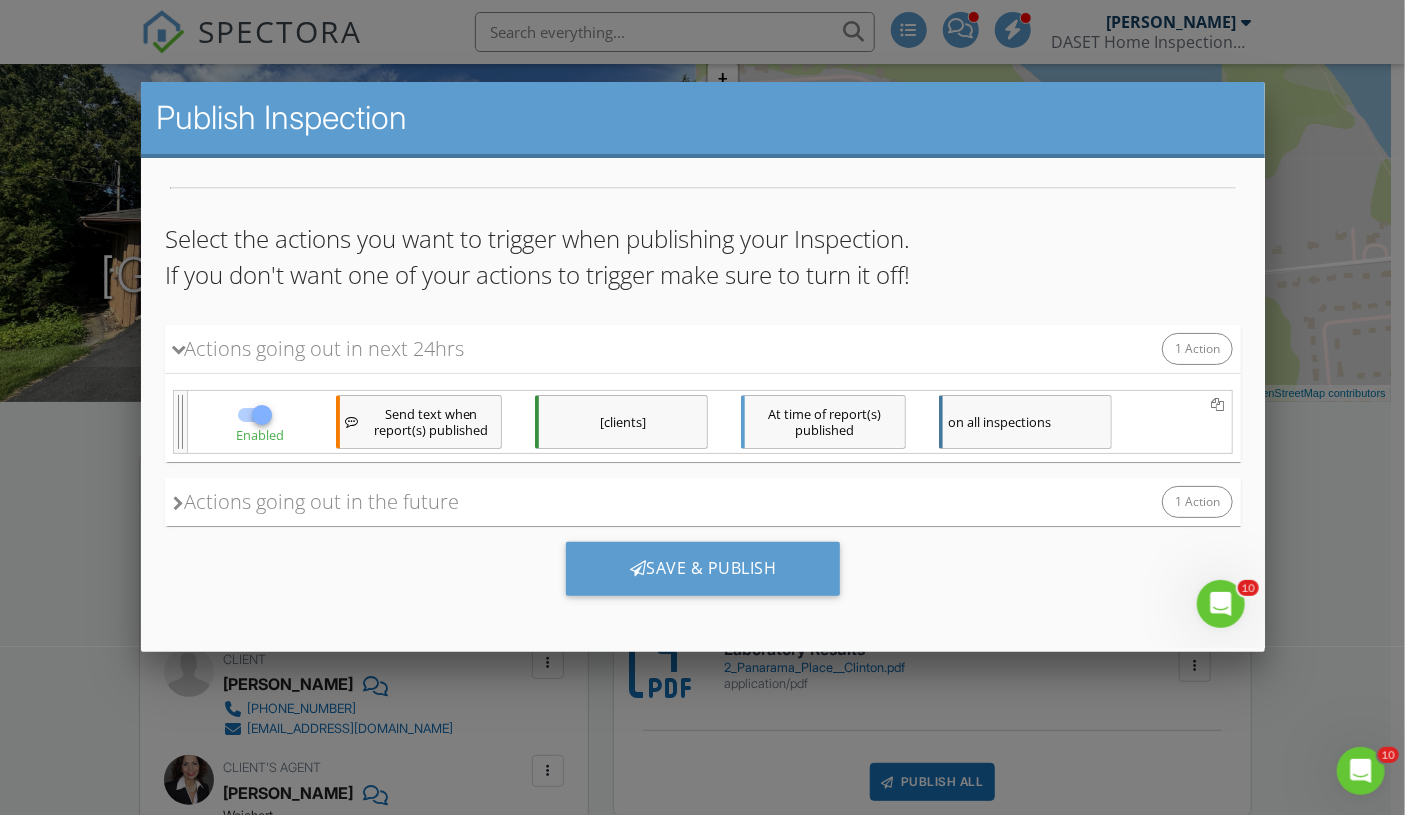 click at bounding box center [702, 409] 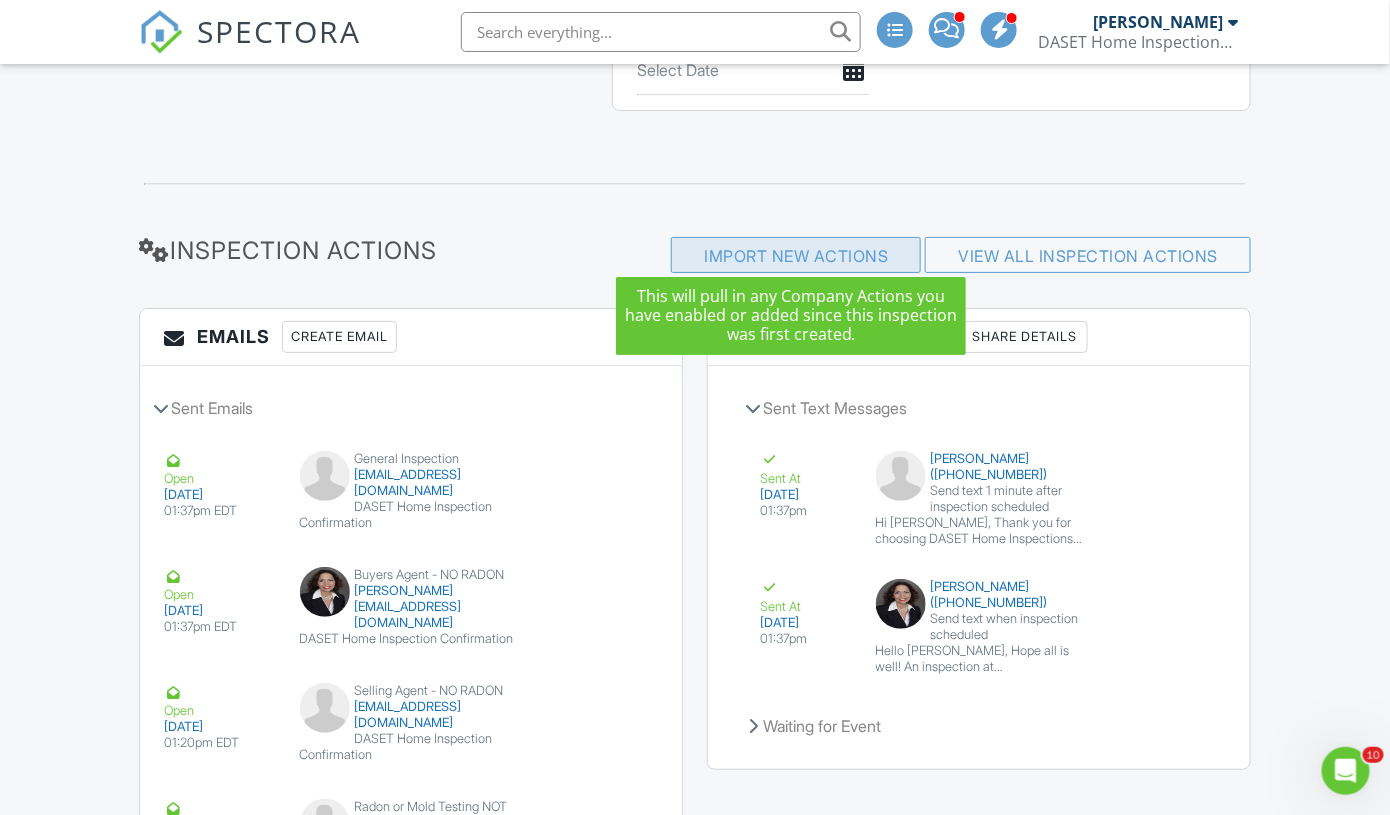 scroll, scrollTop: 2536, scrollLeft: 0, axis: vertical 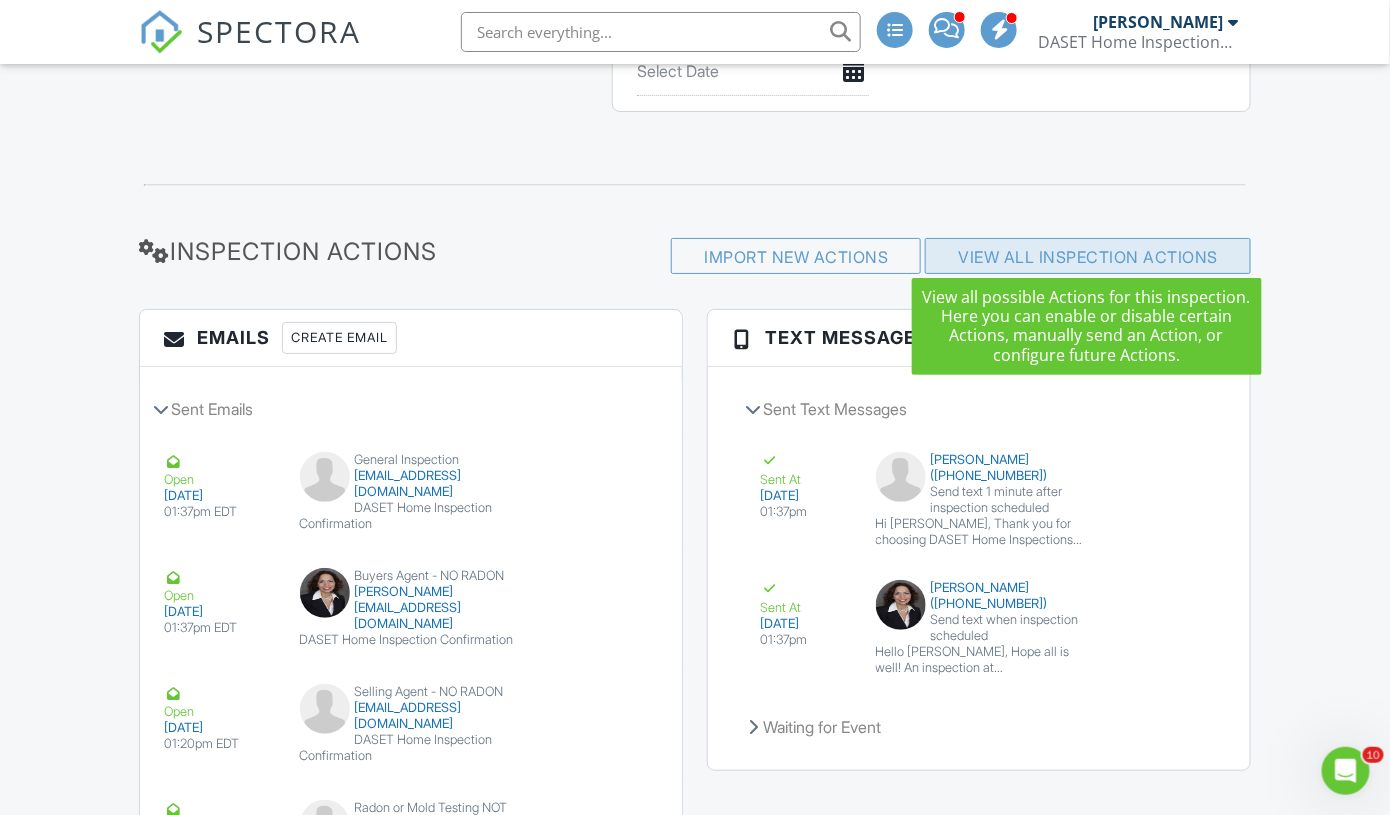 click on "View All Inspection Actions" at bounding box center (1088, 257) 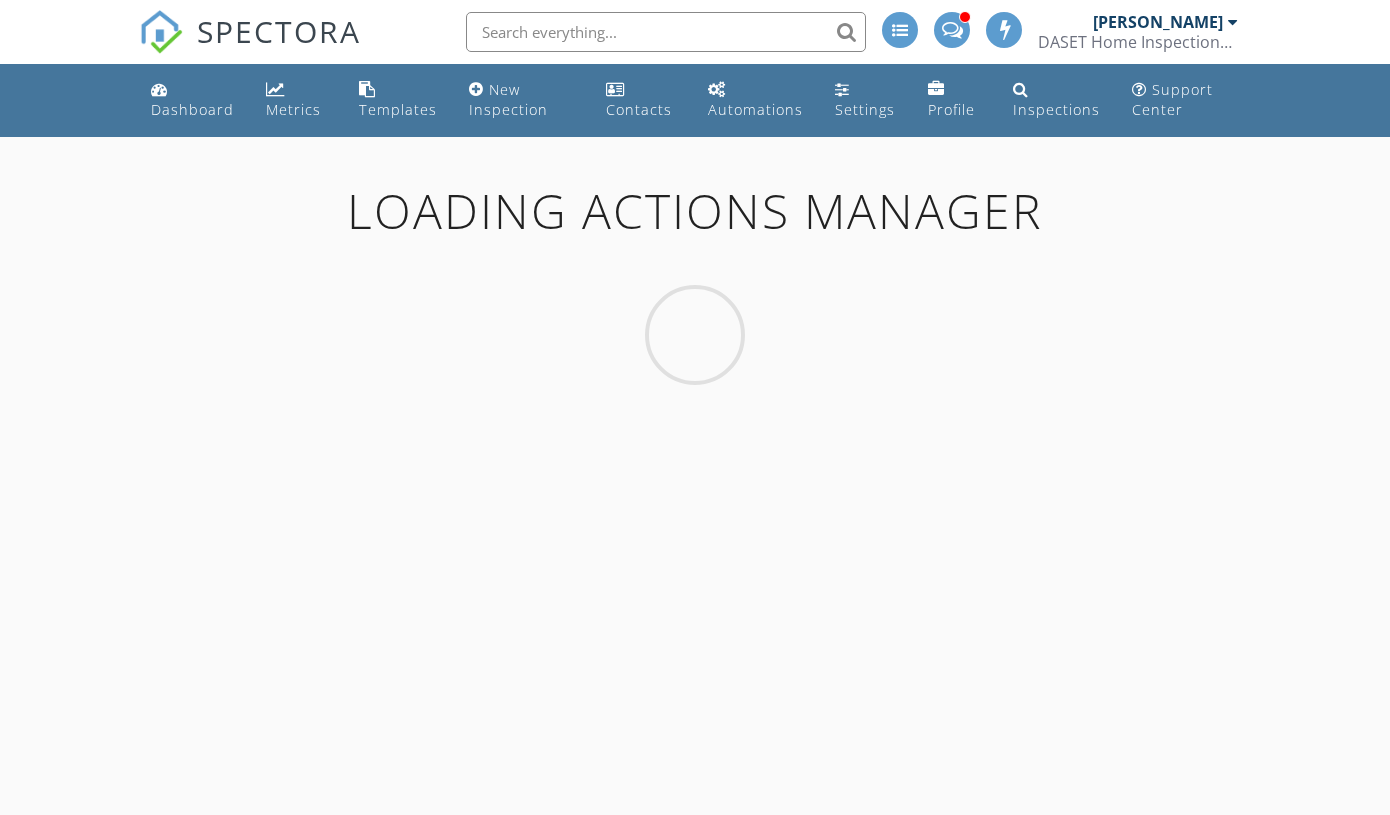 scroll, scrollTop: 0, scrollLeft: 0, axis: both 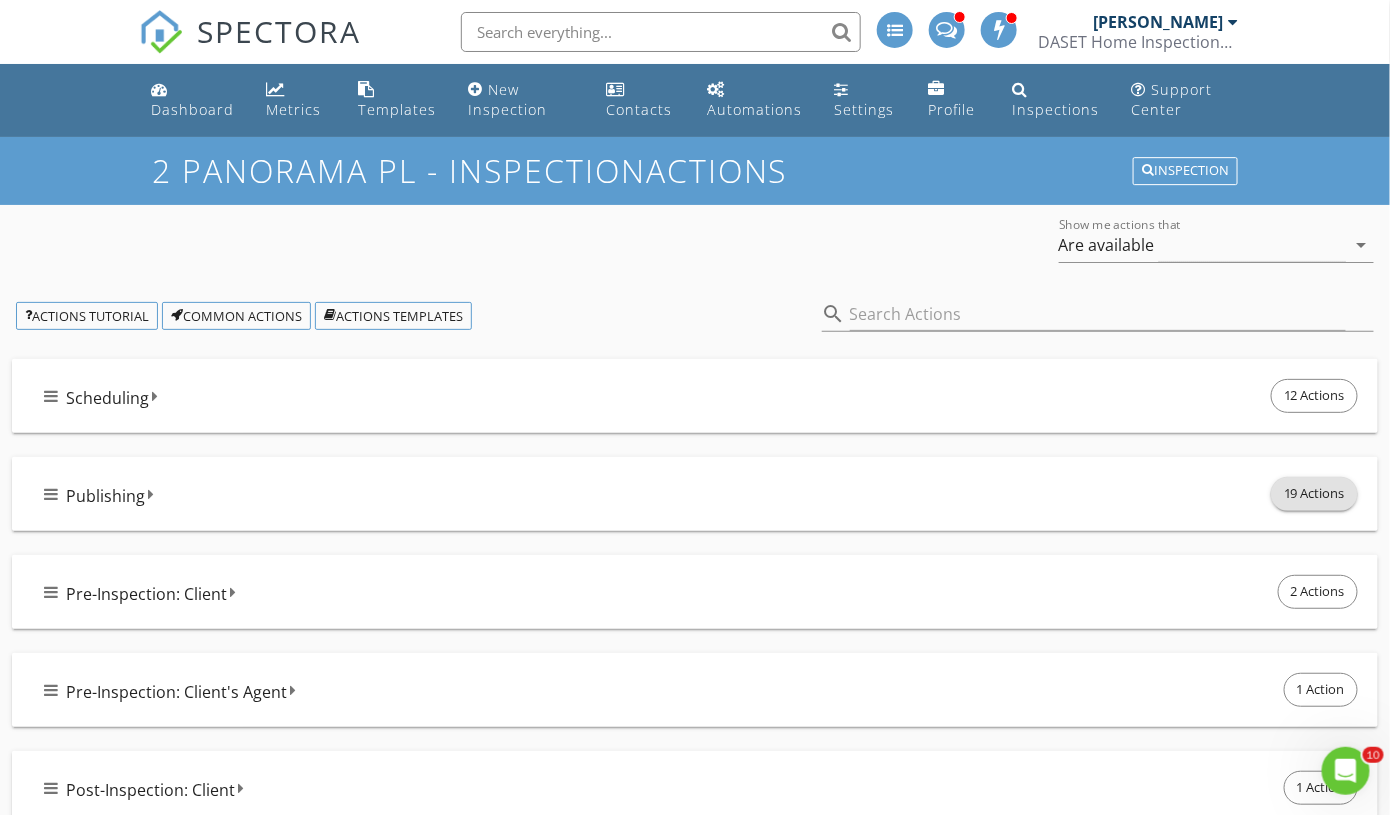 click on "19 Actions" at bounding box center (1314, 494) 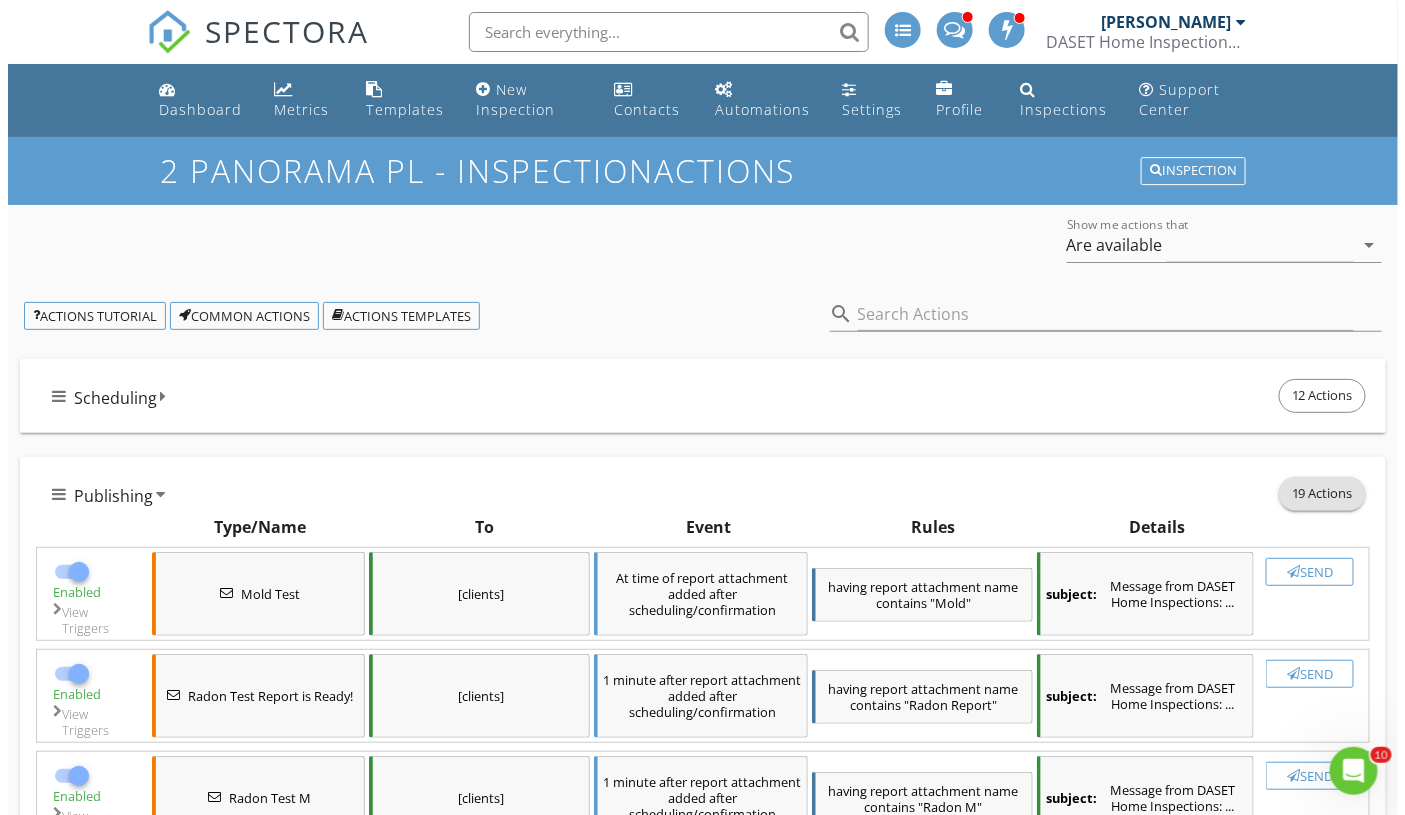 scroll, scrollTop: 0, scrollLeft: 0, axis: both 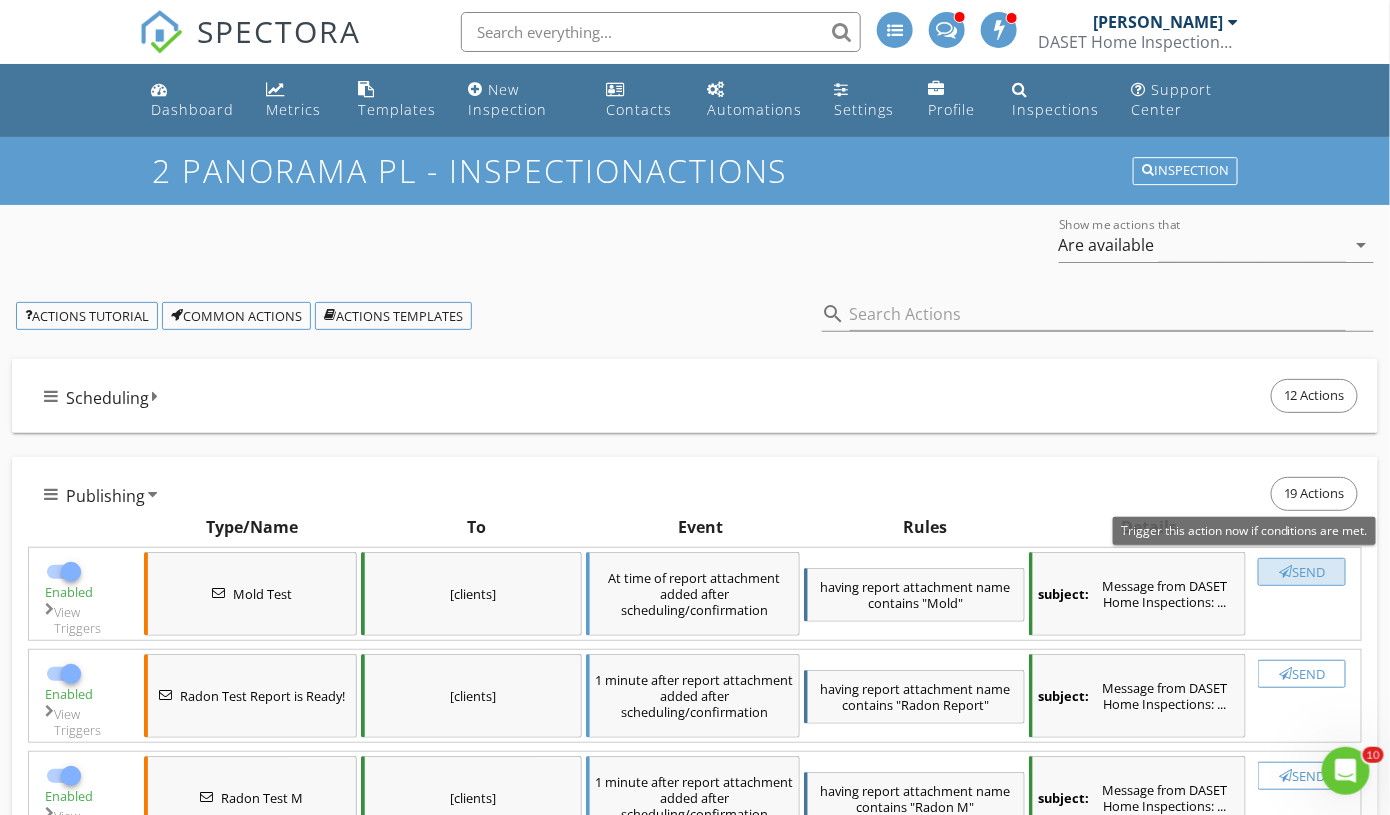 click on "Send" at bounding box center (1302, 572) 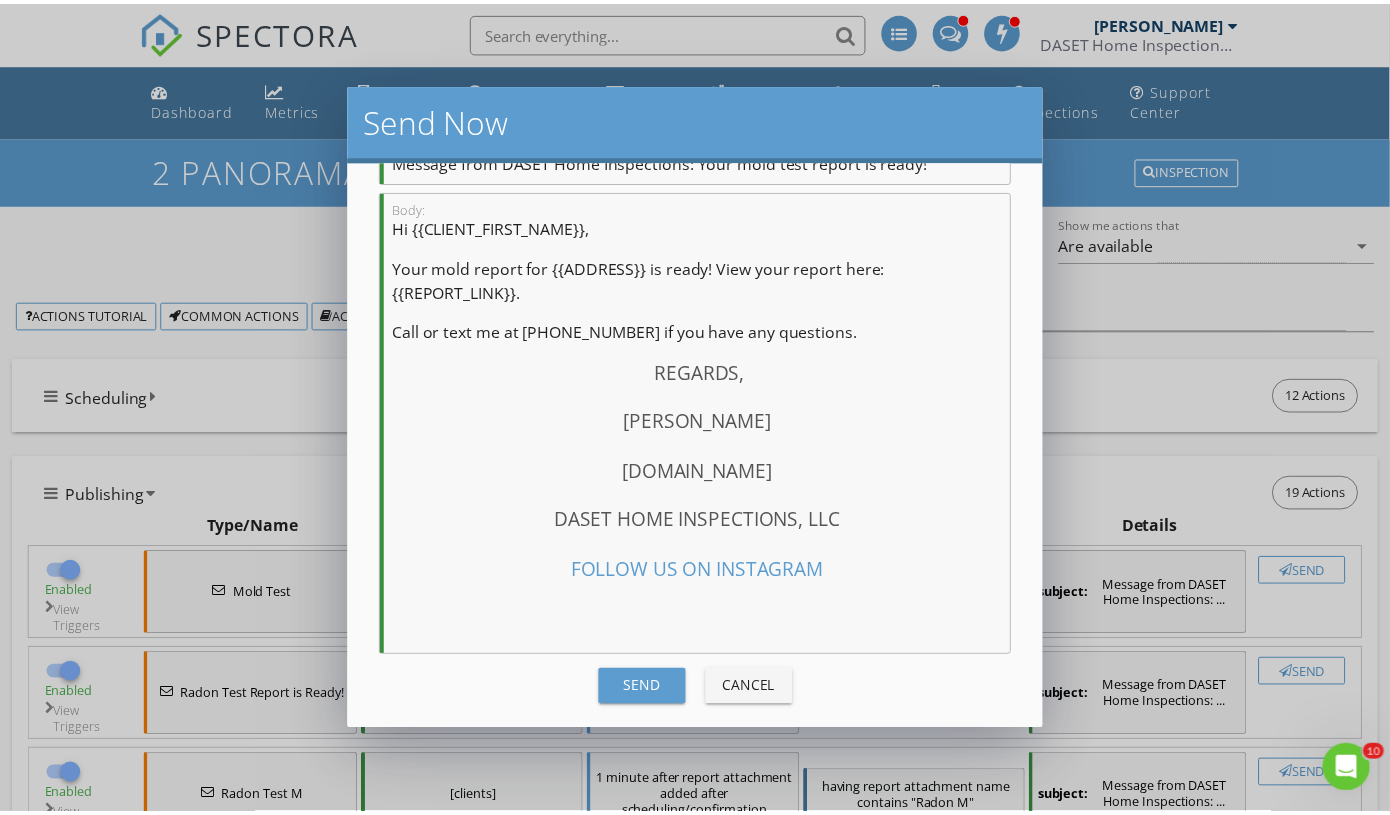 scroll, scrollTop: 258, scrollLeft: 0, axis: vertical 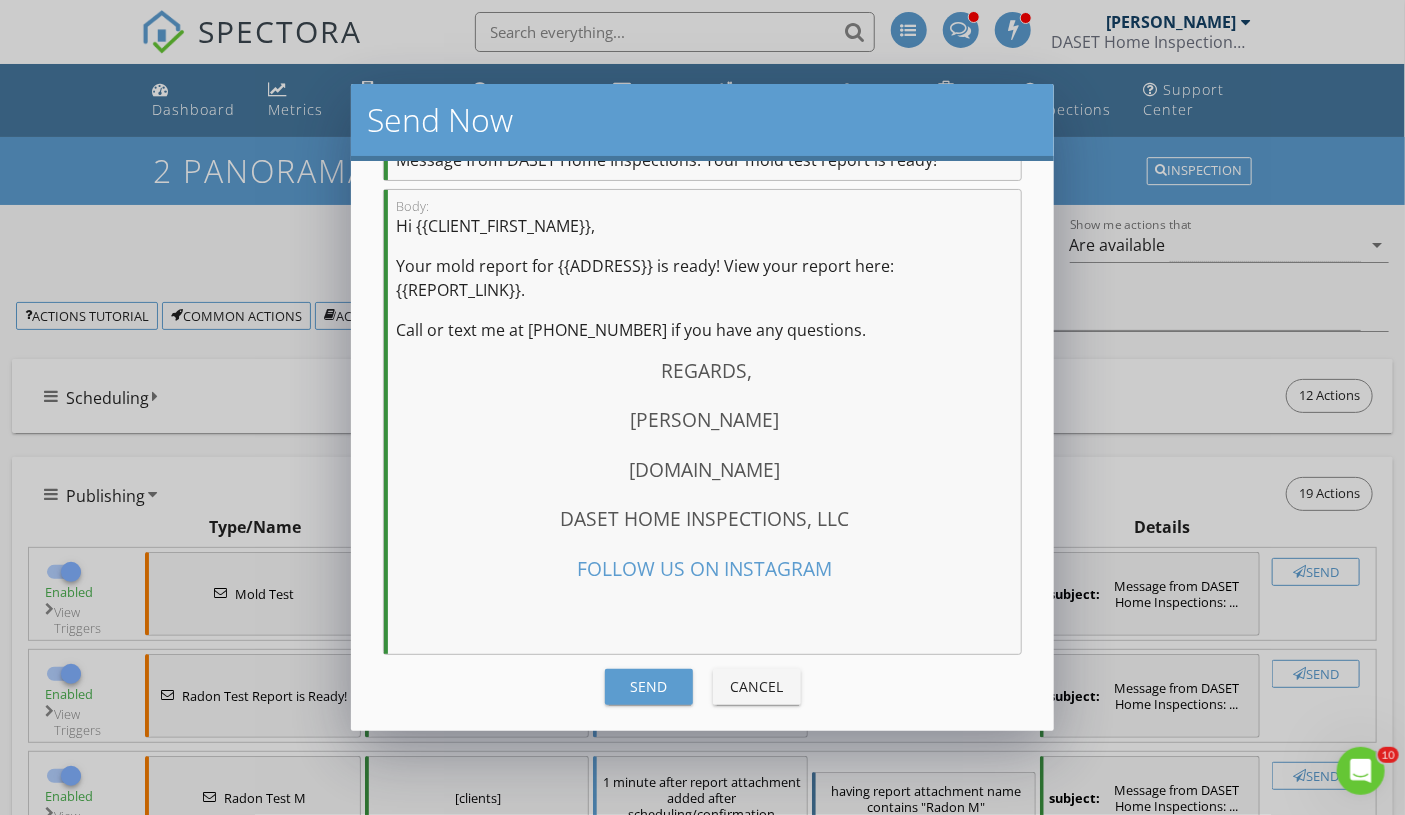 click on "Send" at bounding box center (649, 686) 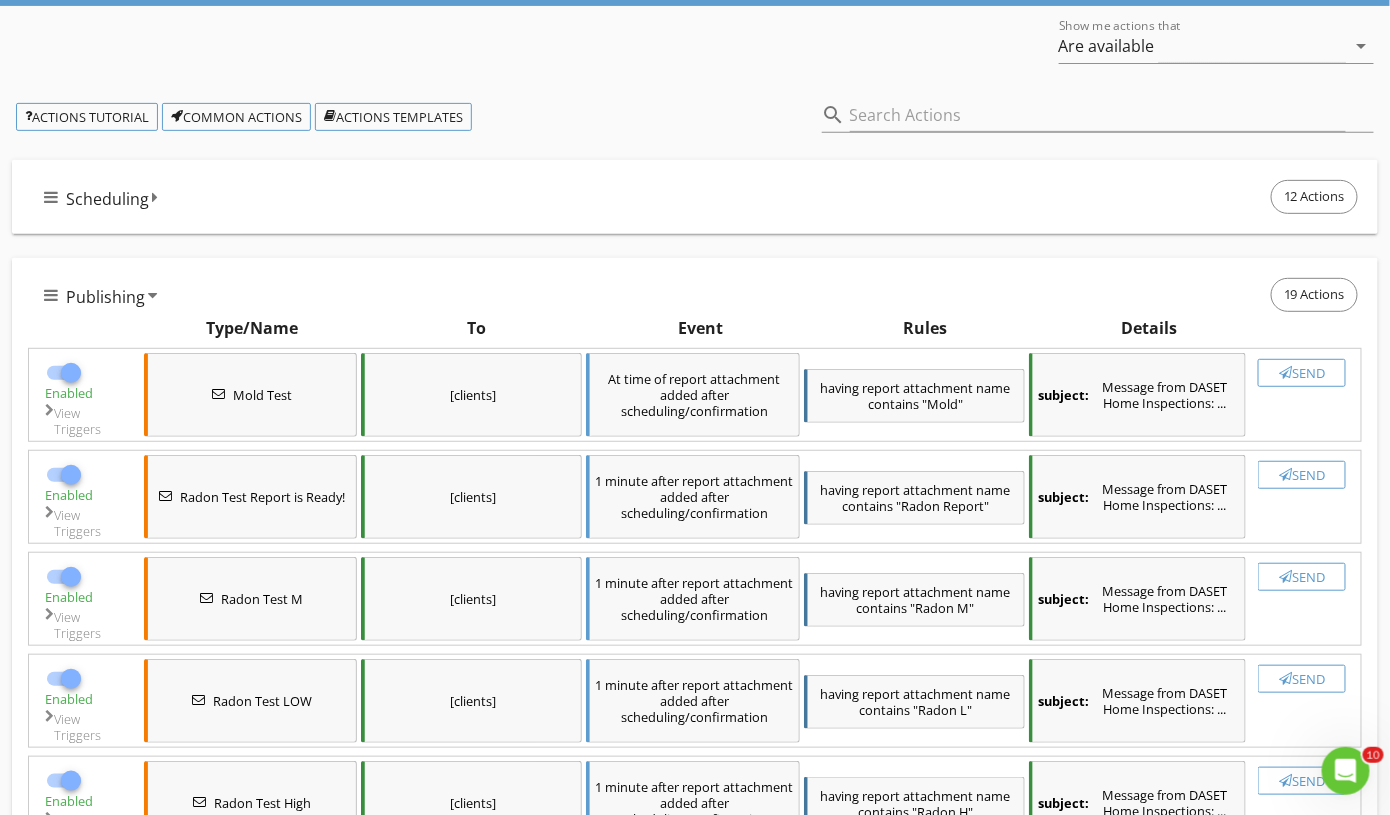 scroll, scrollTop: 200, scrollLeft: 0, axis: vertical 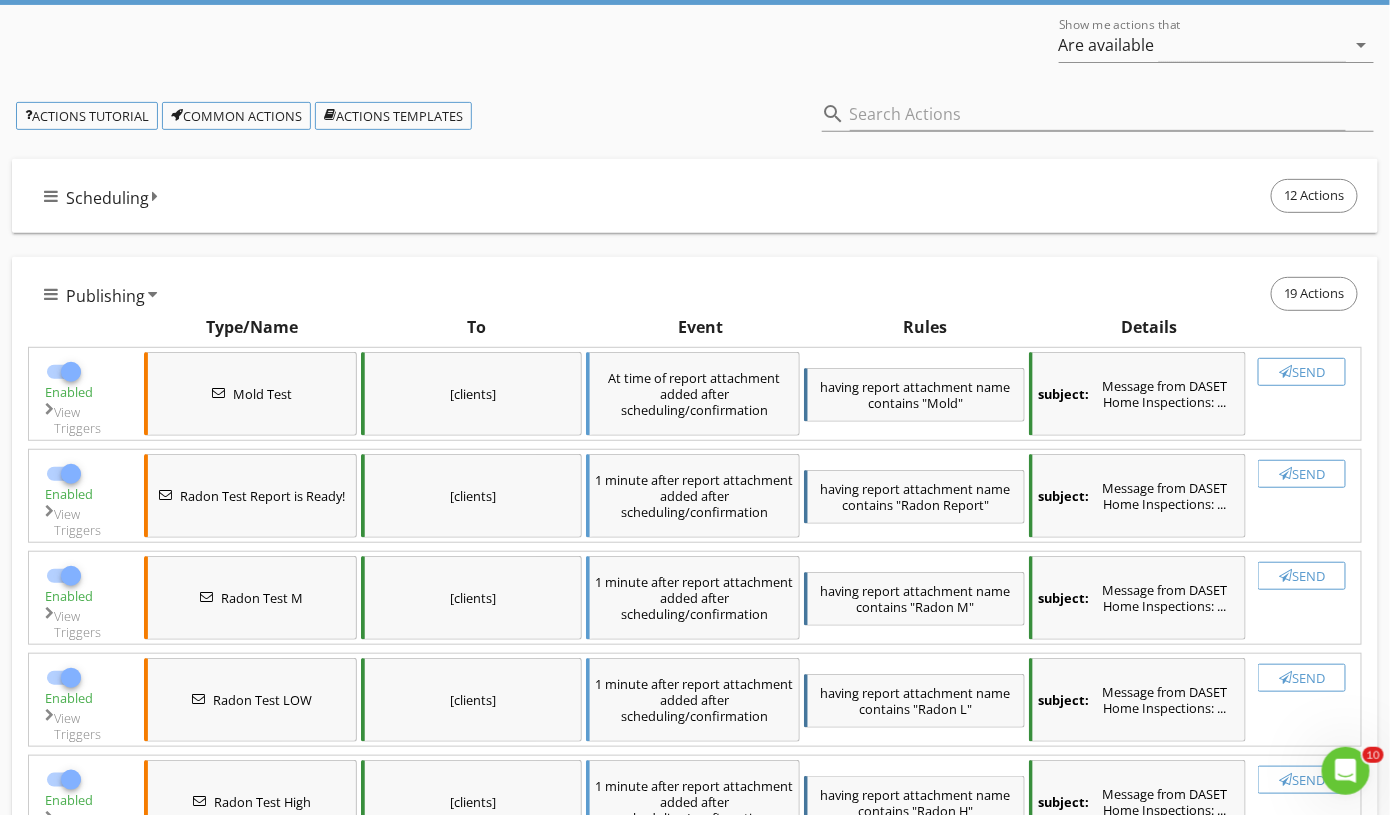 click on "View Triggers" at bounding box center [84, 420] 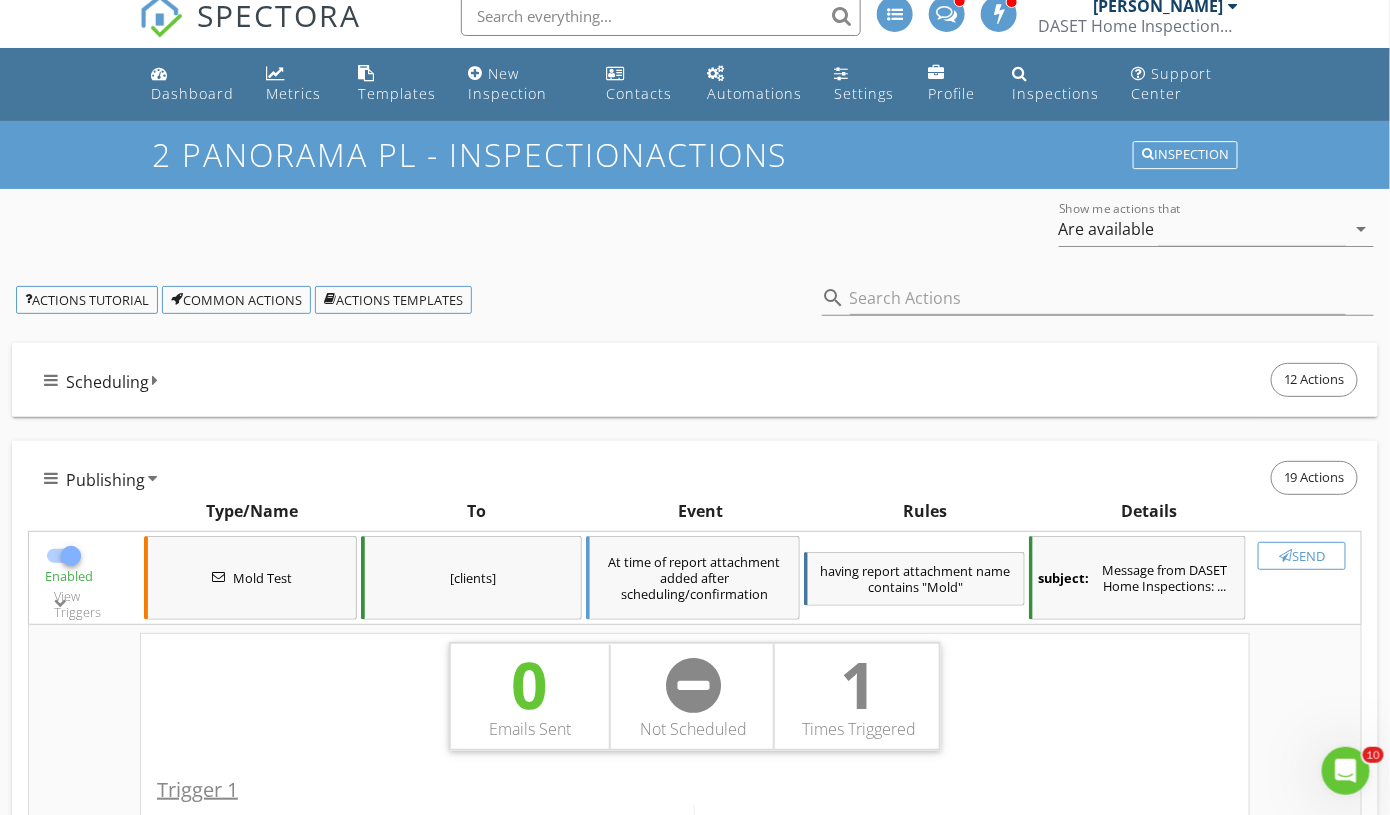 scroll, scrollTop: 0, scrollLeft: 0, axis: both 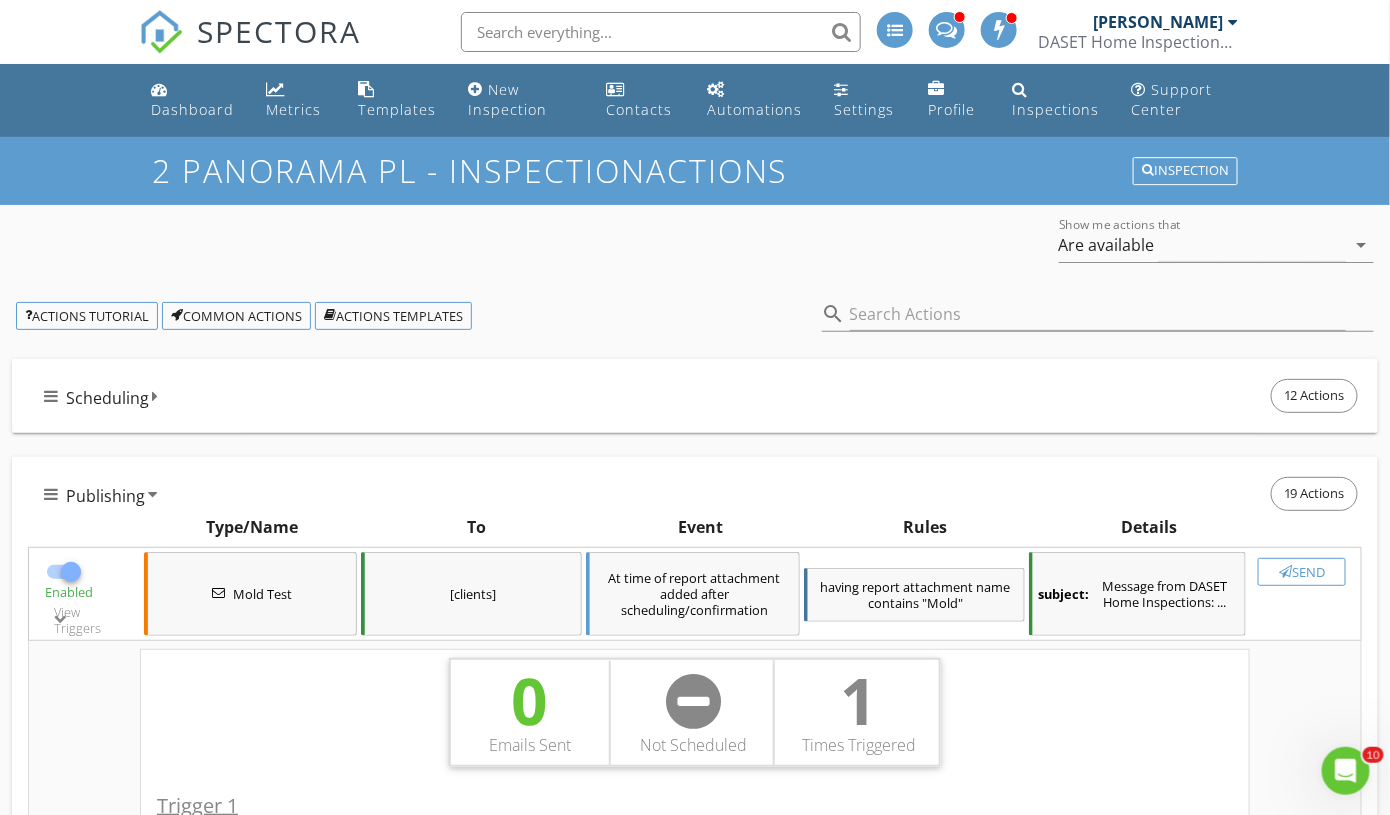 click on "2 Panorama Pl
-
Inspection
Actions" at bounding box center (695, 170) 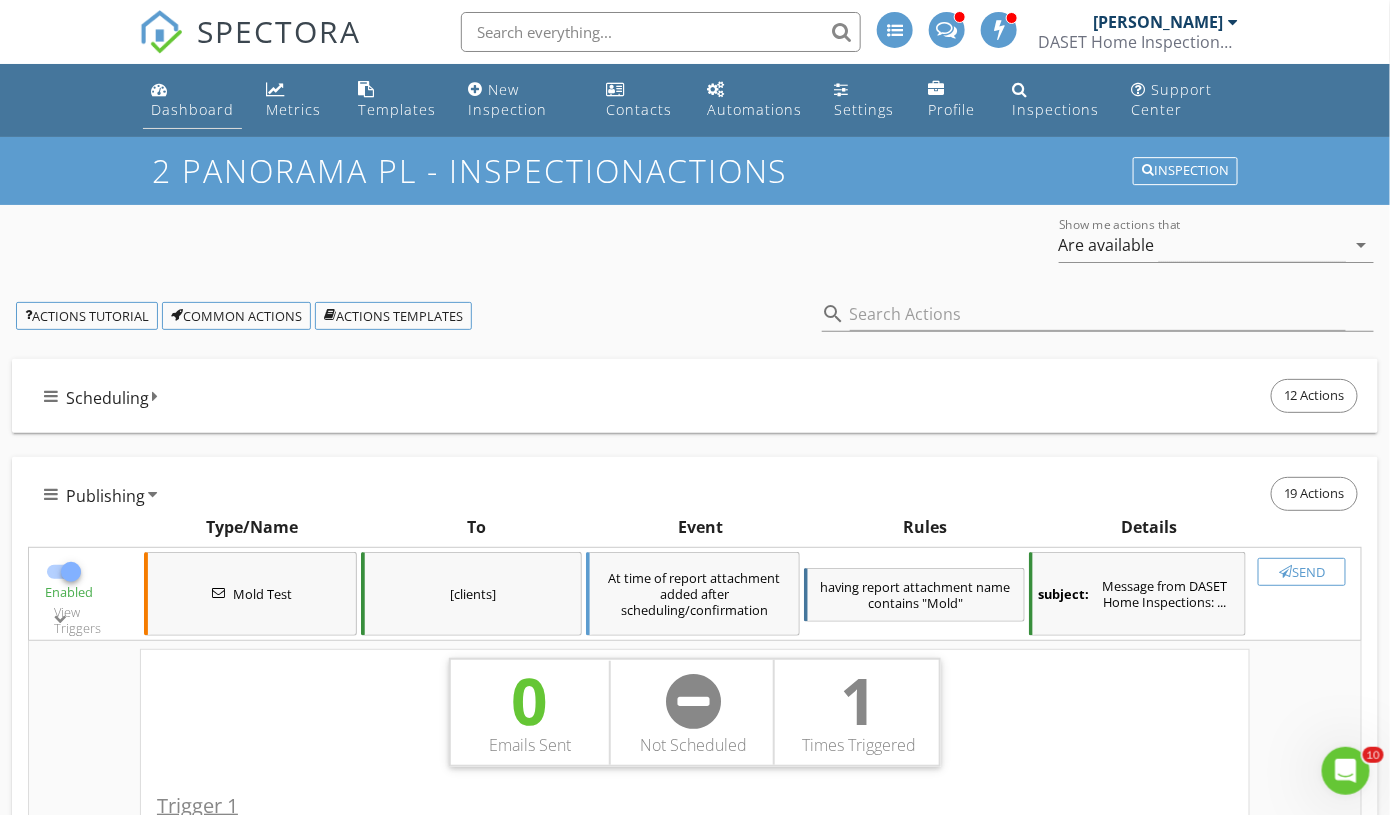 click on "Dashboard" at bounding box center [192, 109] 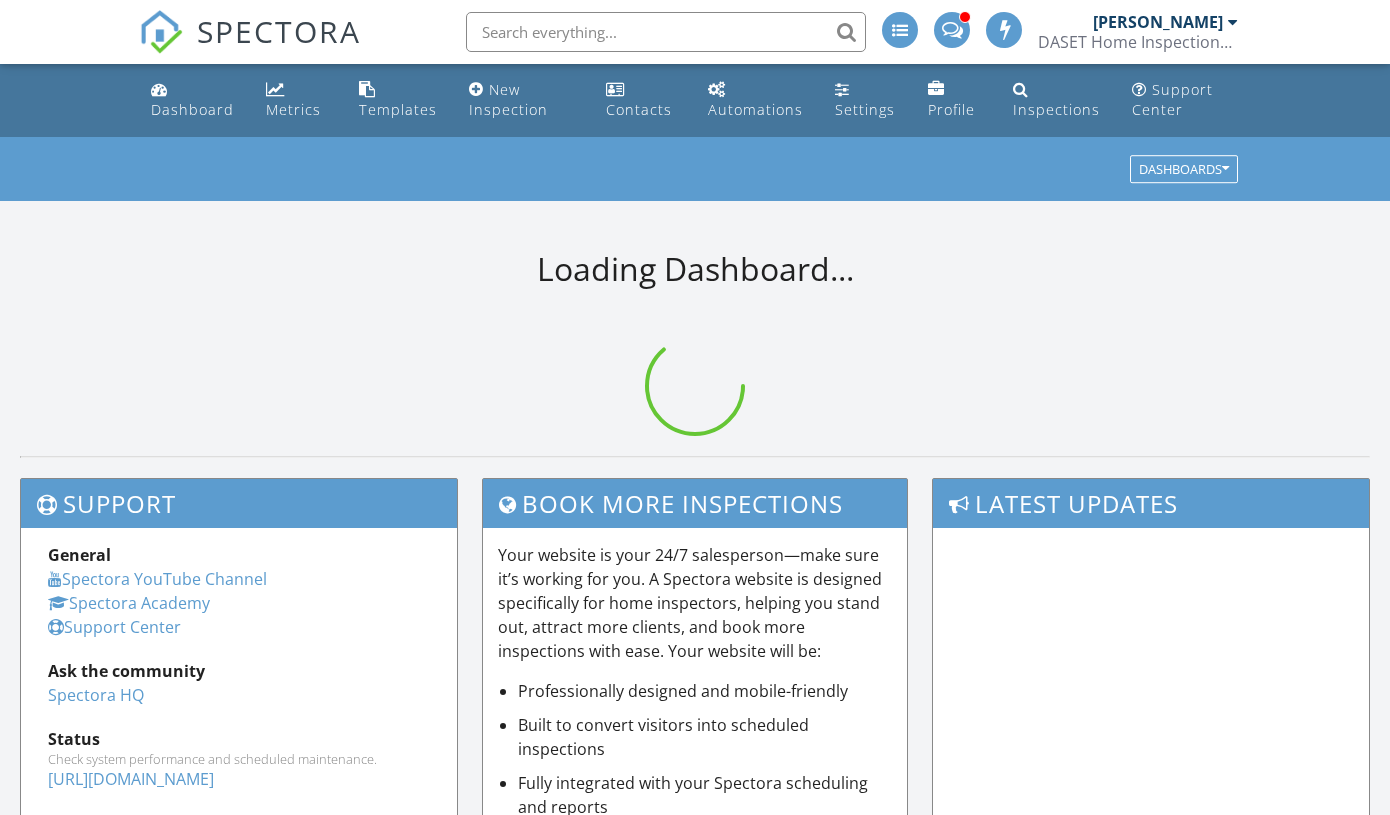 scroll, scrollTop: 0, scrollLeft: 0, axis: both 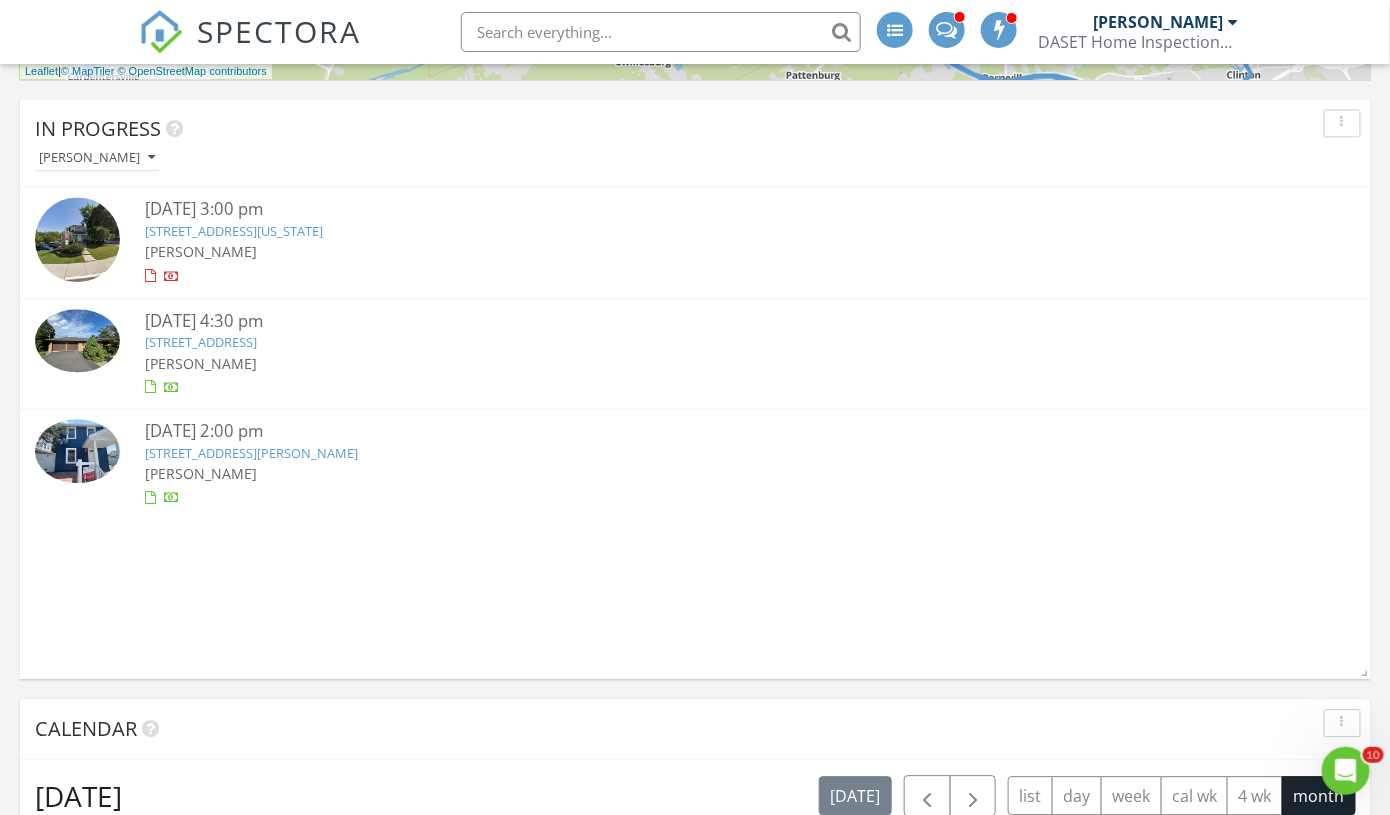 click on "[STREET_ADDRESS]" at bounding box center [201, 342] 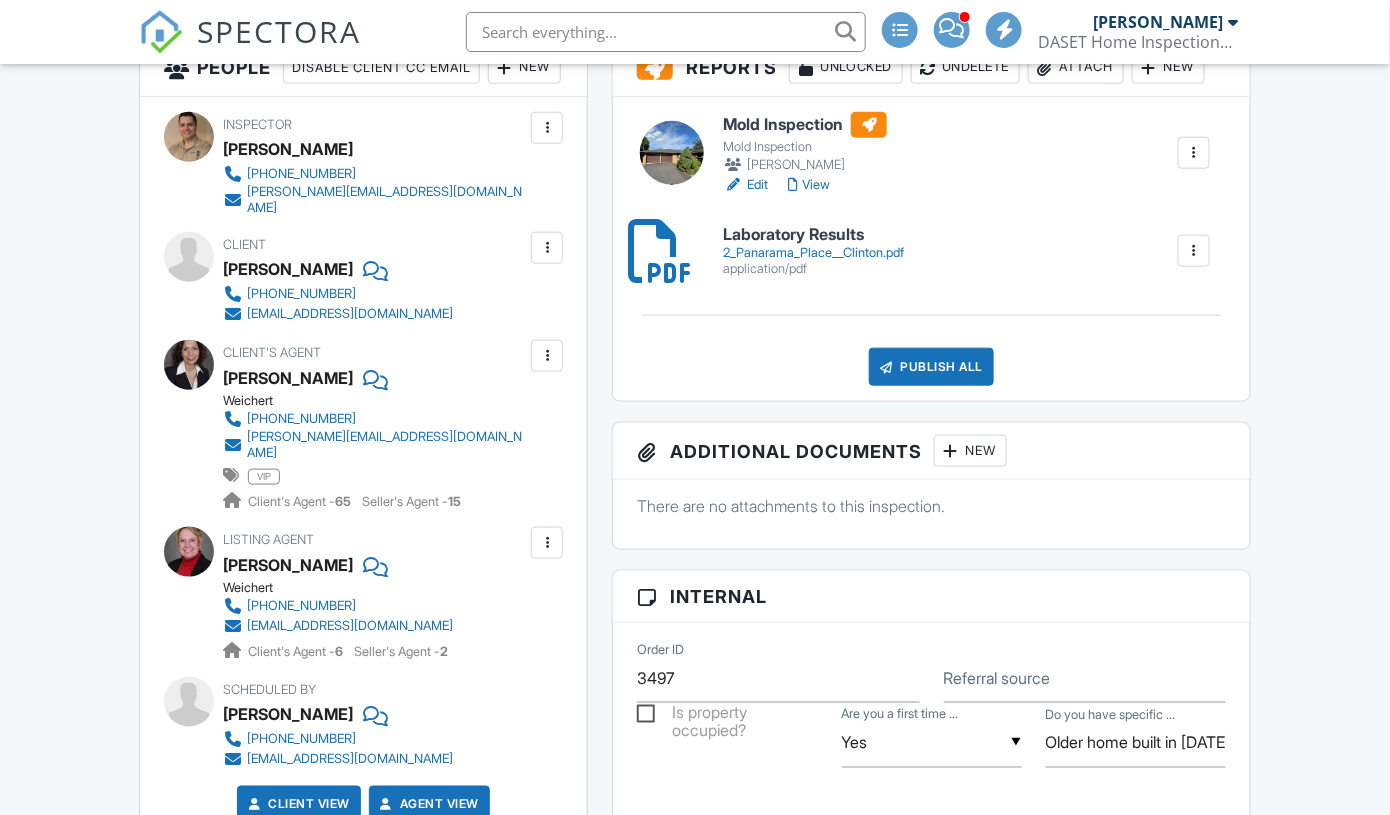 scroll, scrollTop: 685, scrollLeft: 0, axis: vertical 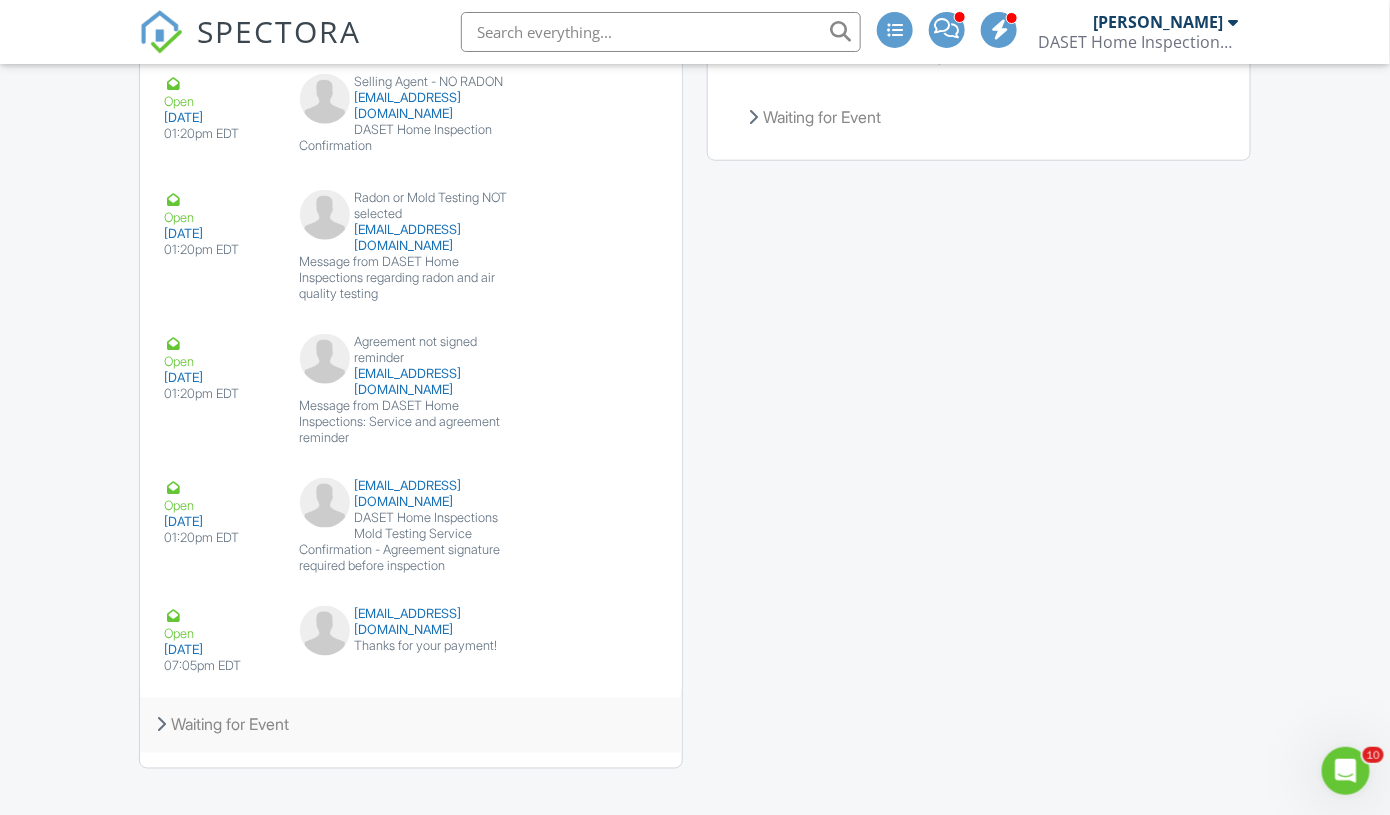 click on "Waiting for Event" at bounding box center (411, 725) 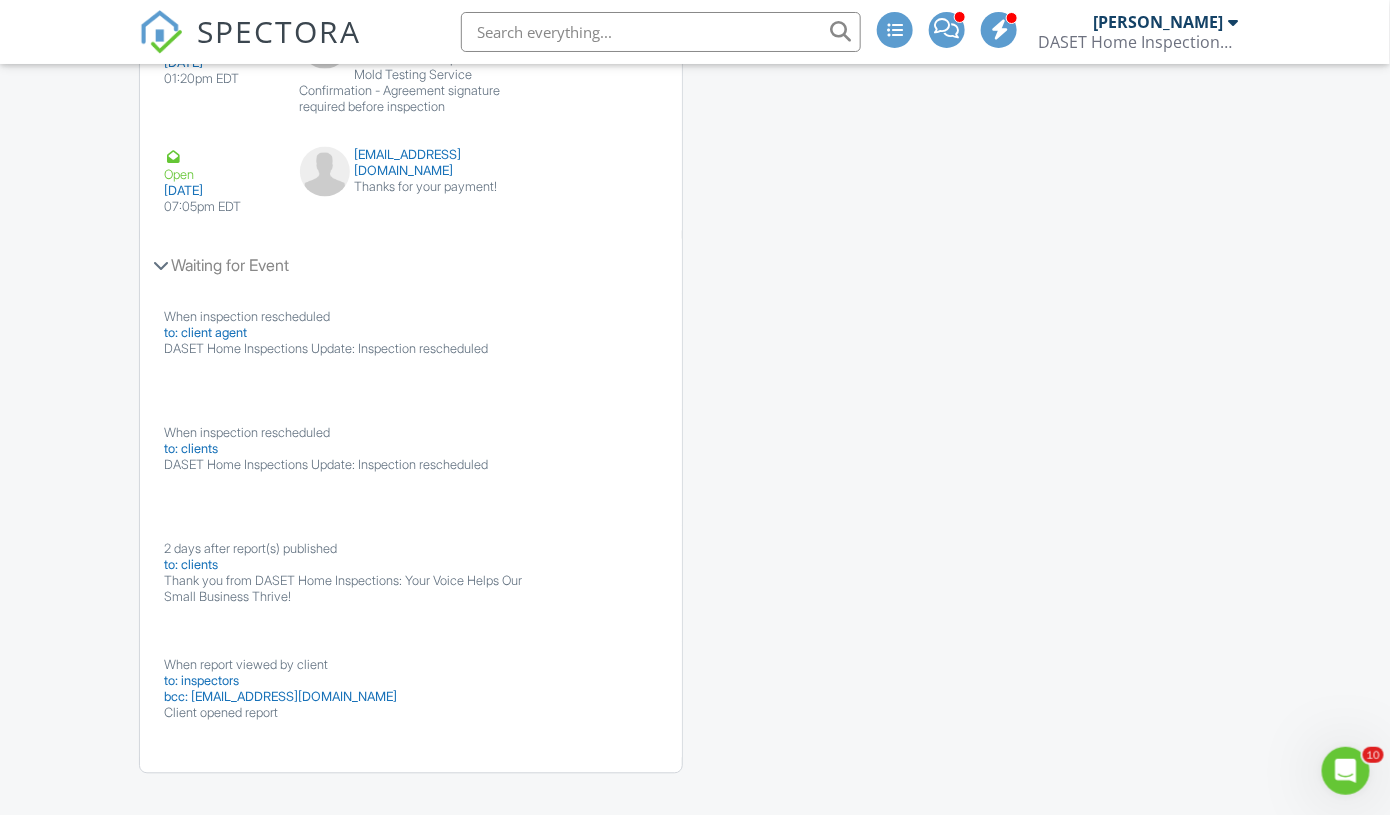 scroll, scrollTop: 3610, scrollLeft: 0, axis: vertical 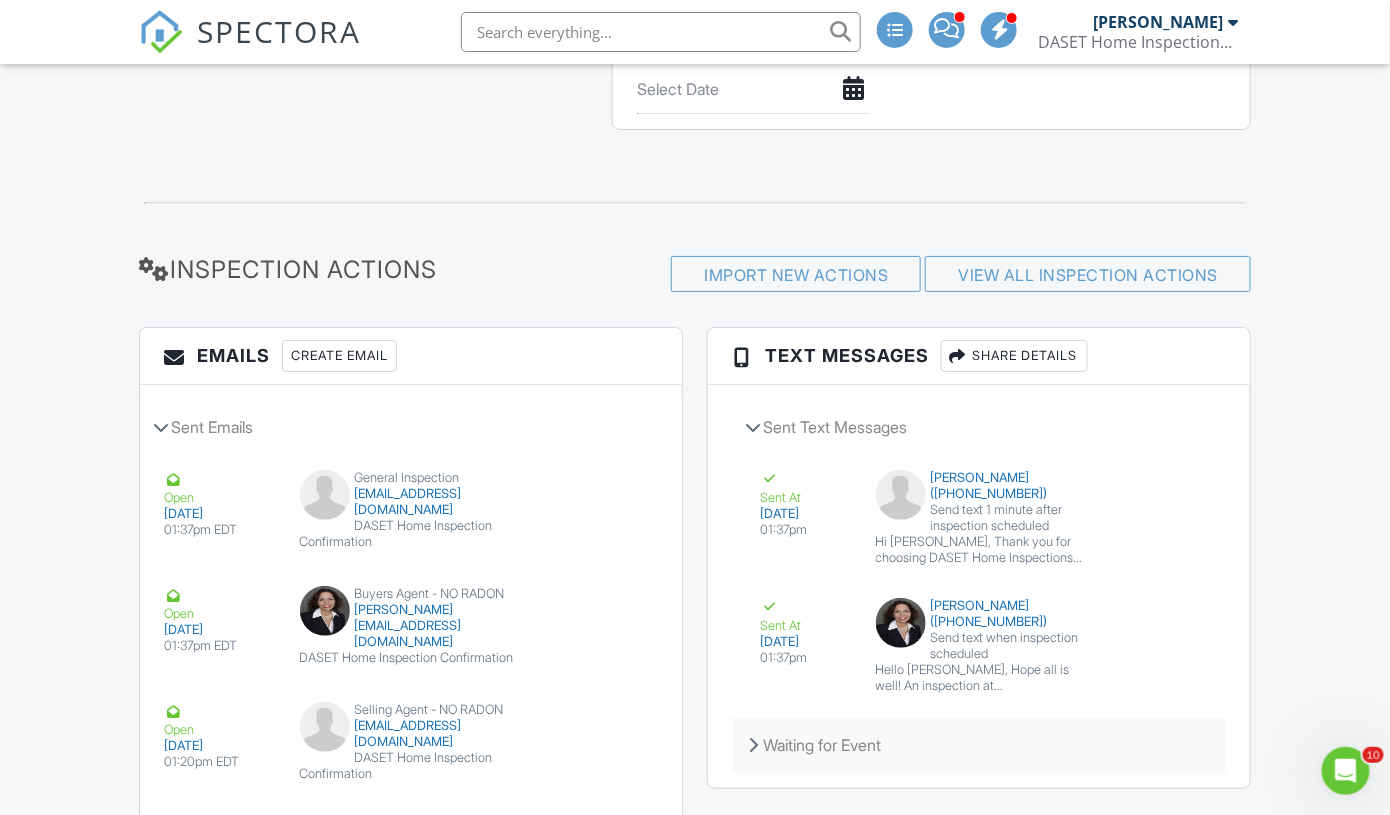 click on "Waiting for Event" at bounding box center (979, 745) 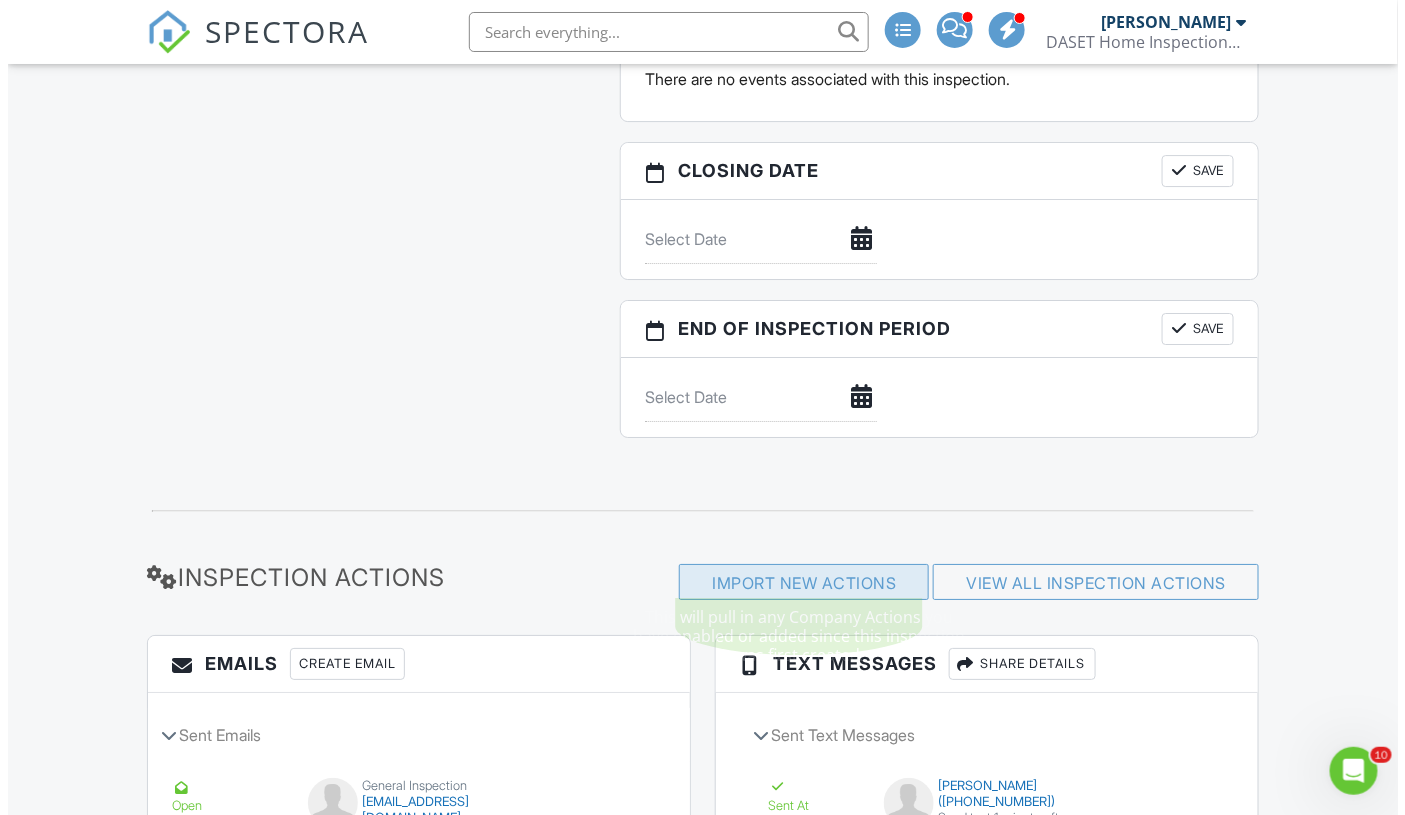 scroll, scrollTop: 2210, scrollLeft: 0, axis: vertical 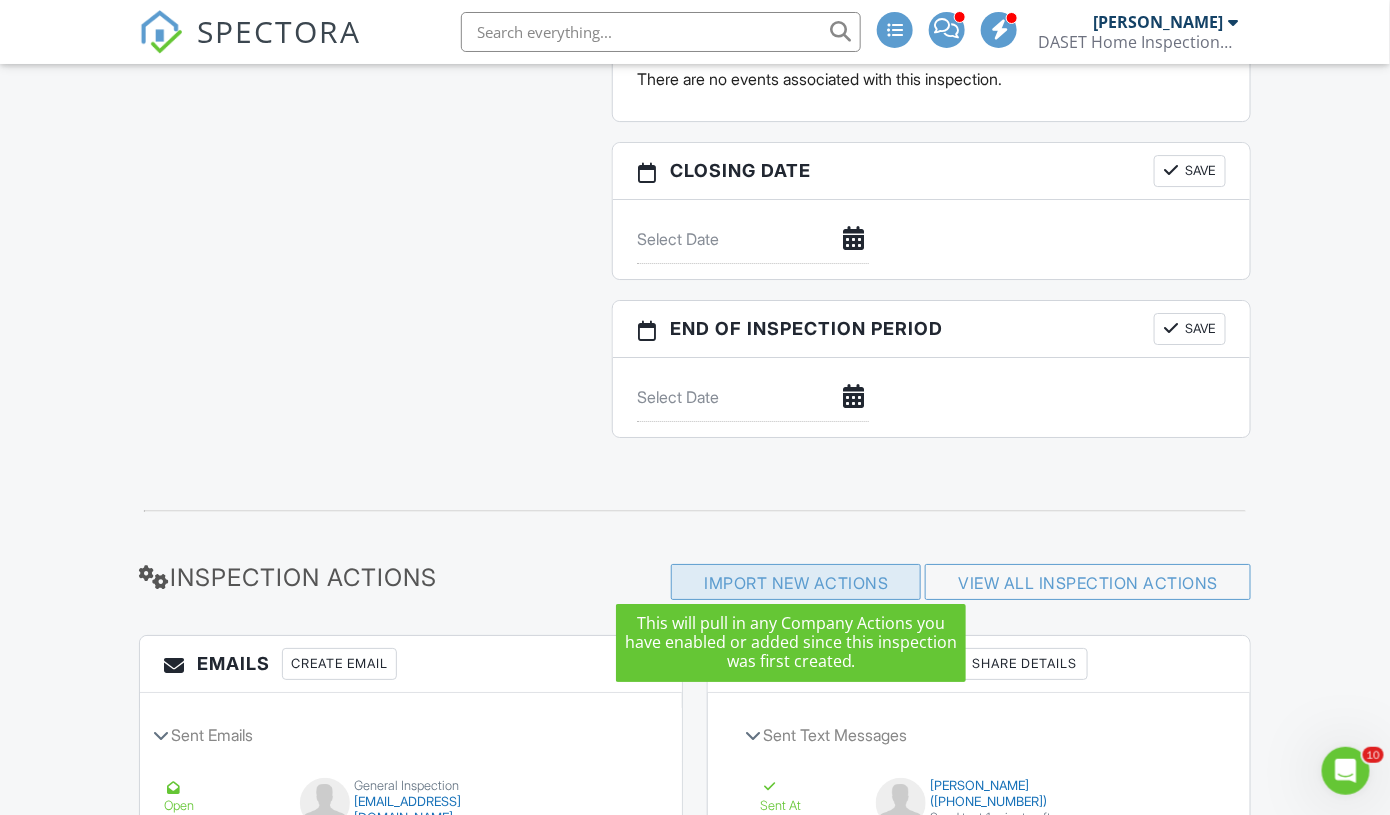 click on "Import New Actions" at bounding box center (796, 582) 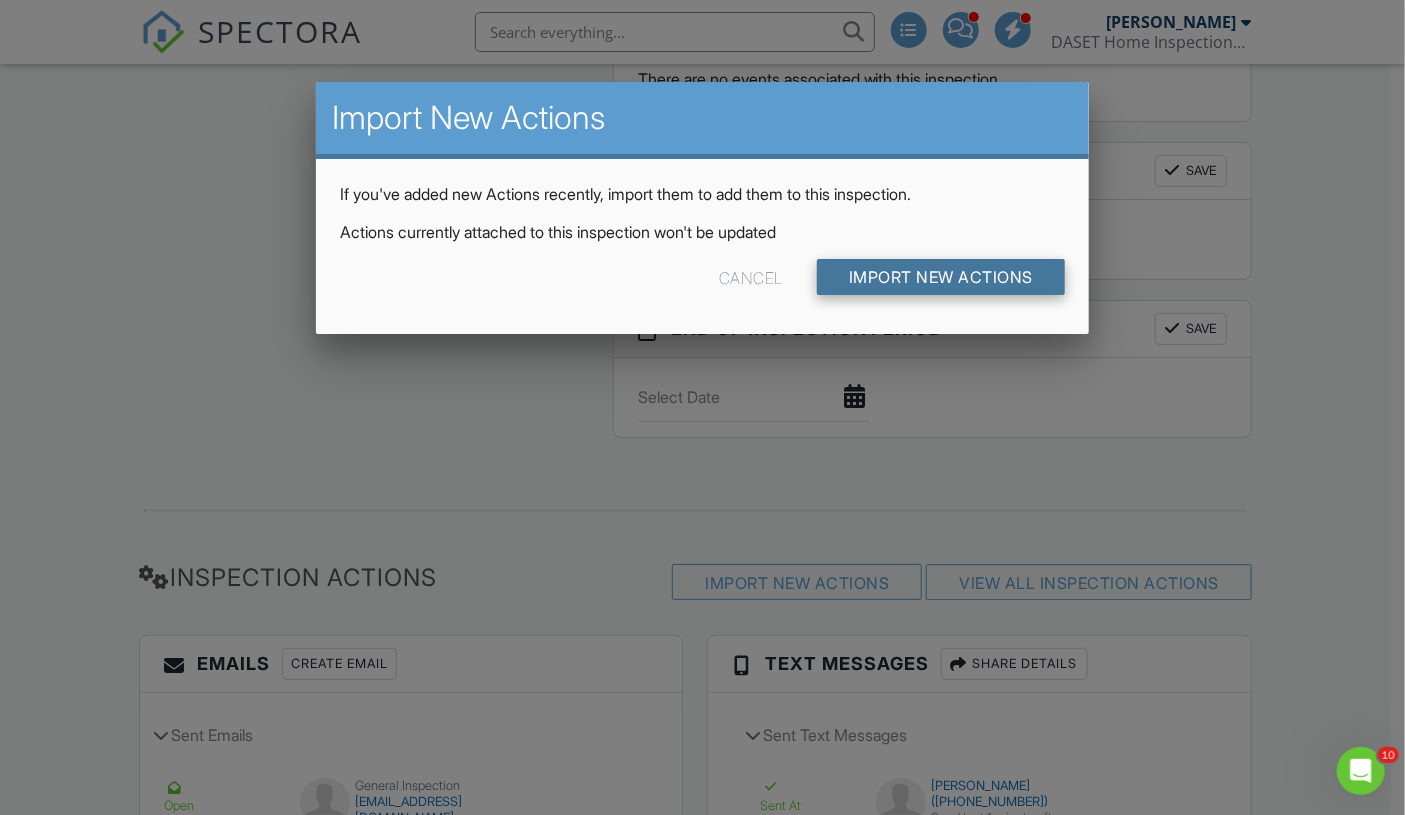 click on "Import New Actions" at bounding box center [941, 277] 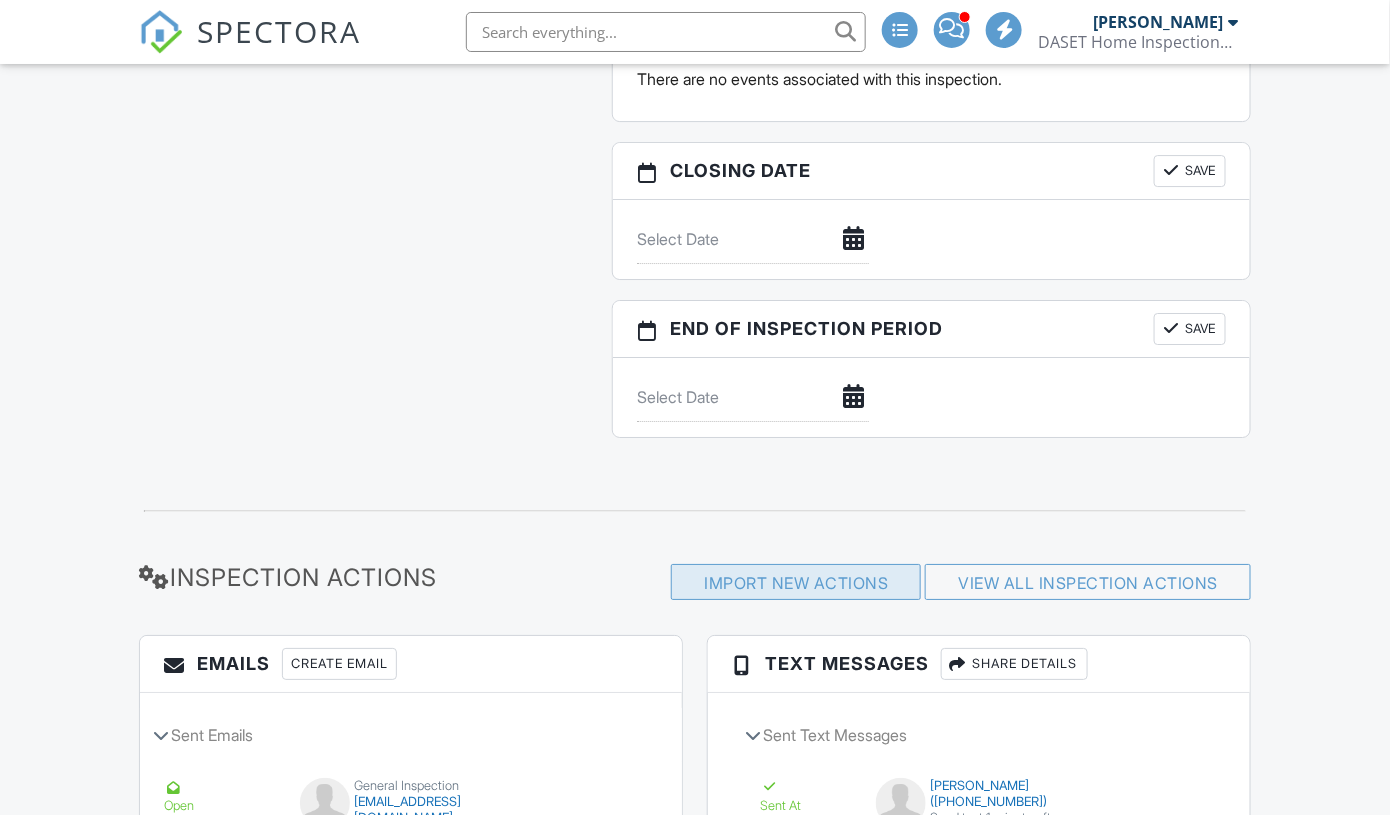 scroll, scrollTop: 2491, scrollLeft: 0, axis: vertical 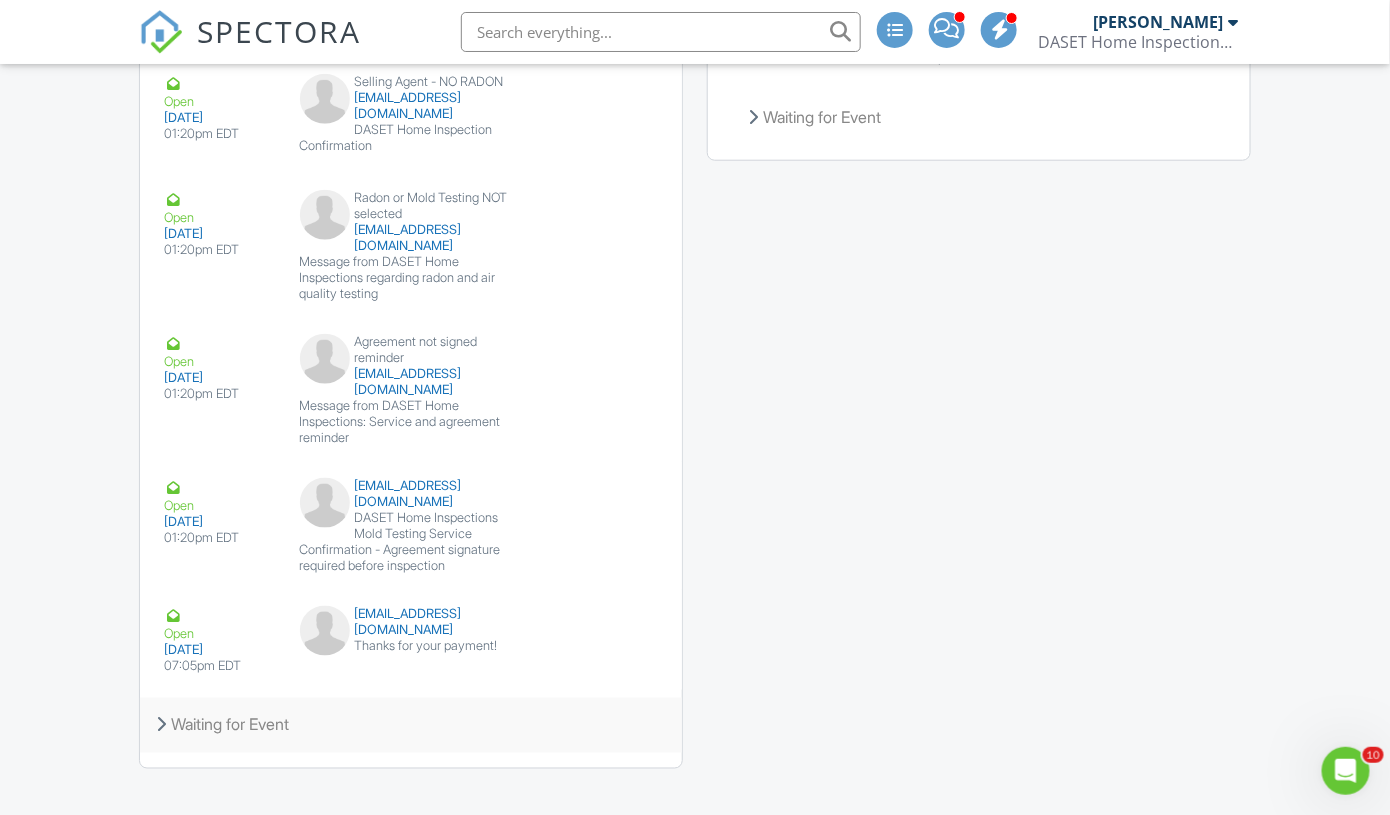 click on "Waiting for Event" at bounding box center (411, 725) 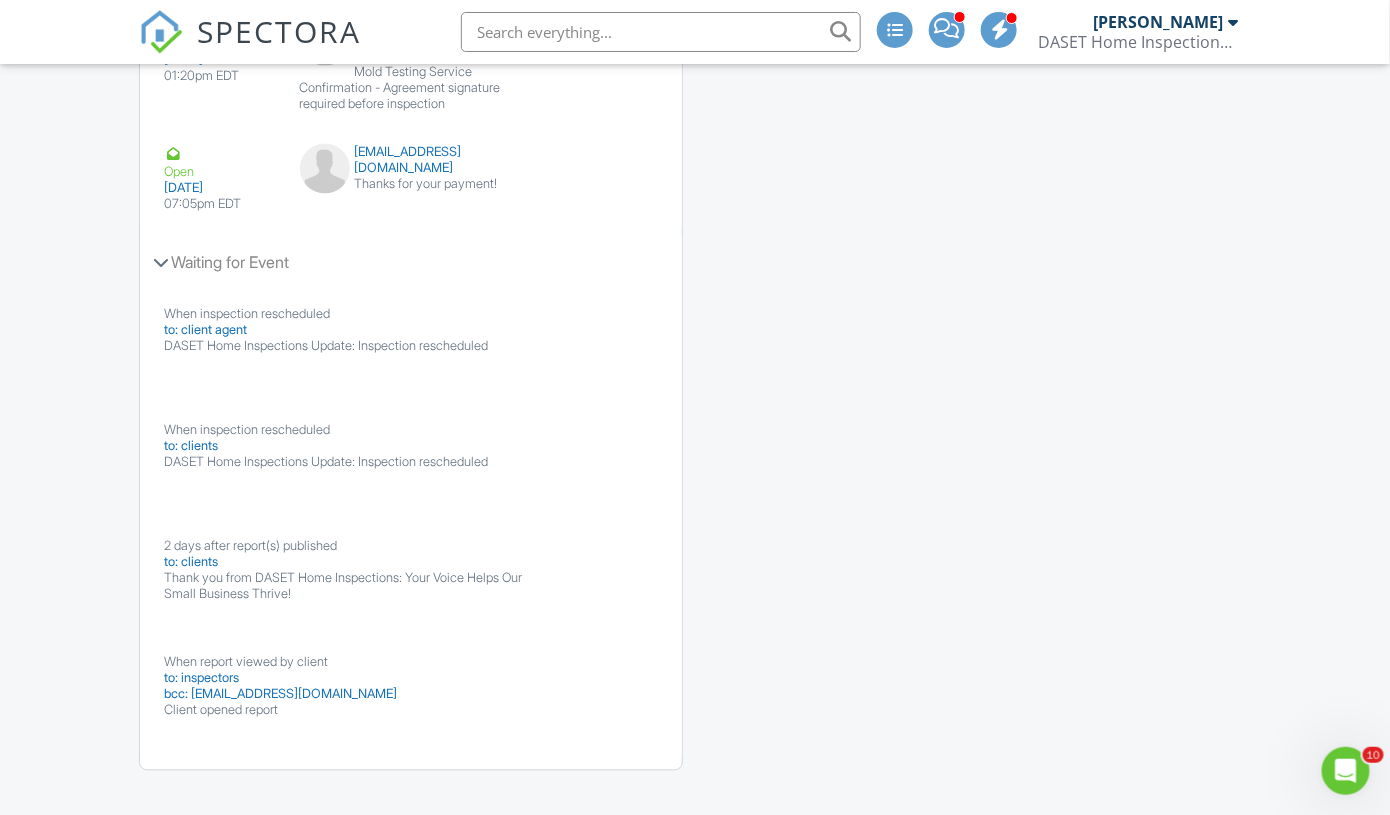 scroll, scrollTop: 3610, scrollLeft: 0, axis: vertical 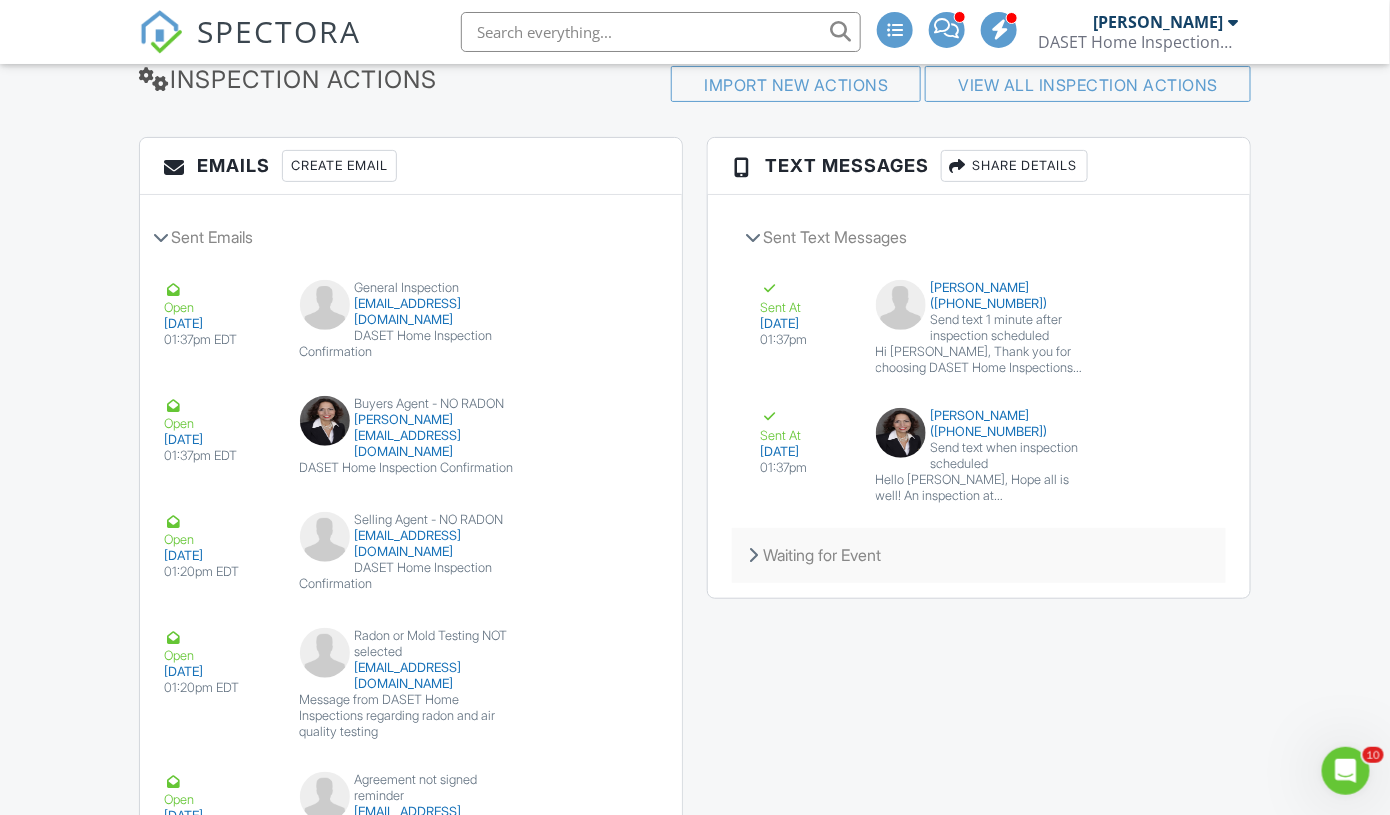 click on "Waiting for Event" at bounding box center [979, 555] 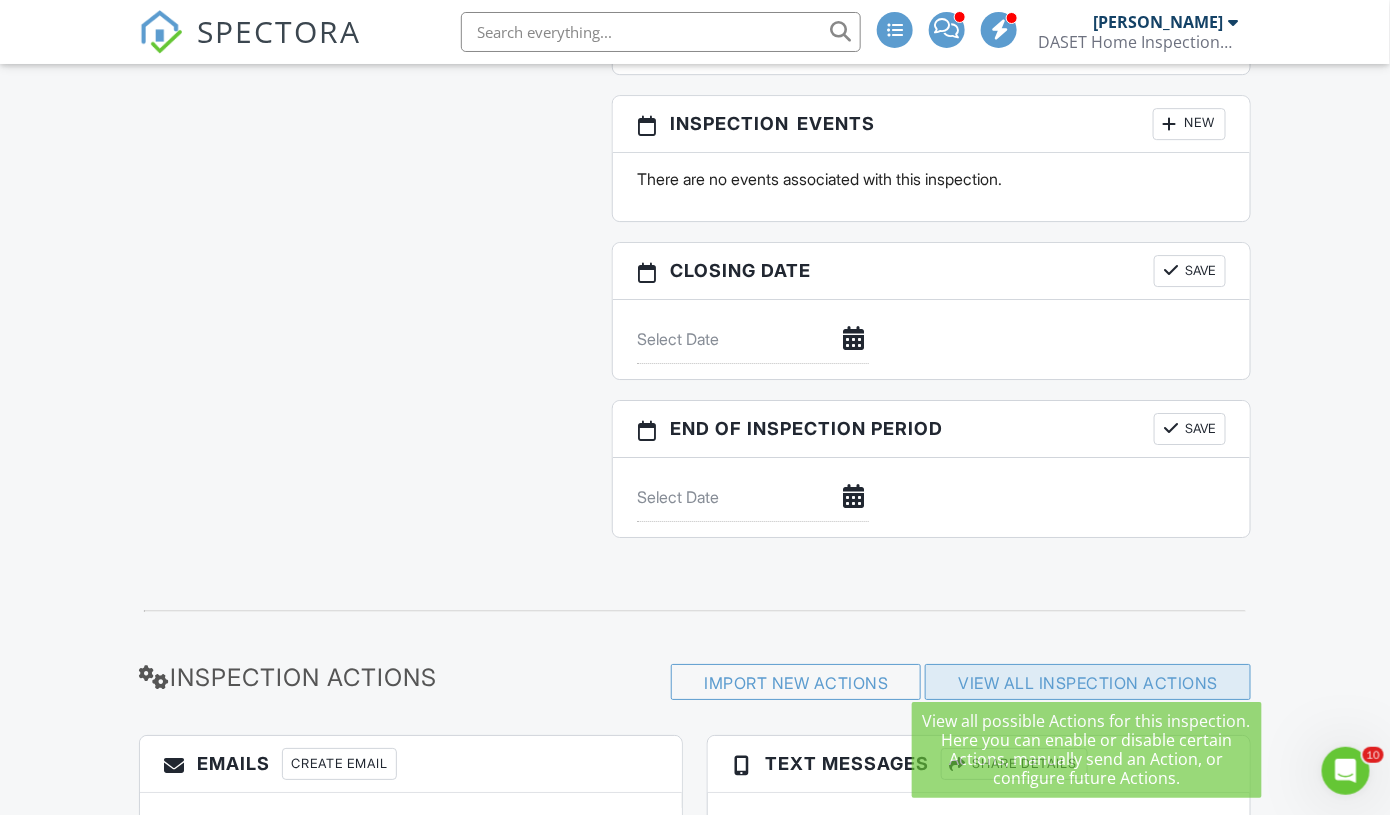scroll, scrollTop: 2111, scrollLeft: 0, axis: vertical 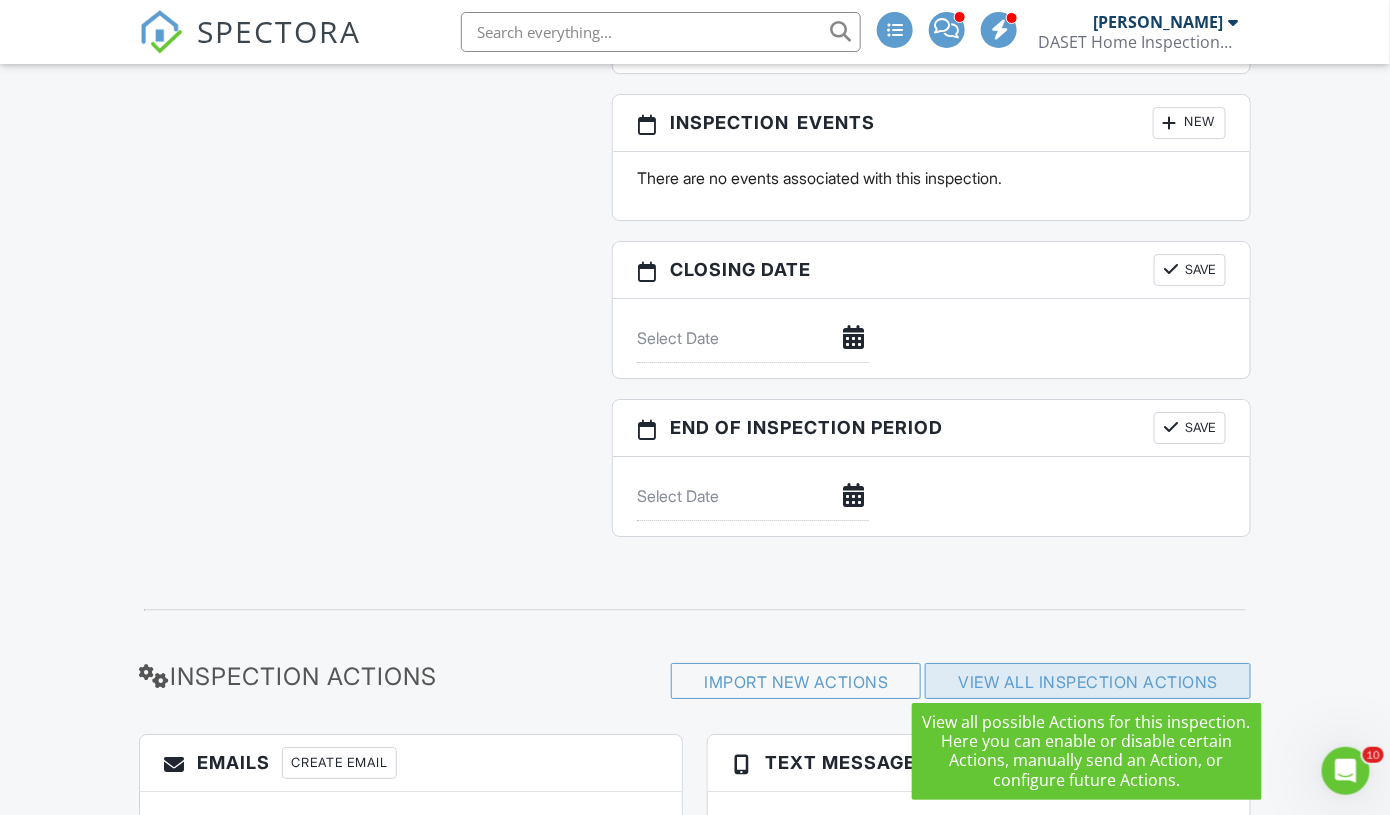 click on "View All Inspection Actions" at bounding box center [1088, 682] 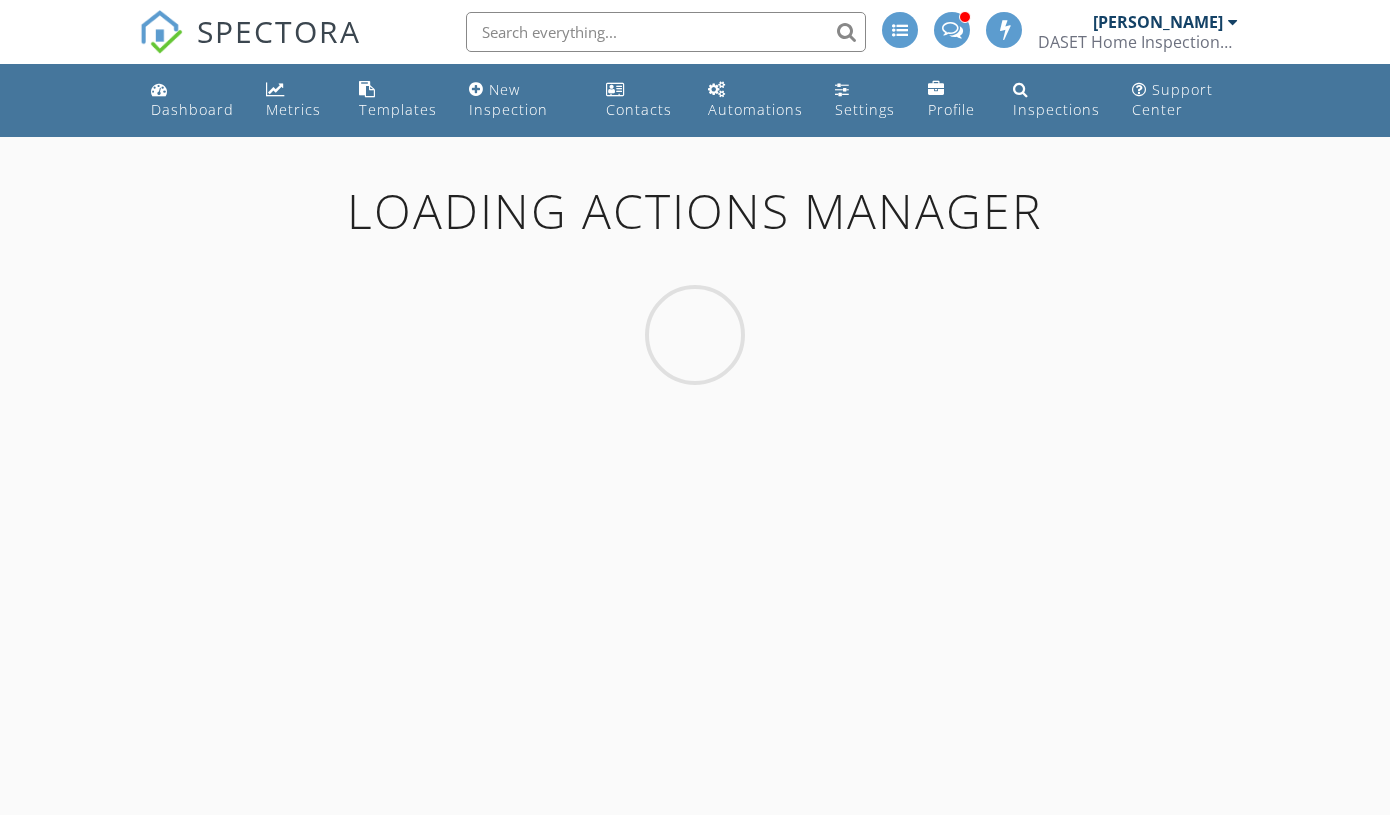 scroll, scrollTop: 0, scrollLeft: 0, axis: both 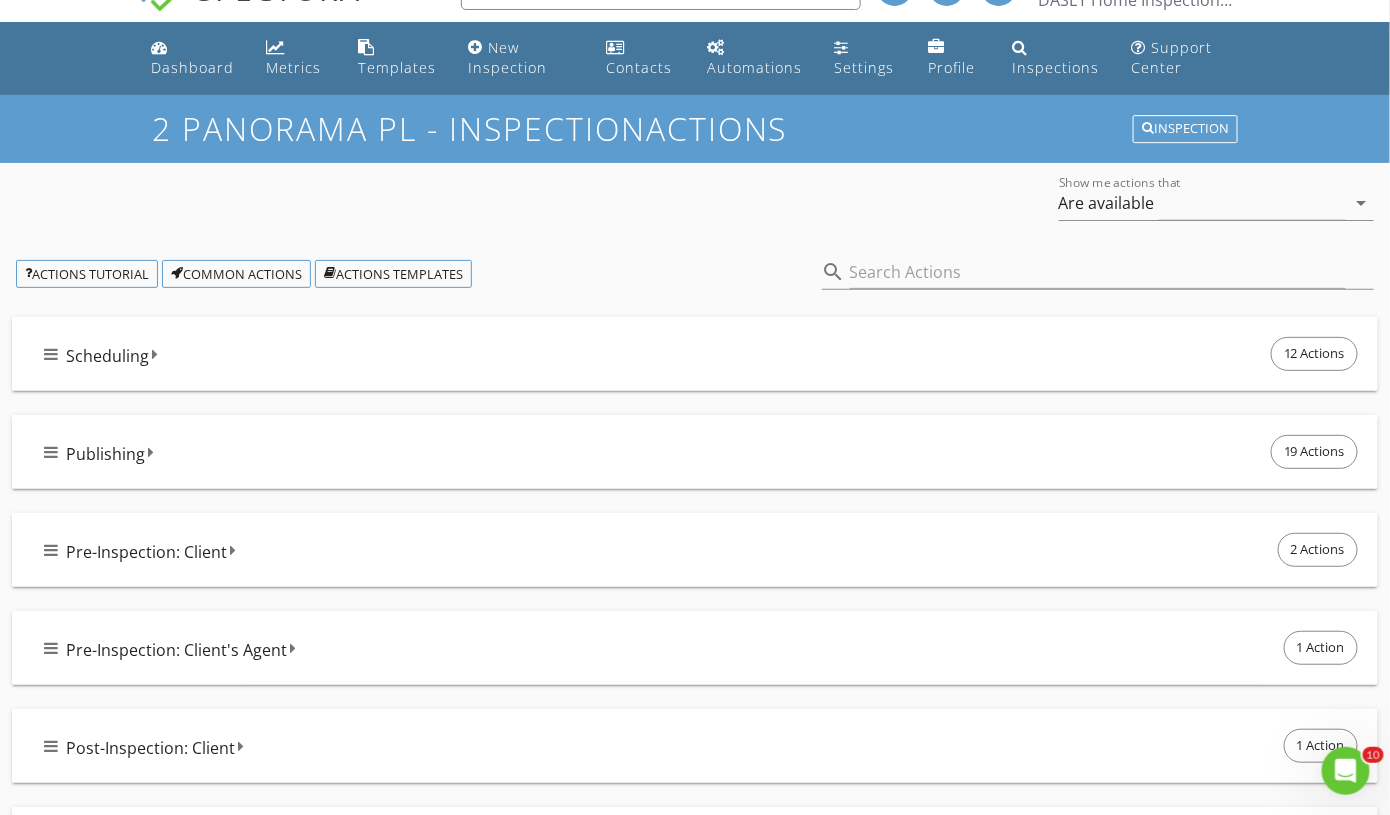 click on "Publishing
19 Actions" at bounding box center (703, 452) 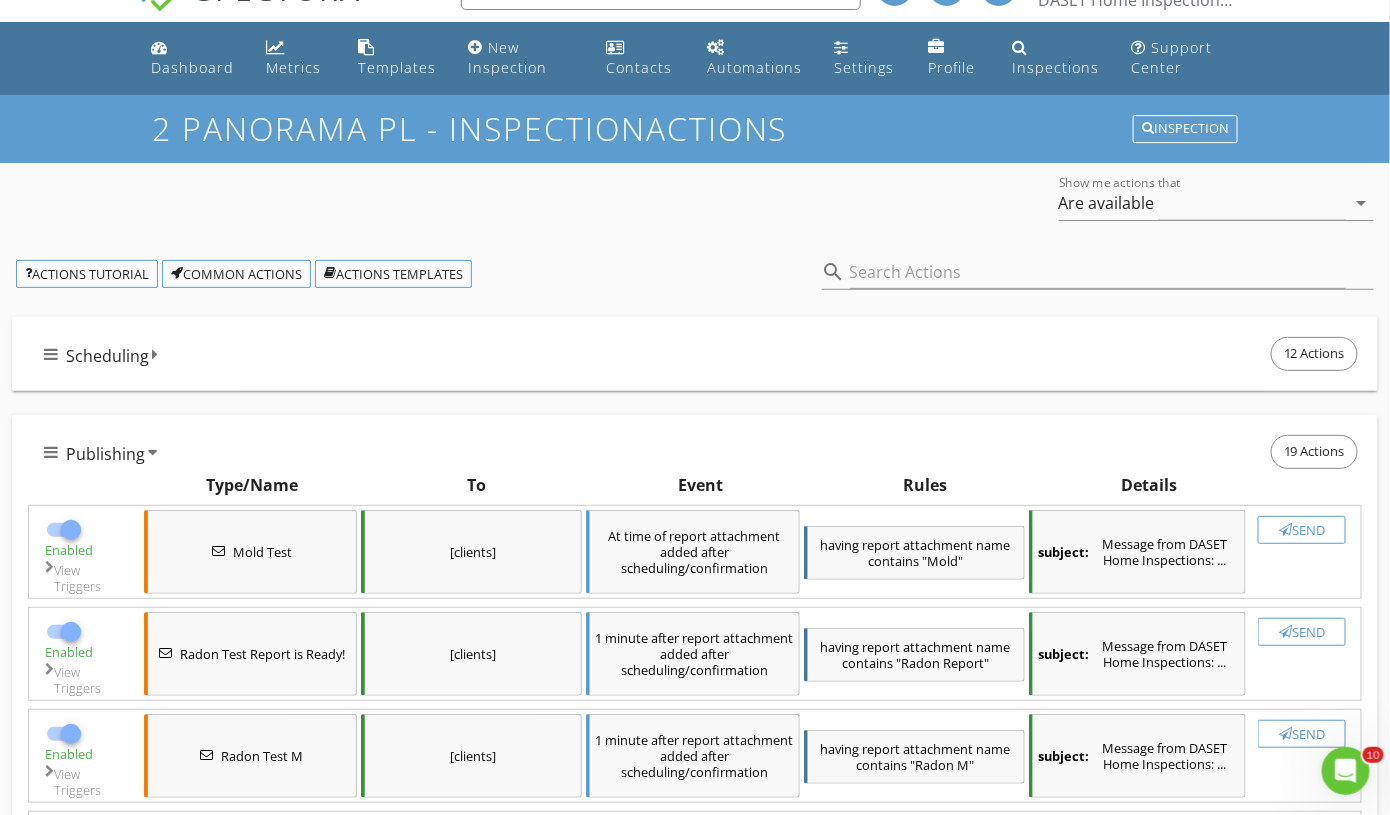 click on "subject:
Message from DASET Home Inspections: ..." at bounding box center [1137, 552] 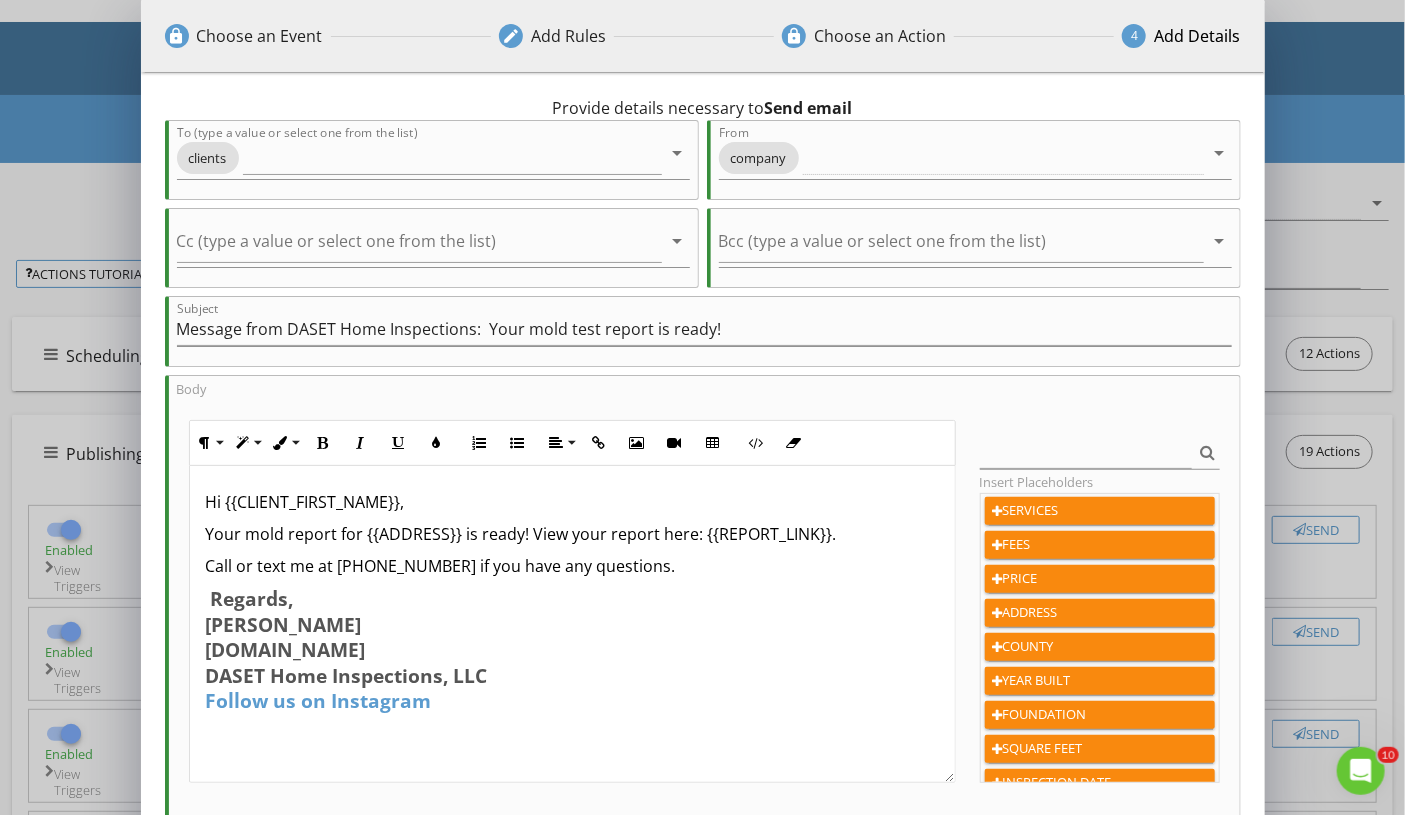 scroll, scrollTop: 0, scrollLeft: 0, axis: both 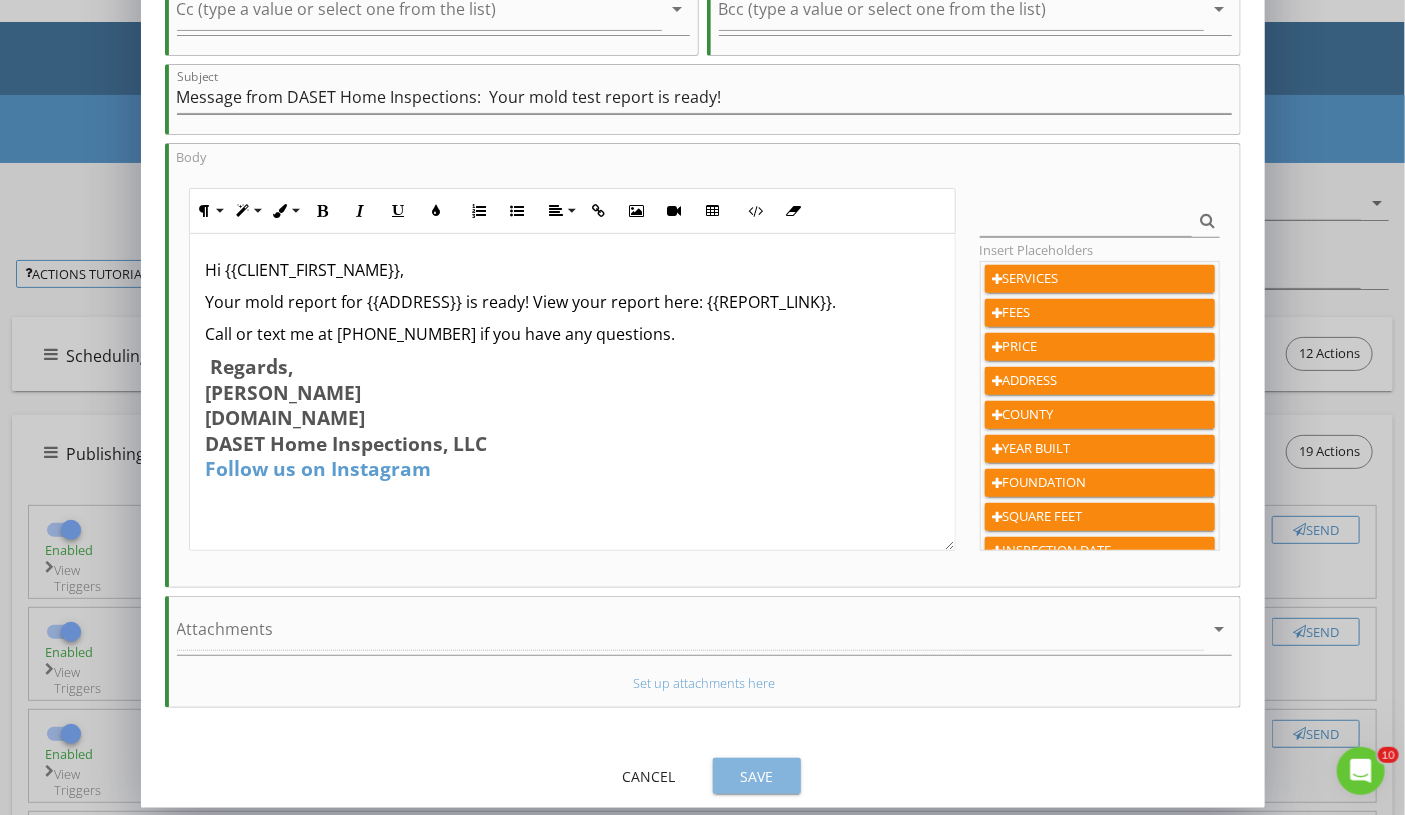 click on "Save" at bounding box center (757, 776) 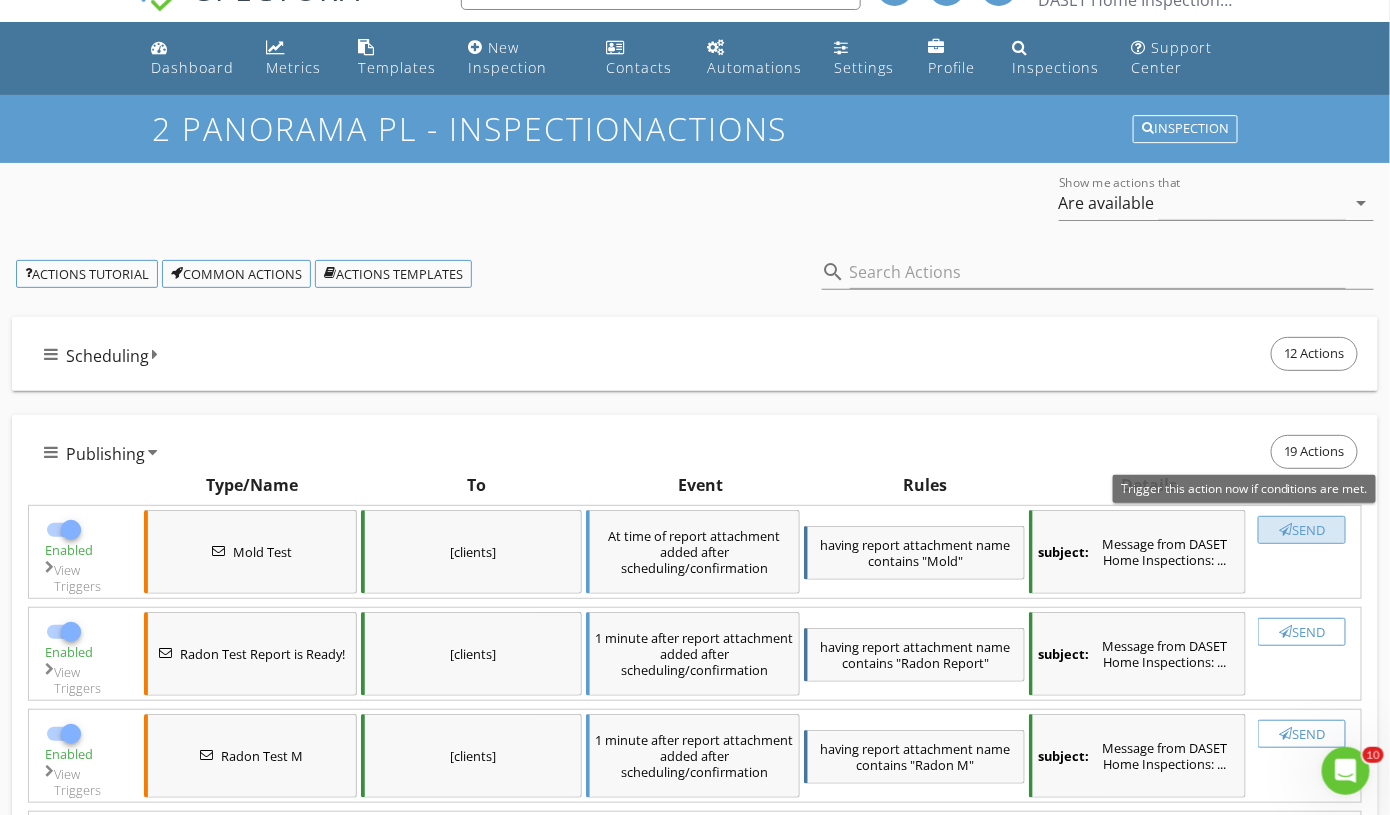 click on "Send" at bounding box center (1302, 530) 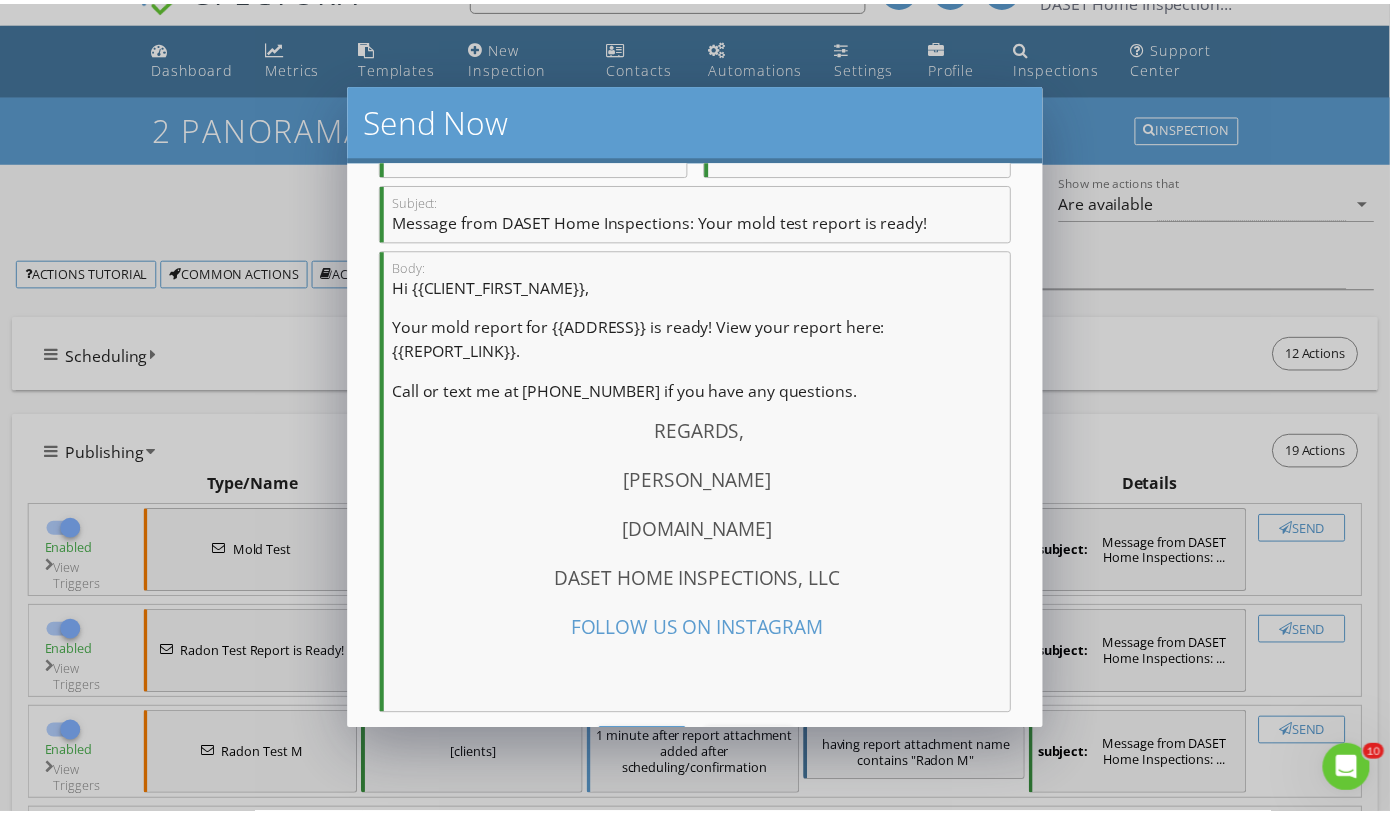 scroll, scrollTop: 258, scrollLeft: 0, axis: vertical 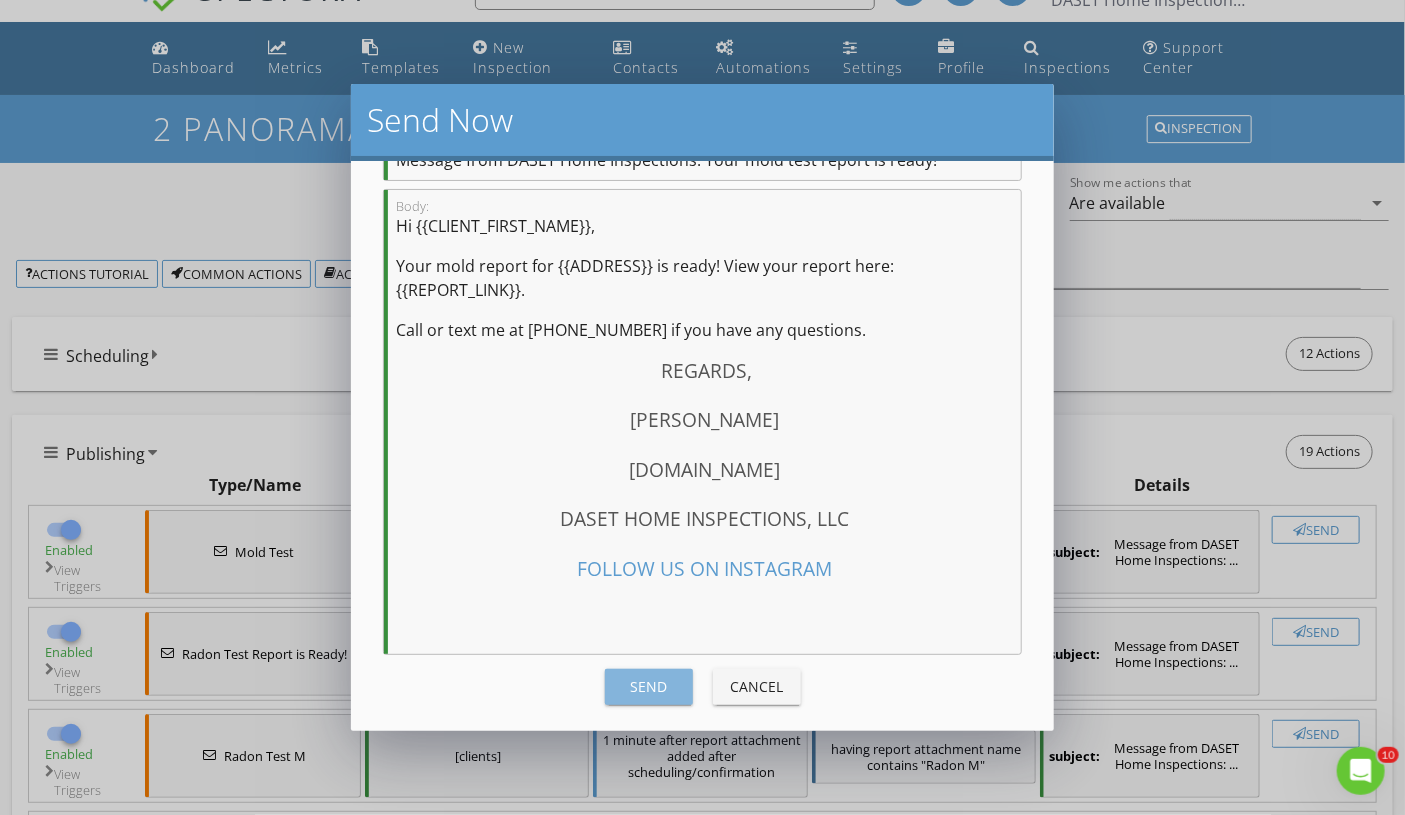 click on "Send" at bounding box center (649, 686) 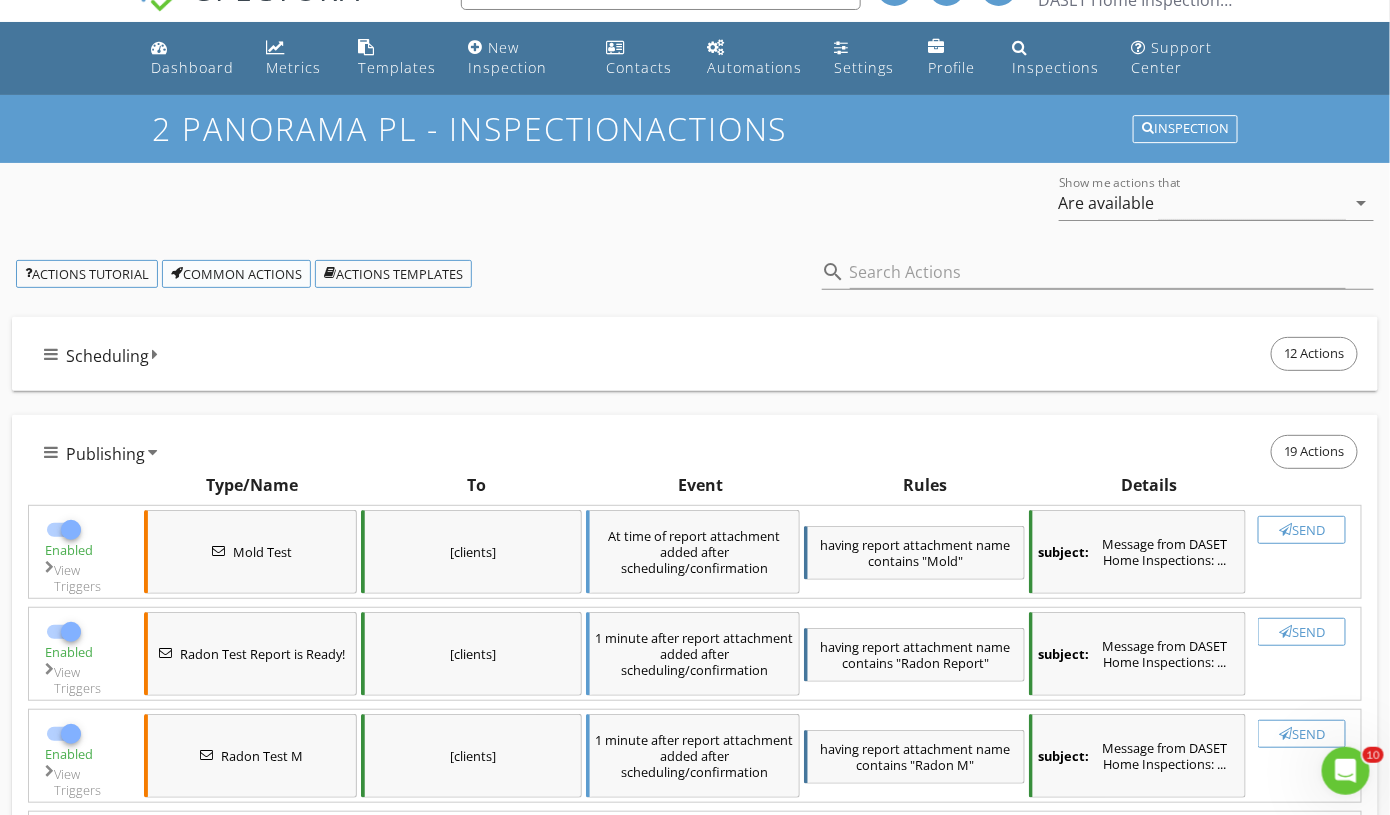 click on "Common Actions" at bounding box center [236, 274] 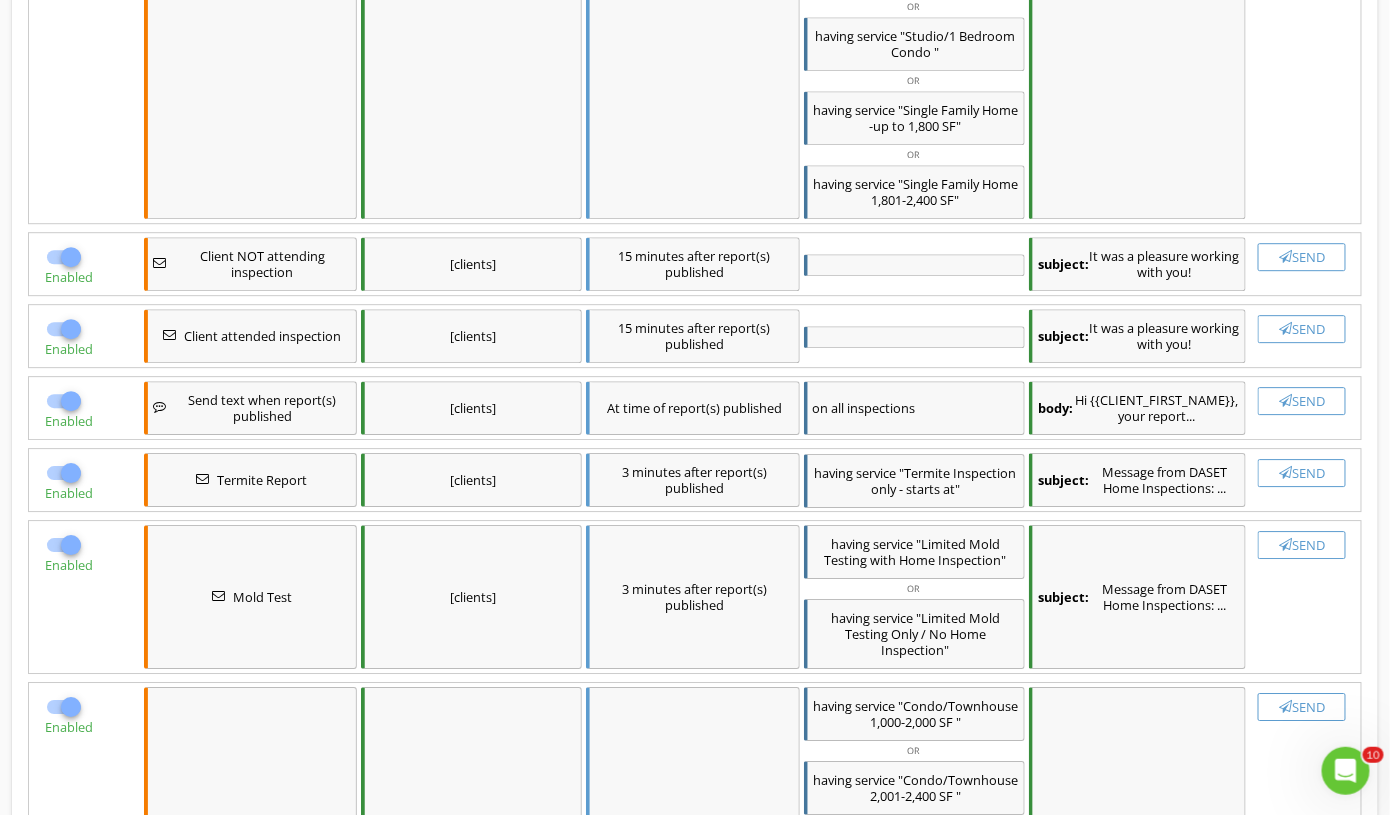 click on "subject:
Message from DASET Home Inspections: ..." at bounding box center [1137, 597] 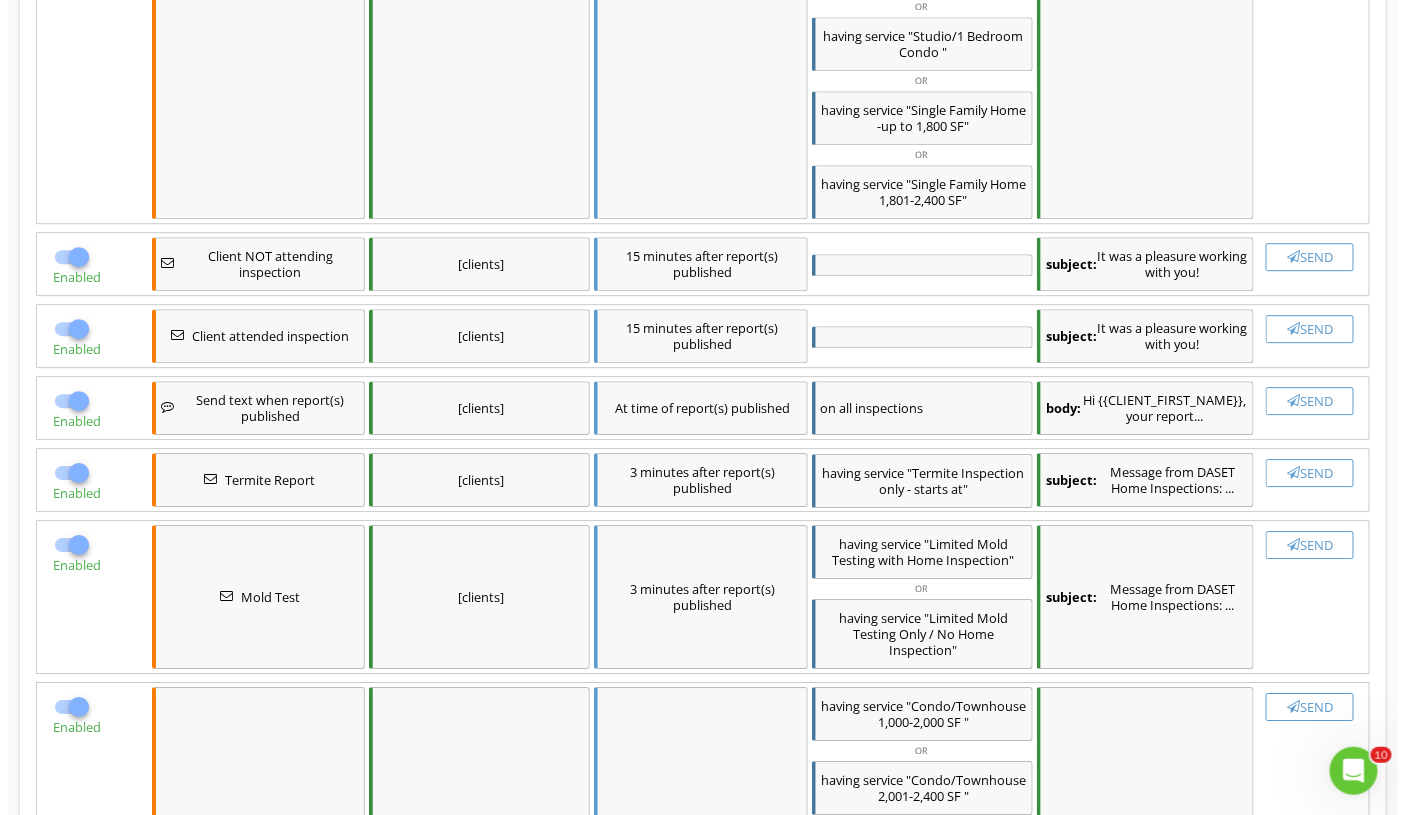 scroll, scrollTop: 1840, scrollLeft: 0, axis: vertical 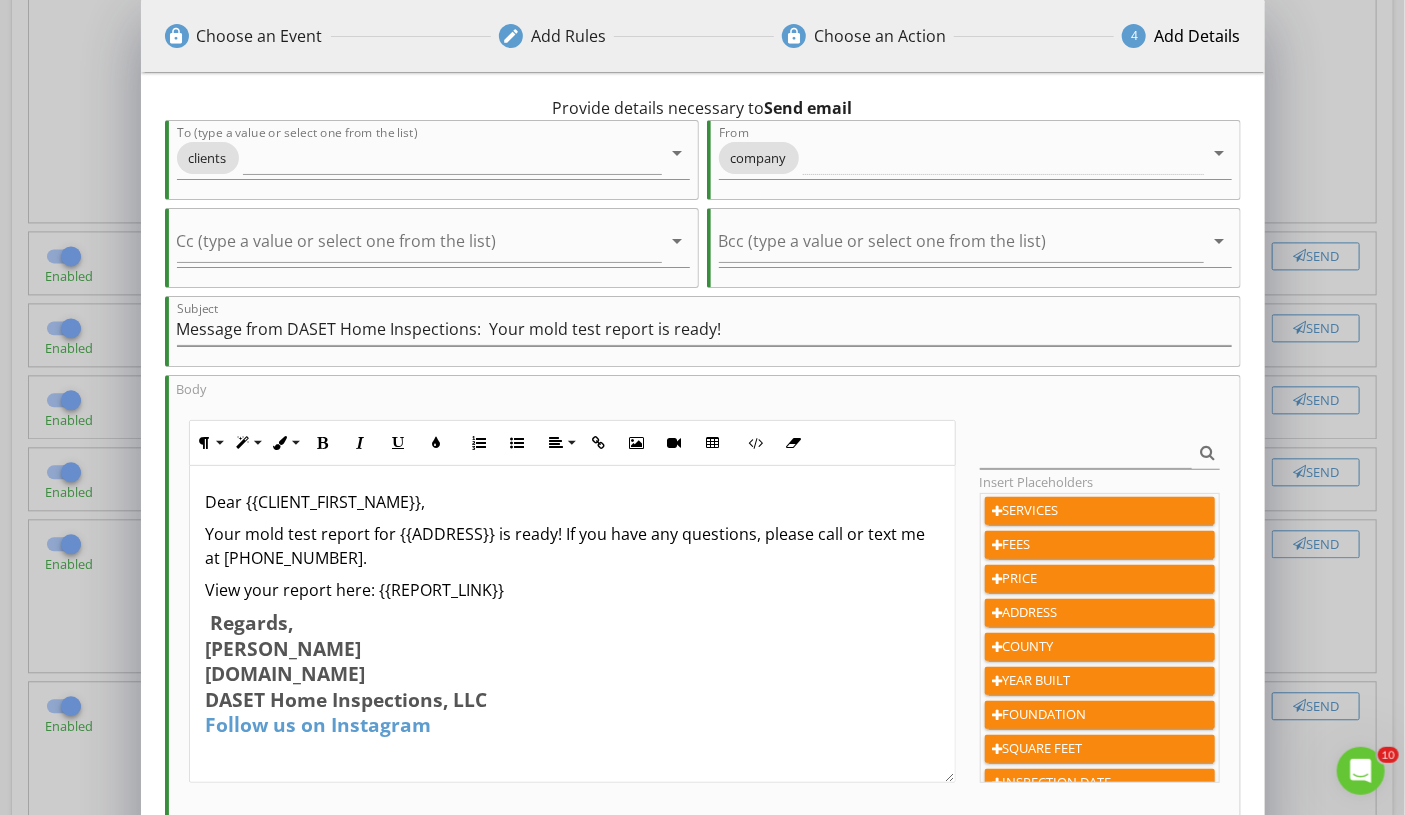 click on "lock
Choose an Event
edit
Add Rules
lock
Choose an Action
4
Add Details
3   minutes arrow_drop_down   After arrow_drop_down   Report(s) Published arrow_drop_down   check_box Only trigger once (Cannot be changed after Action has applied to Inspection)     check_box_outline_blank Send even when notifications disabled   check_box_outline_blank Send during certain hours only     check_box_outline_blank Do not send on weekends   To trigger this Action   ANY arrow_drop_down   of the following must apply:   Has arrow_drop_down   Service arrow_drop_down           Limited Mold Testing with Home Inspection arrow_drop_down
OR
Has arrow_drop_down   Service arrow_drop_down           Limited Mold Testing Only / No Home Inspection arrow_drop_down
OR
+ Add Rule    Action Name (Optional) Mold Test   Send email arrow_drop_down" at bounding box center (702, 526) 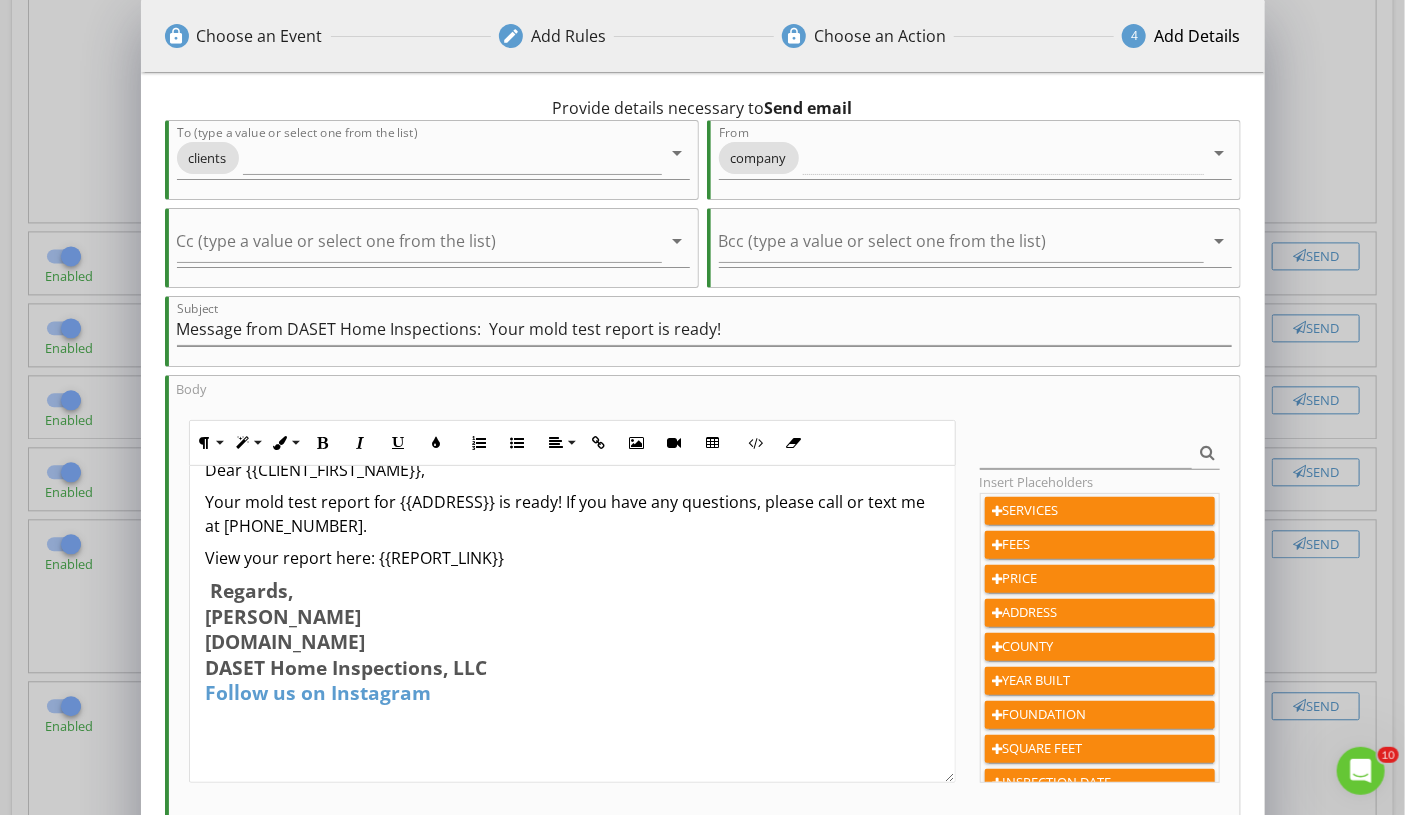 scroll, scrollTop: 107, scrollLeft: 0, axis: vertical 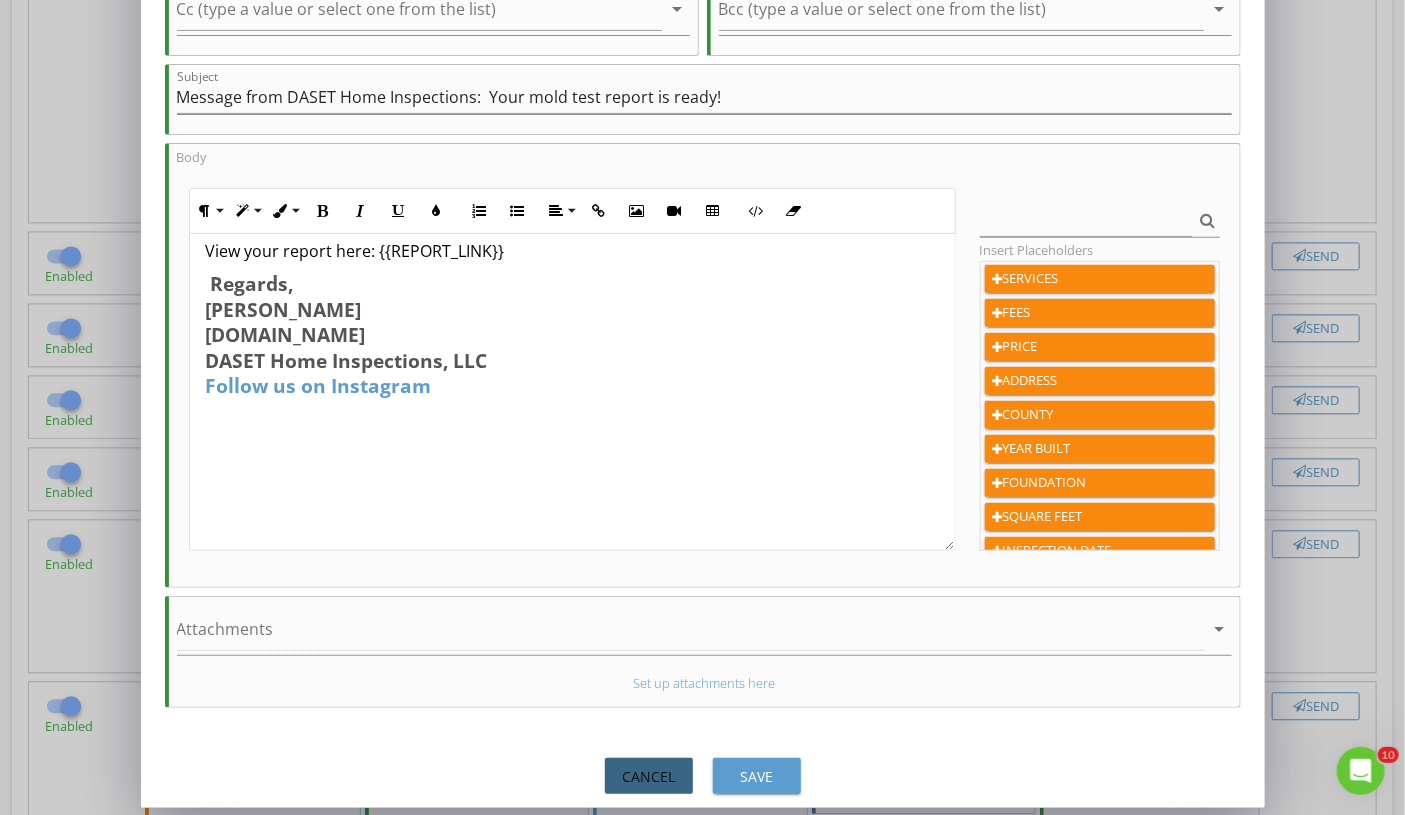 click on "Cancel" at bounding box center [649, 776] 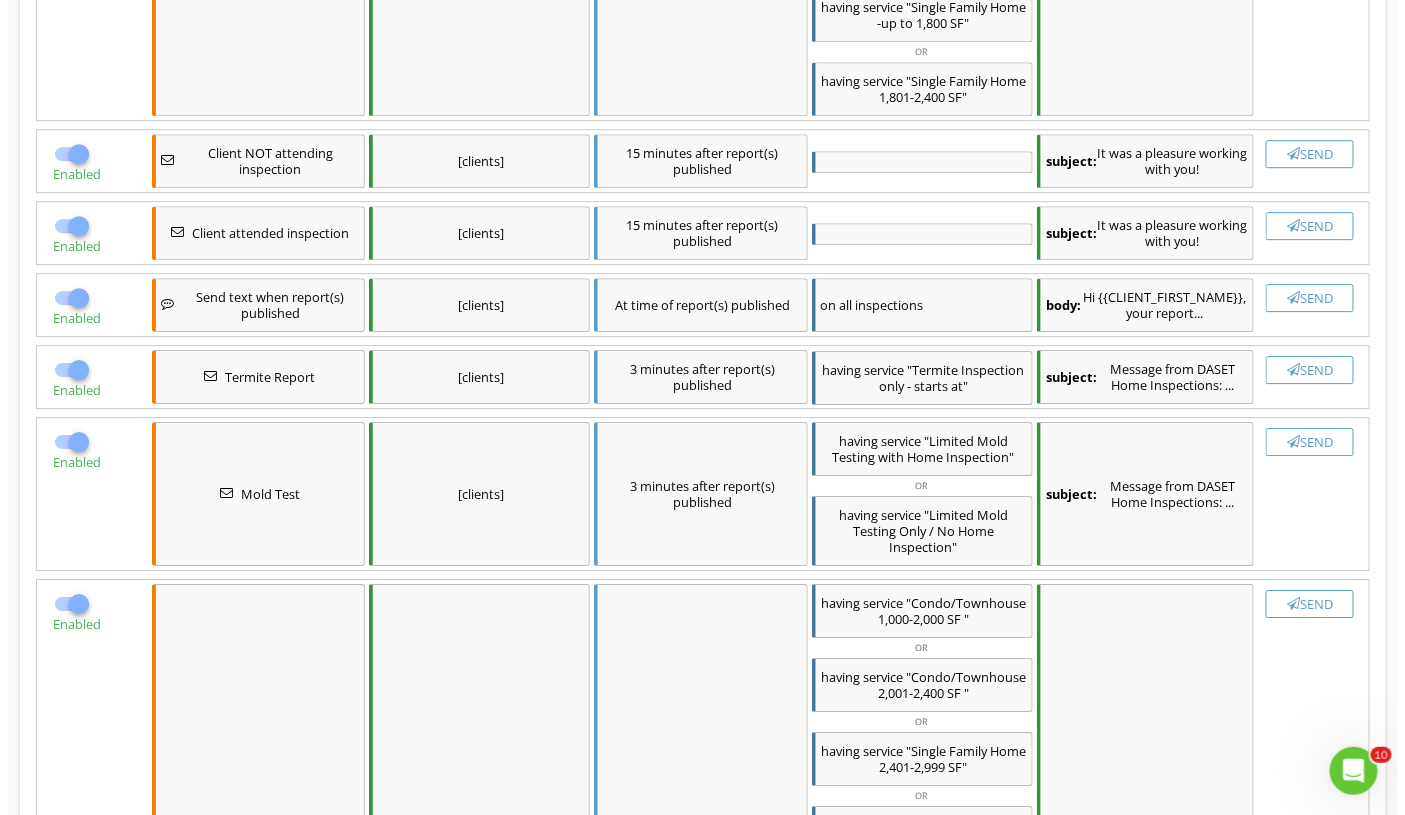 scroll, scrollTop: 1941, scrollLeft: 0, axis: vertical 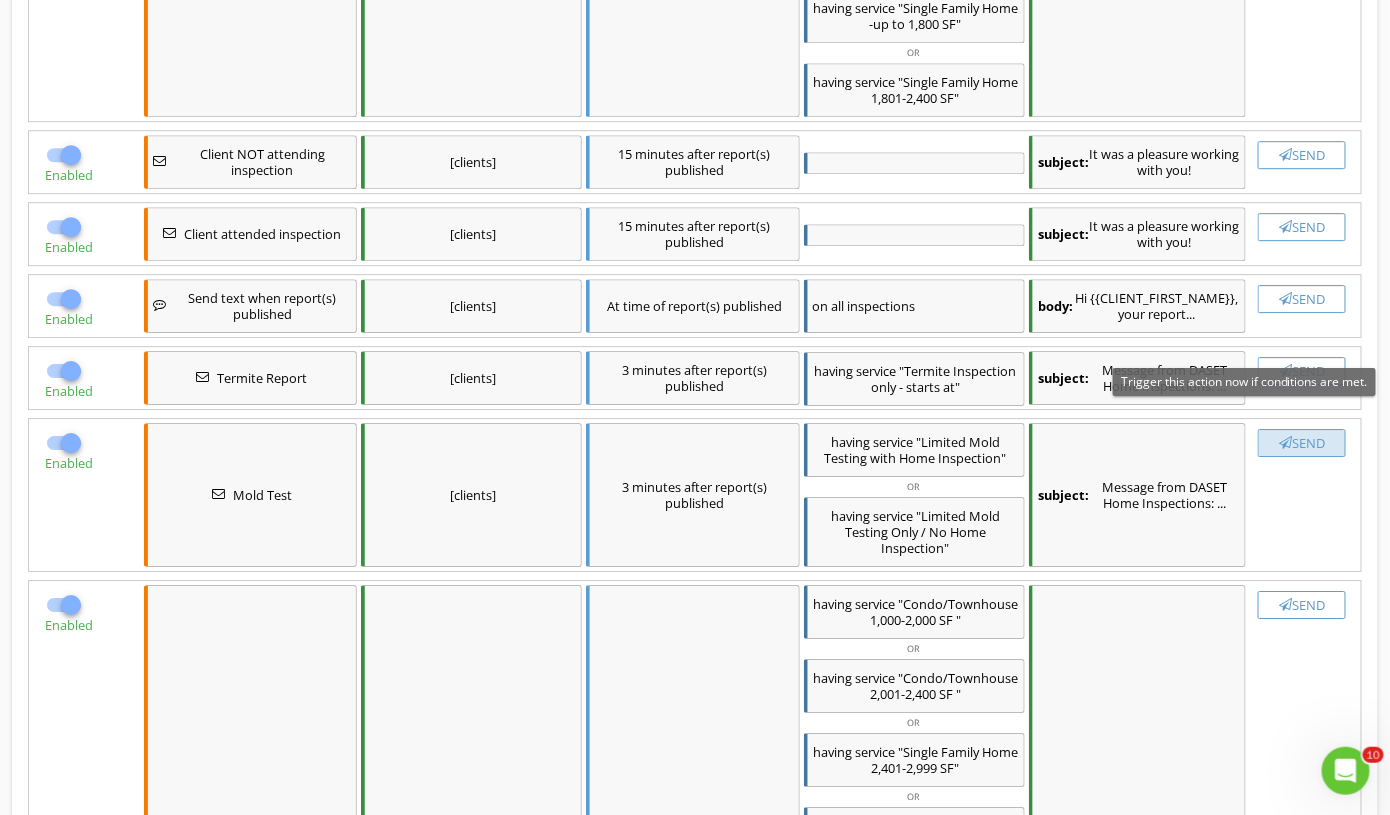 click on "Send" at bounding box center [1302, 443] 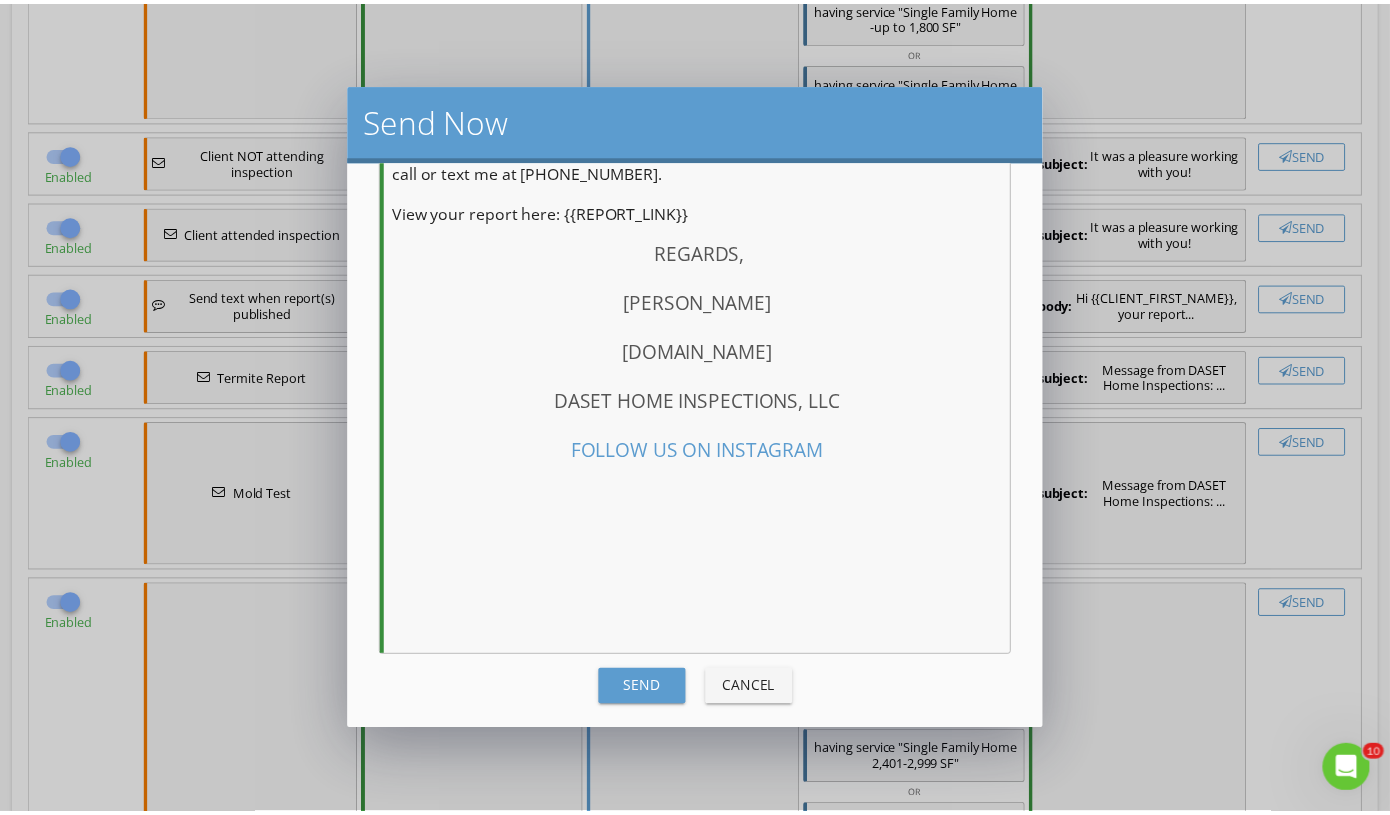 scroll, scrollTop: 378, scrollLeft: 0, axis: vertical 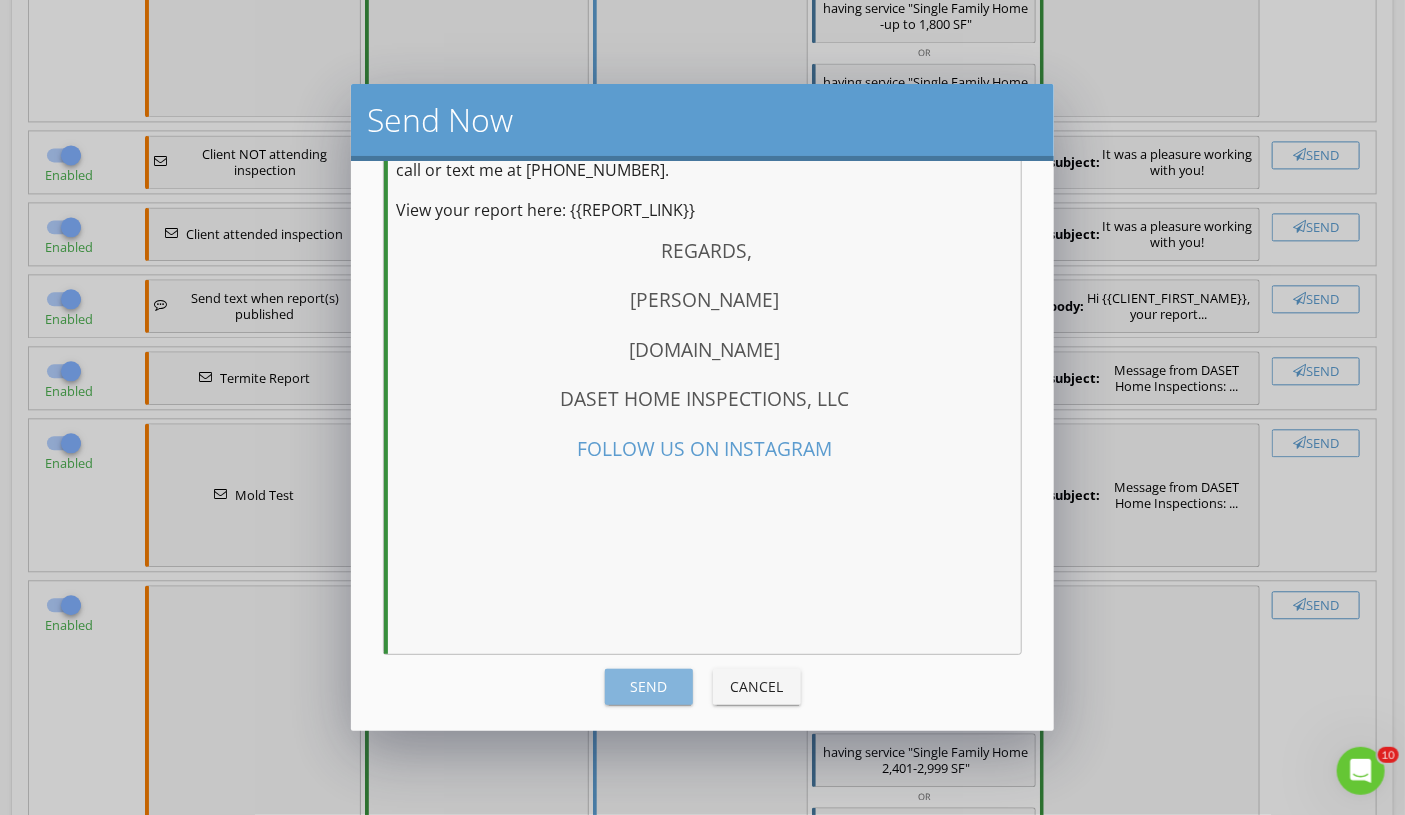 click on "Send" at bounding box center (649, 686) 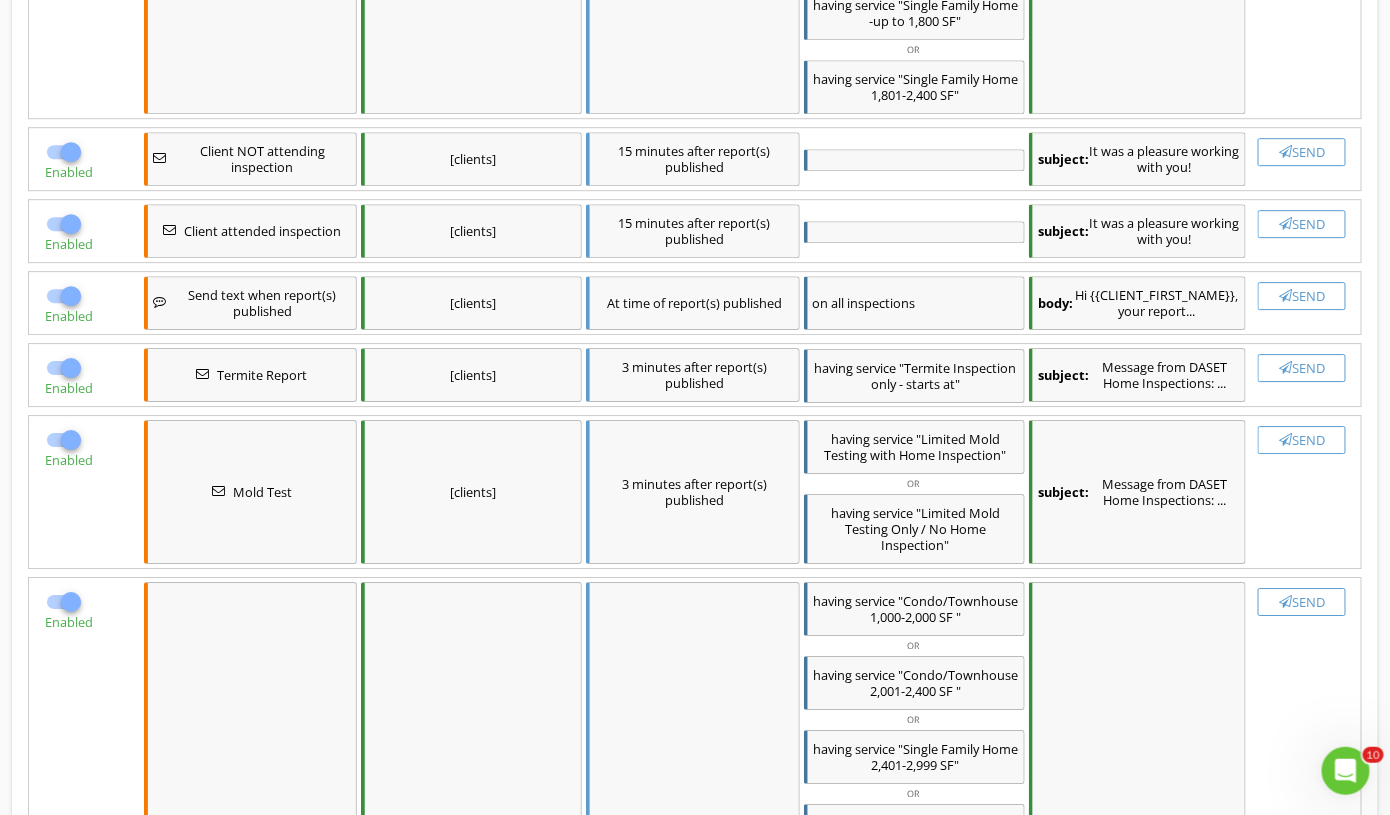checkbox on "false" 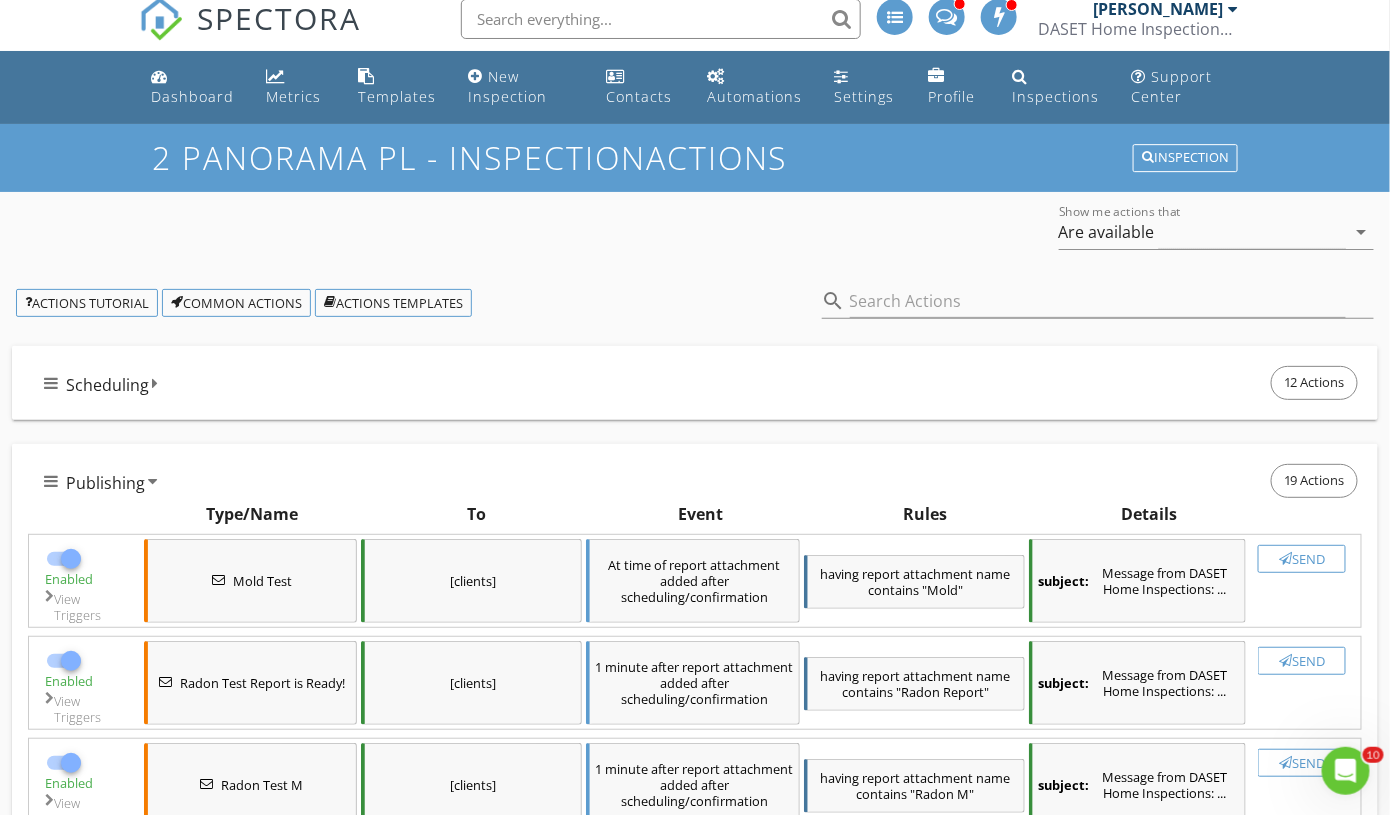 scroll, scrollTop: 0, scrollLeft: 0, axis: both 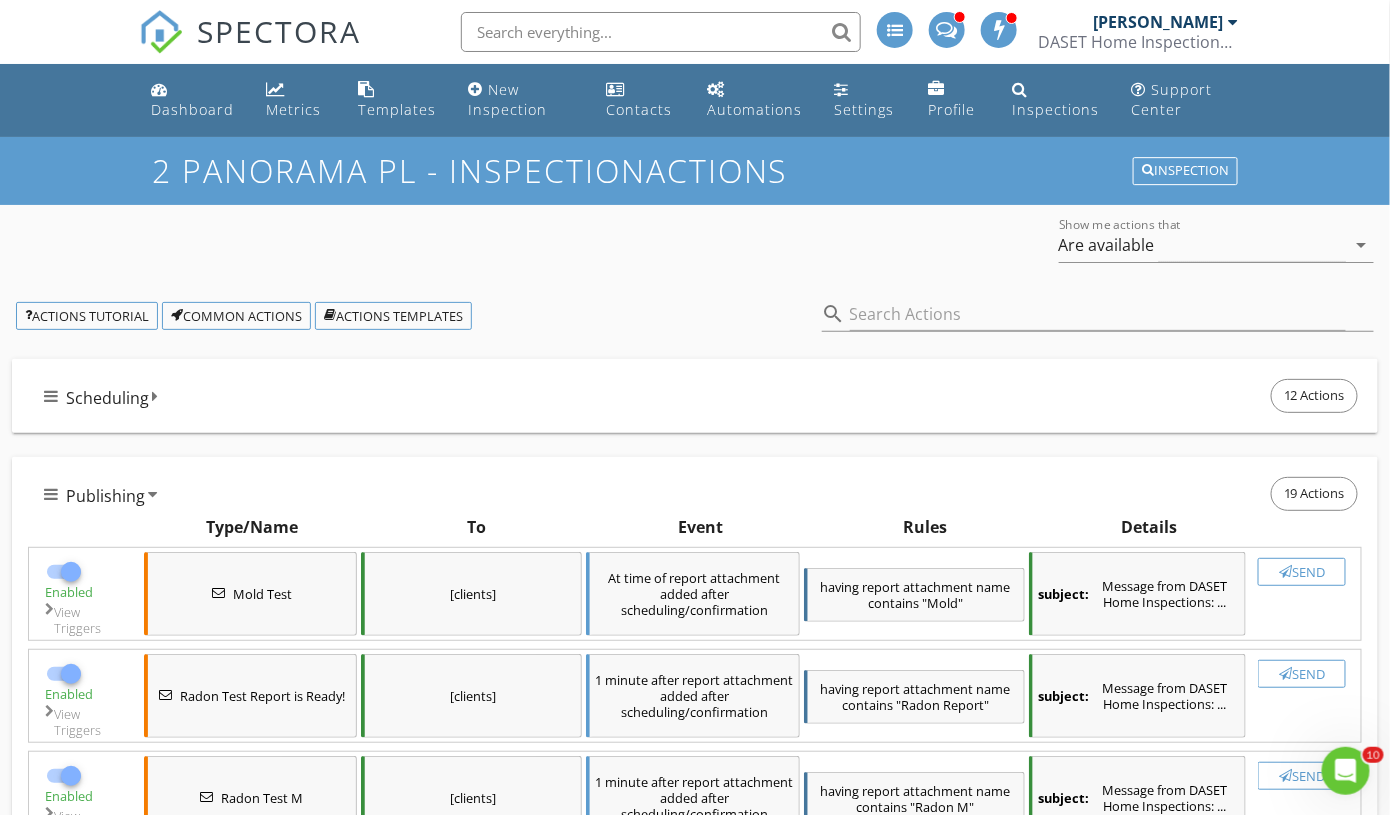 click on "2 Panorama Pl
-
Inspection
Actions" at bounding box center [695, 170] 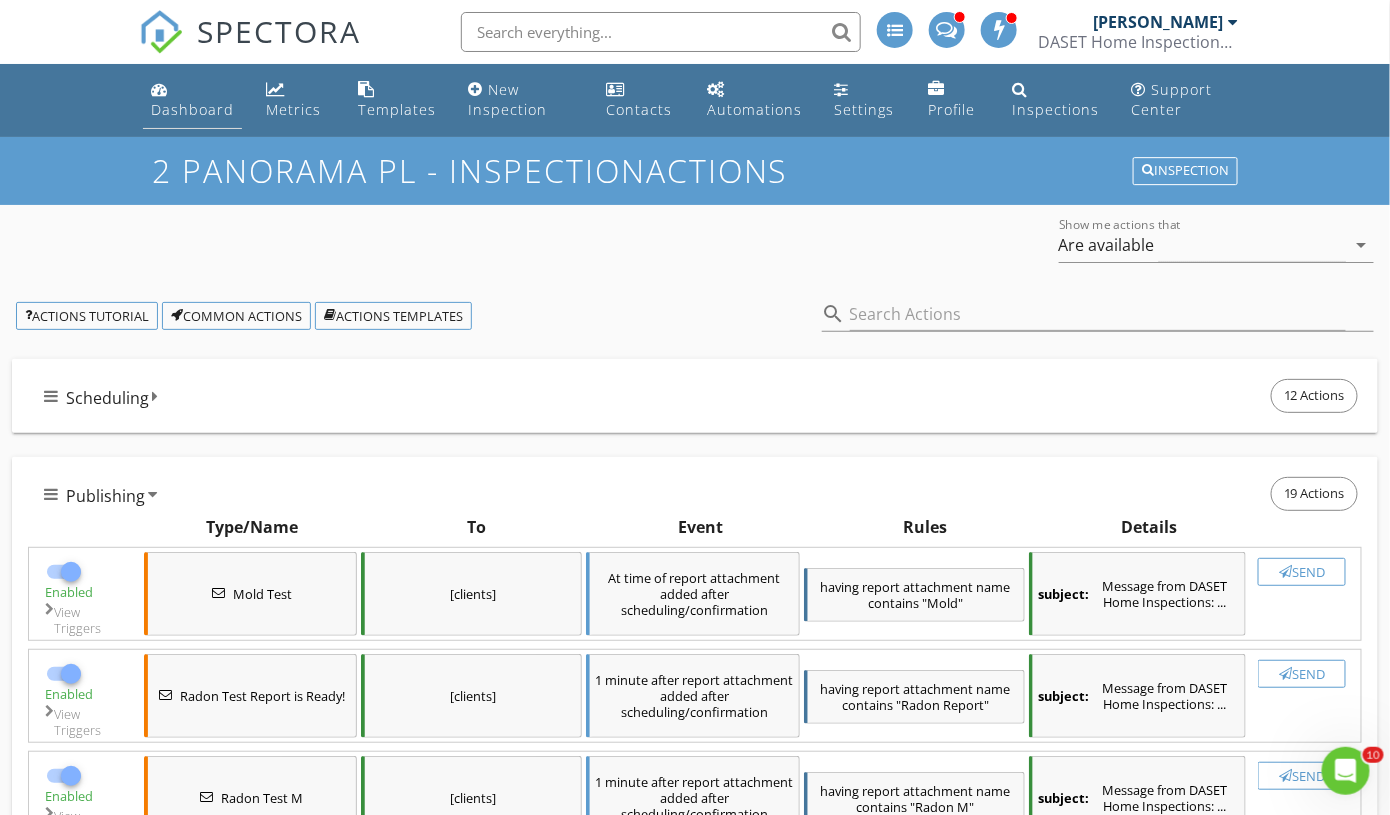 click on "Dashboard" at bounding box center (192, 109) 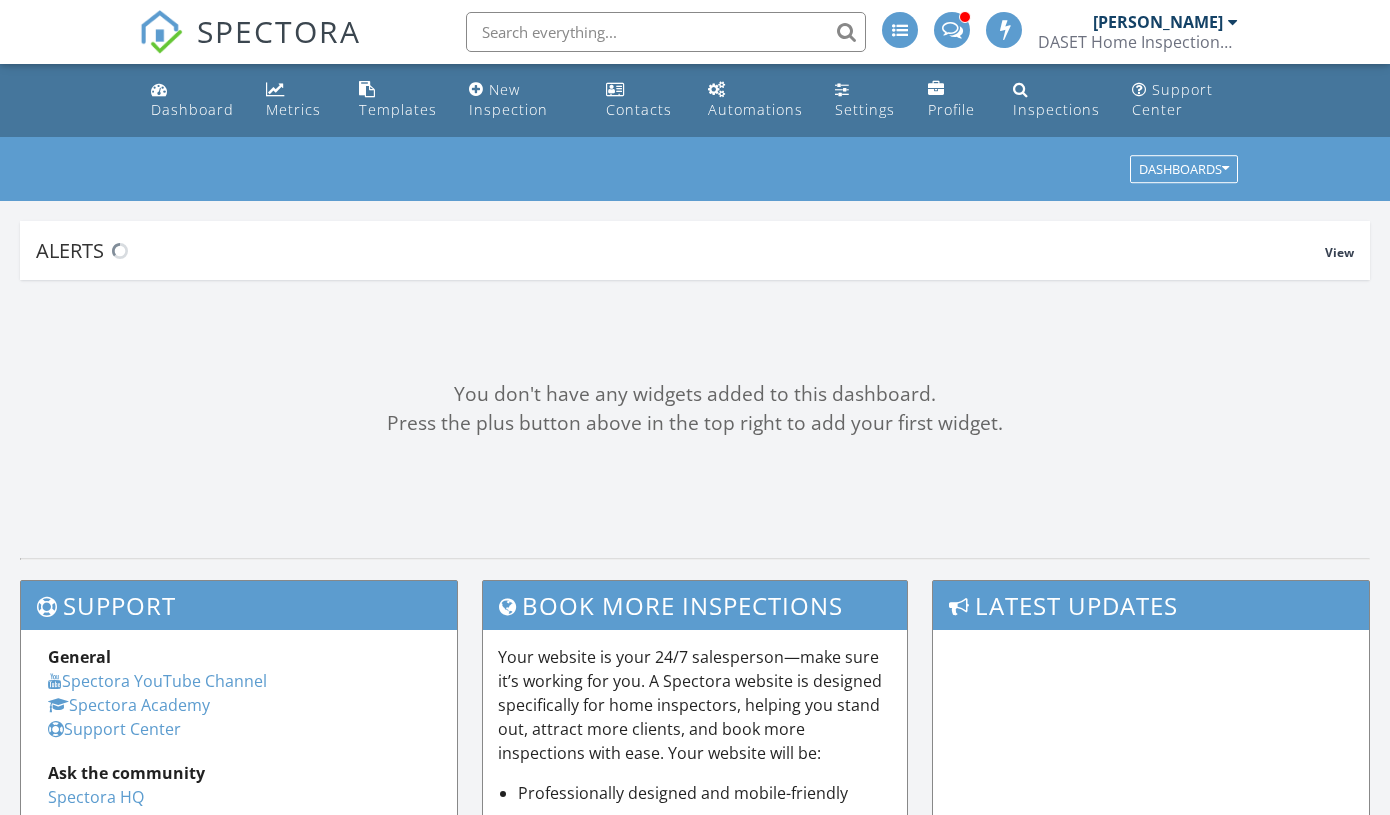 scroll, scrollTop: 0, scrollLeft: 0, axis: both 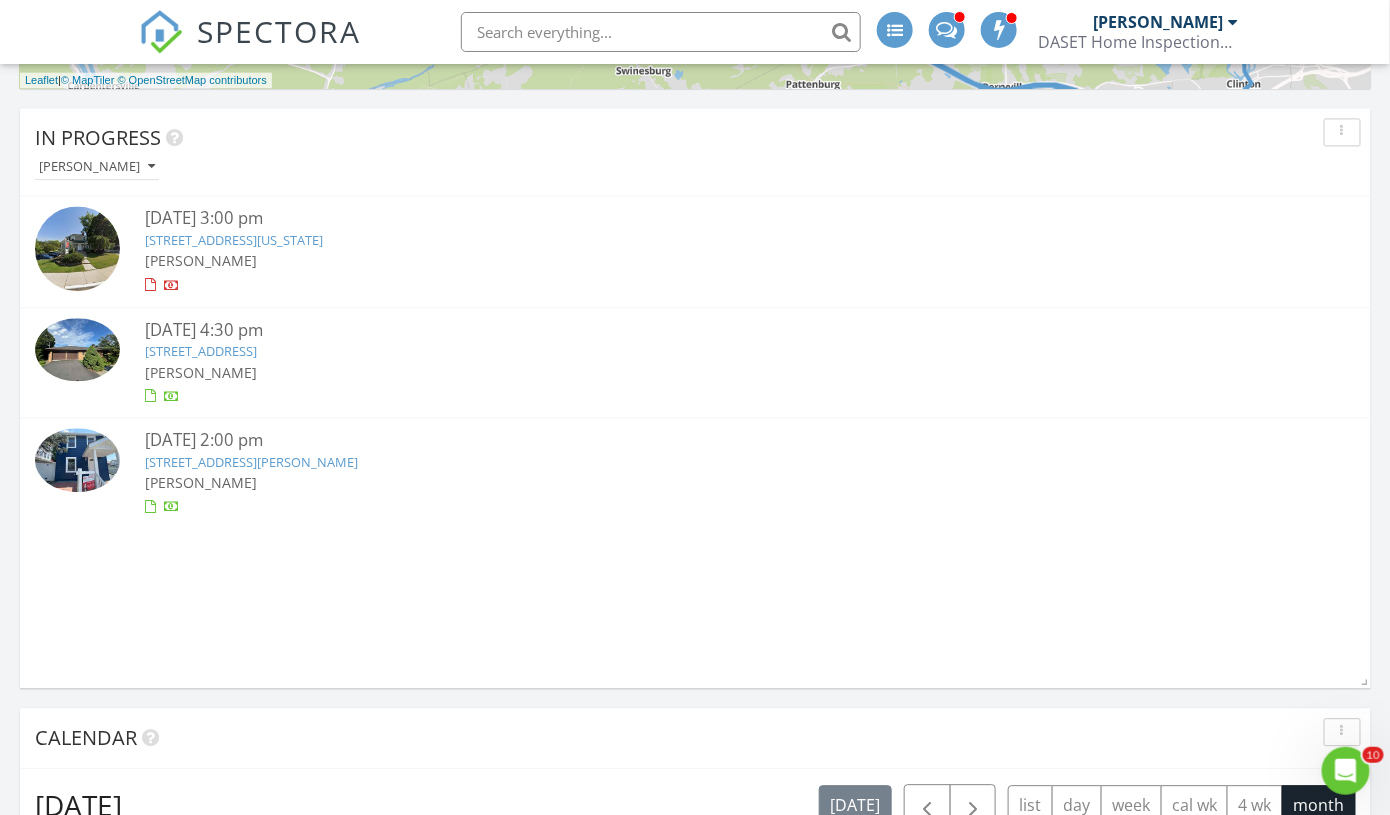 click on "[STREET_ADDRESS]" at bounding box center (201, 351) 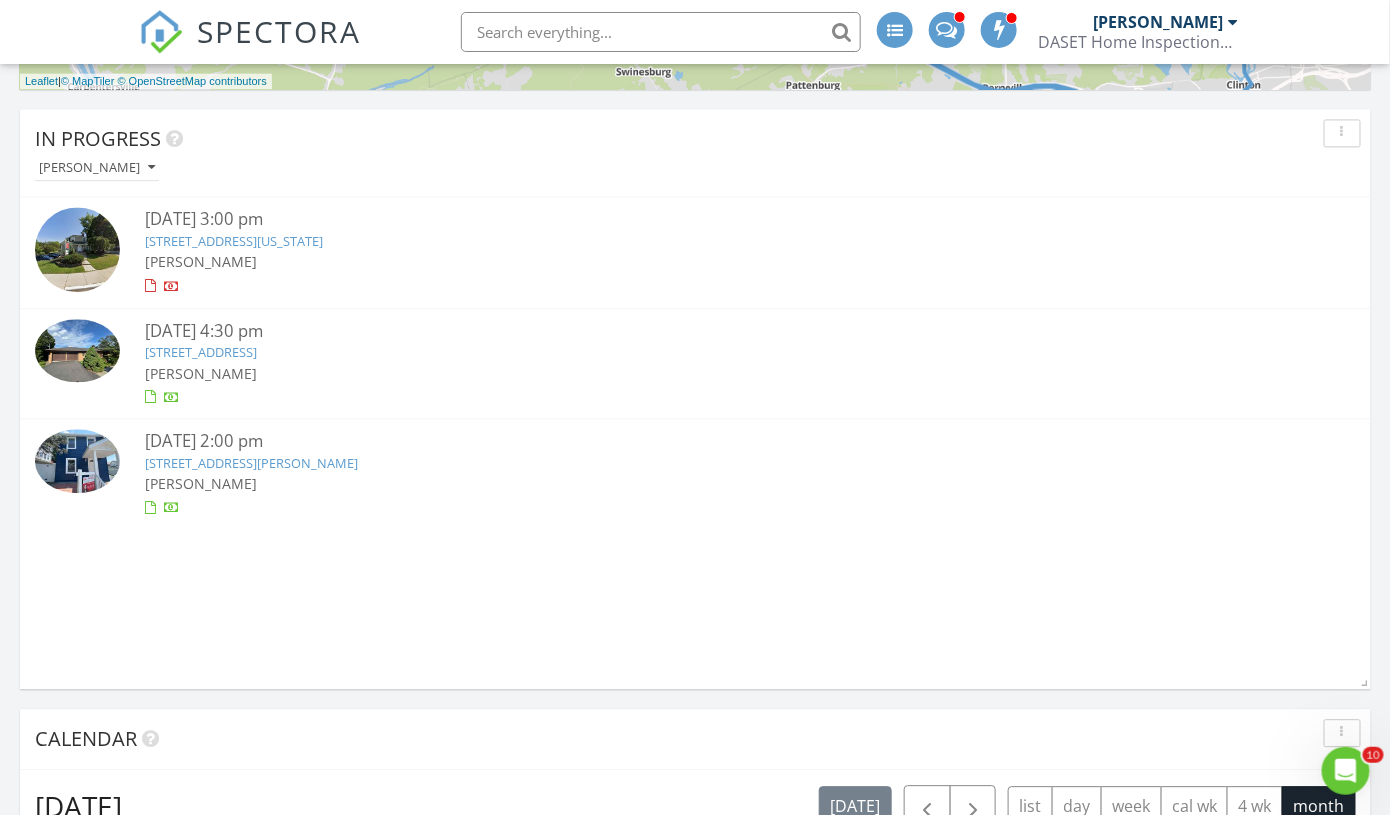 scroll, scrollTop: 1390, scrollLeft: 0, axis: vertical 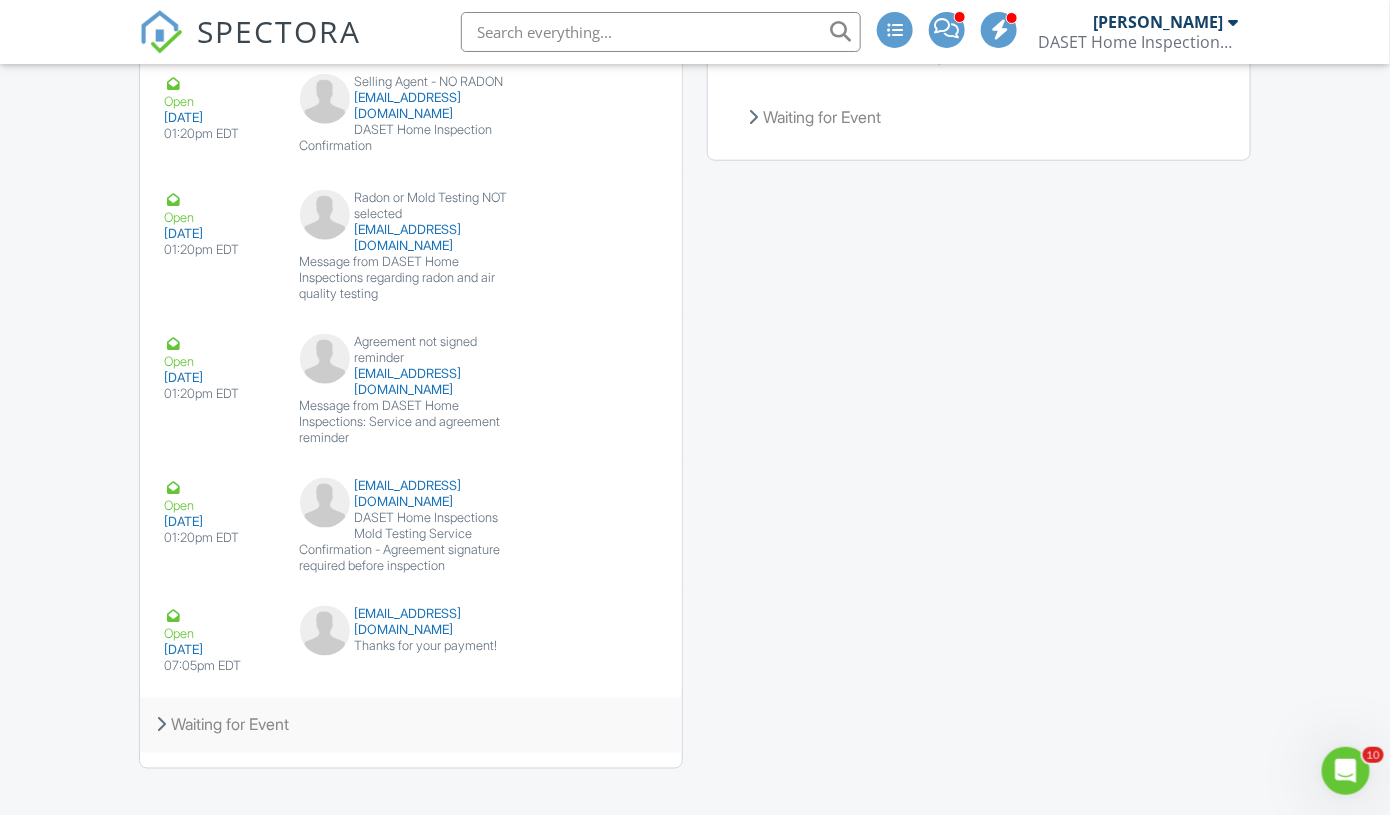 click on "Waiting for Event" at bounding box center (411, 725) 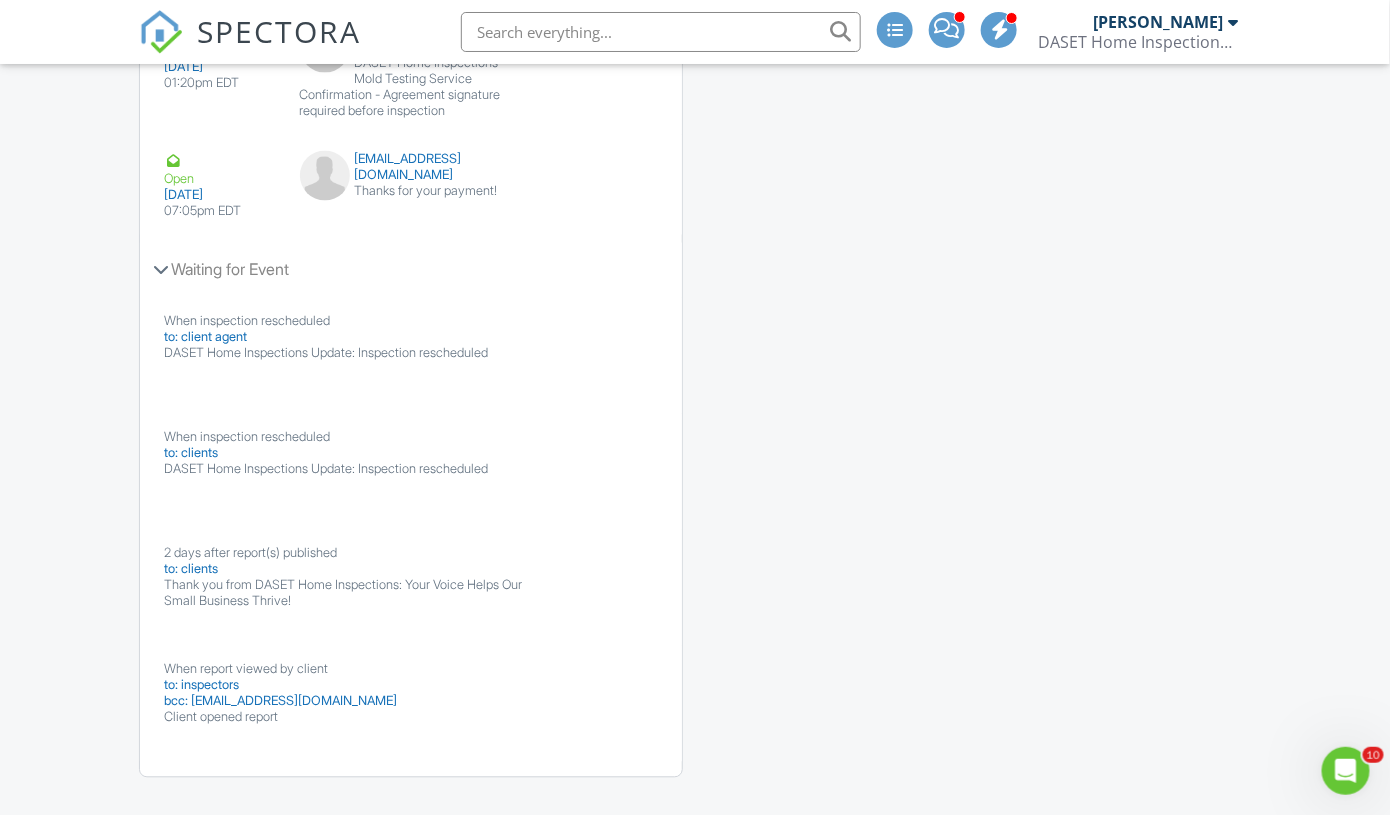 scroll, scrollTop: 3610, scrollLeft: 0, axis: vertical 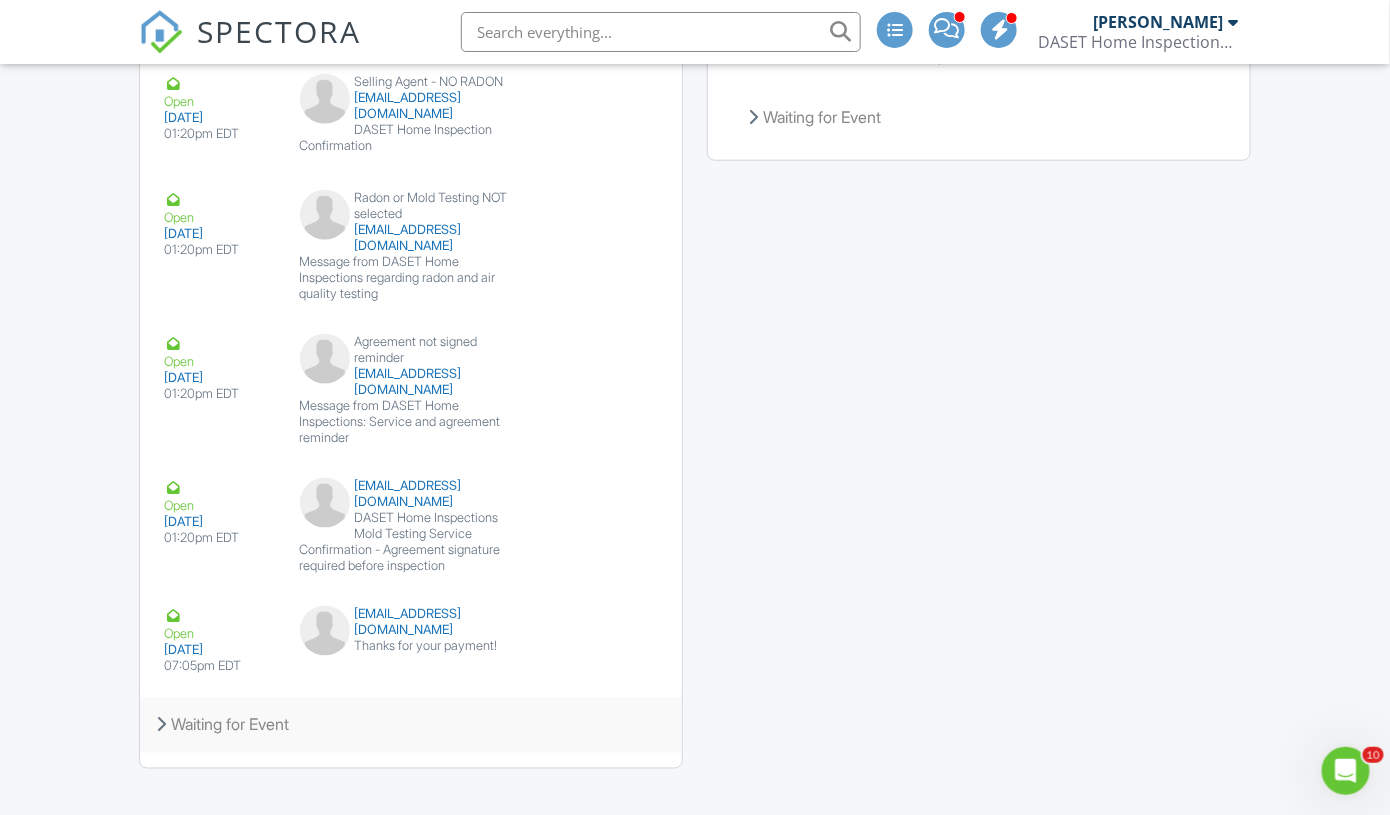 click on "Waiting for Event" at bounding box center (411, 725) 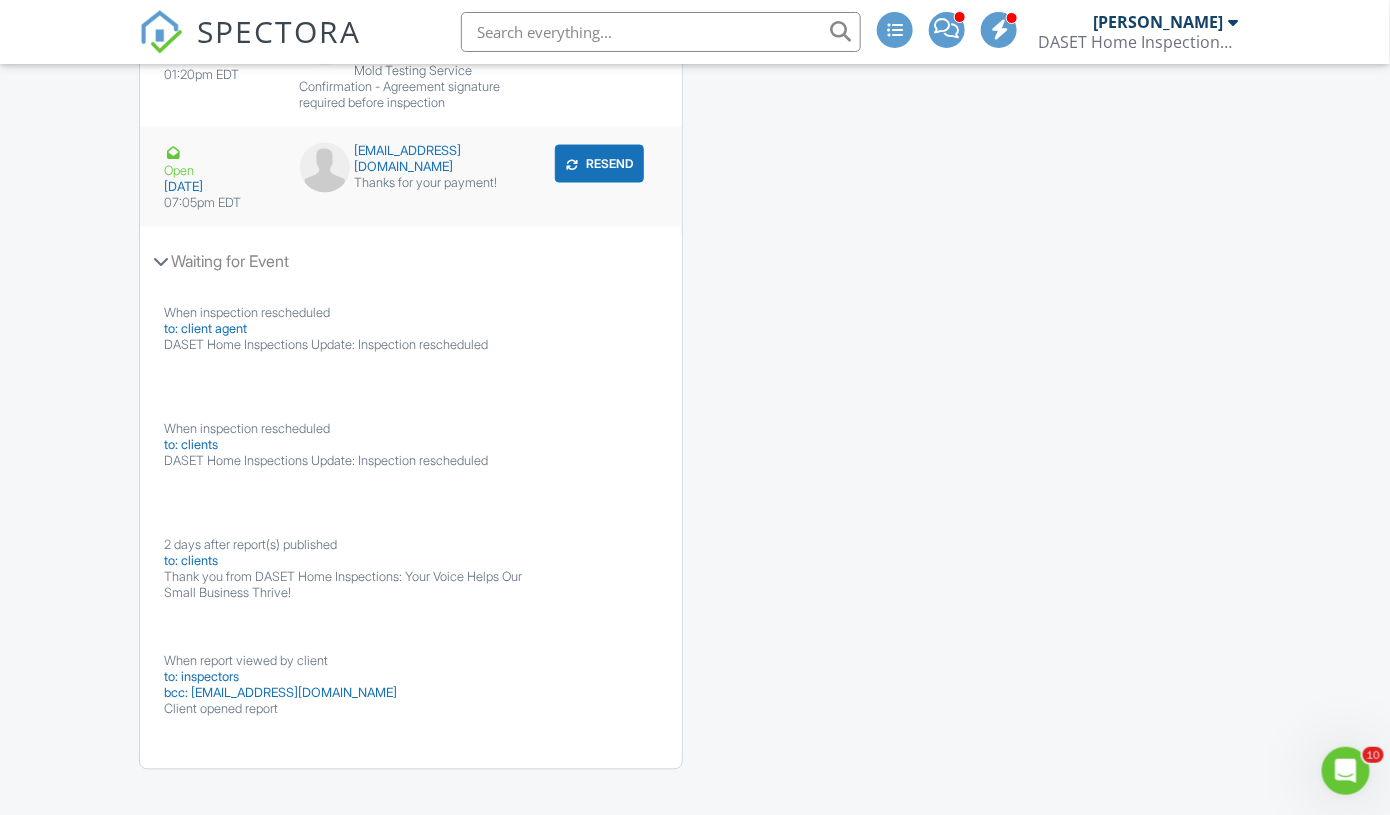 scroll, scrollTop: 3610, scrollLeft: 0, axis: vertical 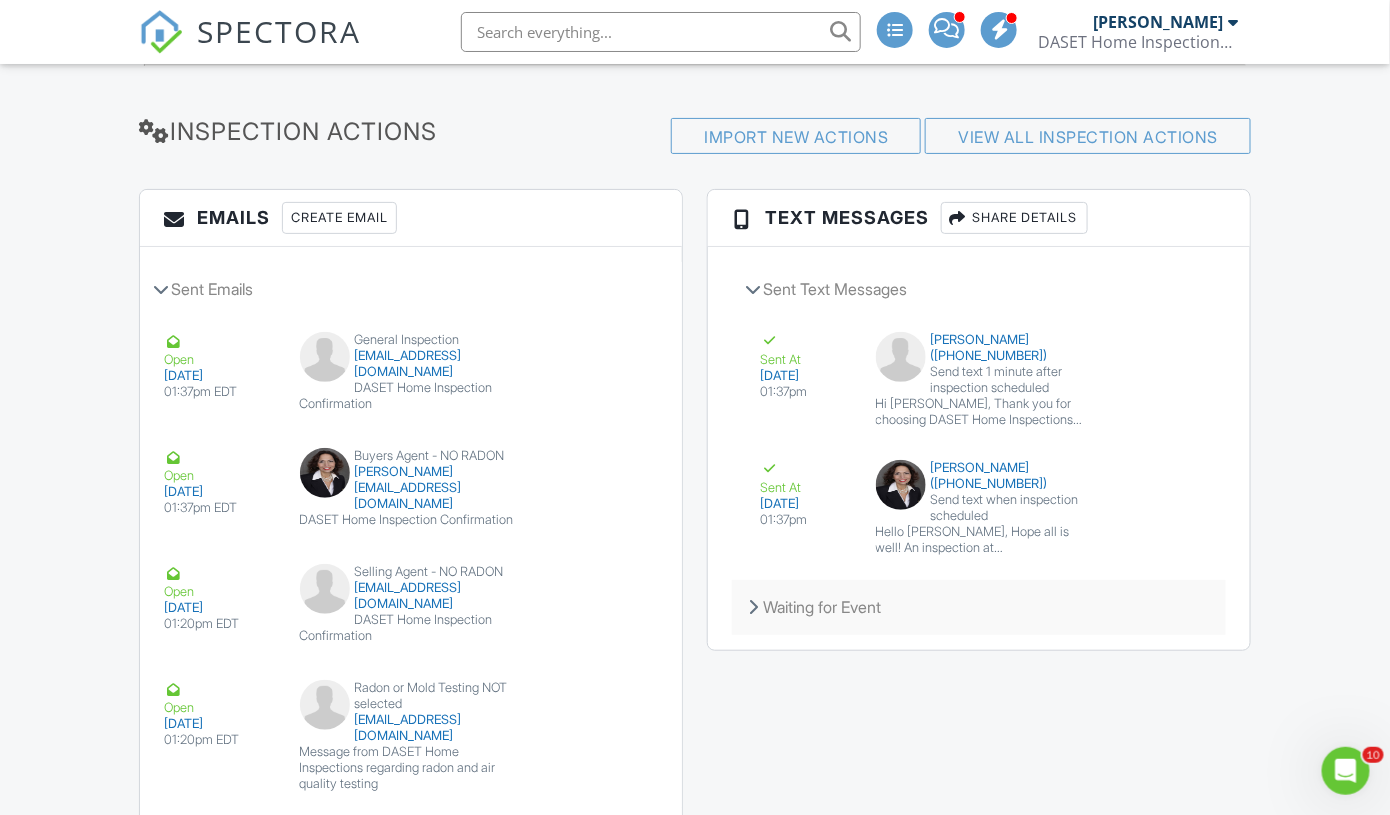click on "Waiting for Event" at bounding box center [979, 607] 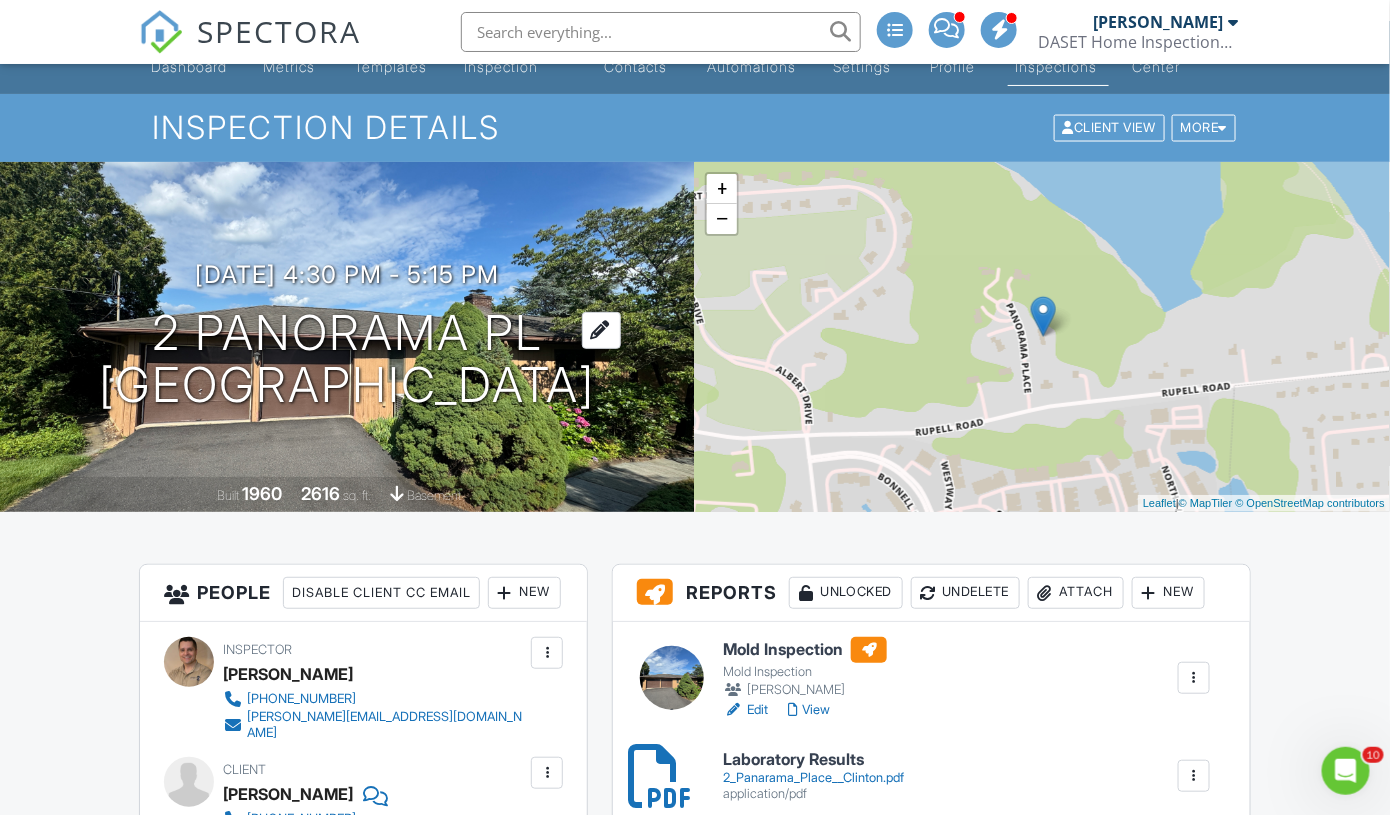 scroll, scrollTop: 0, scrollLeft: 0, axis: both 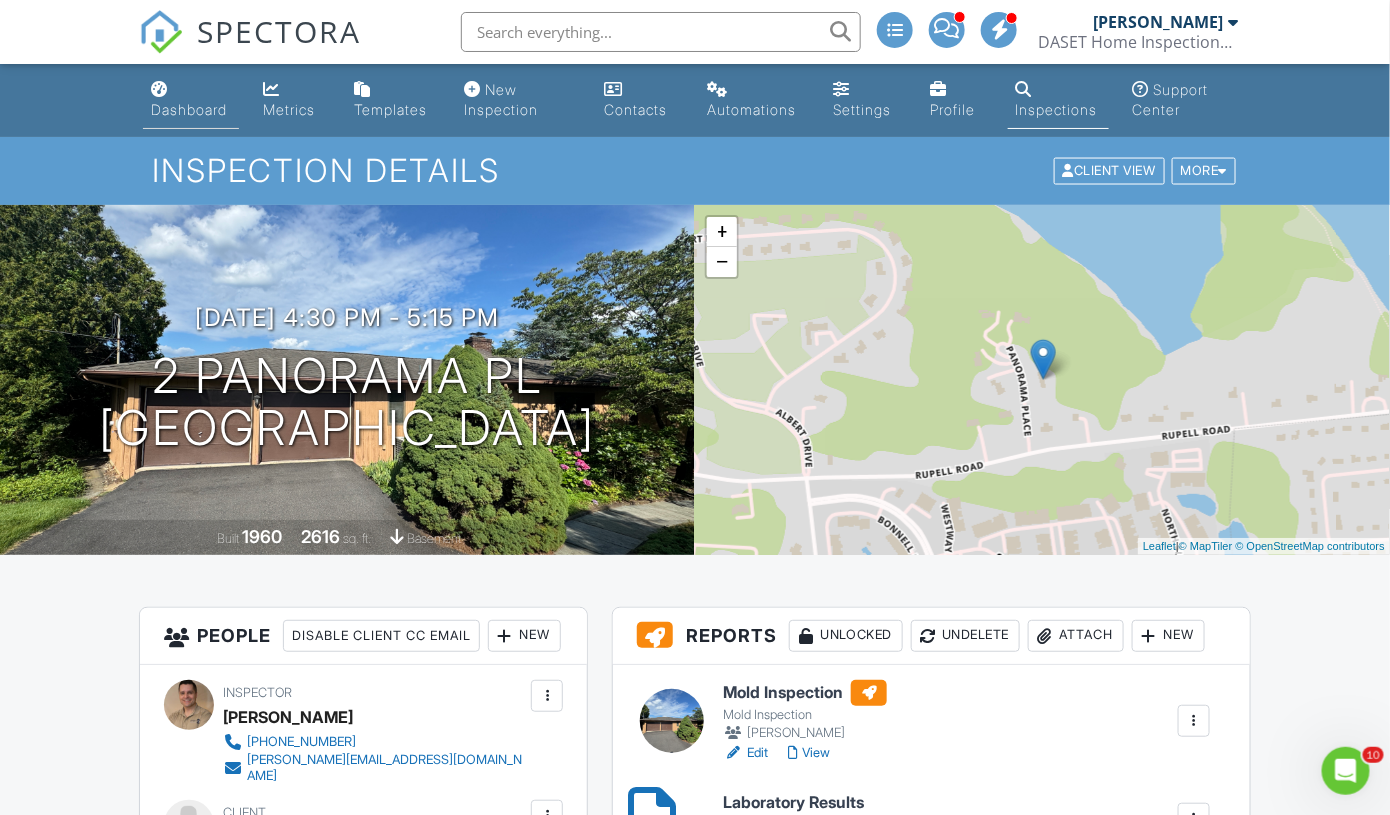 click on "Dashboard" at bounding box center [189, 109] 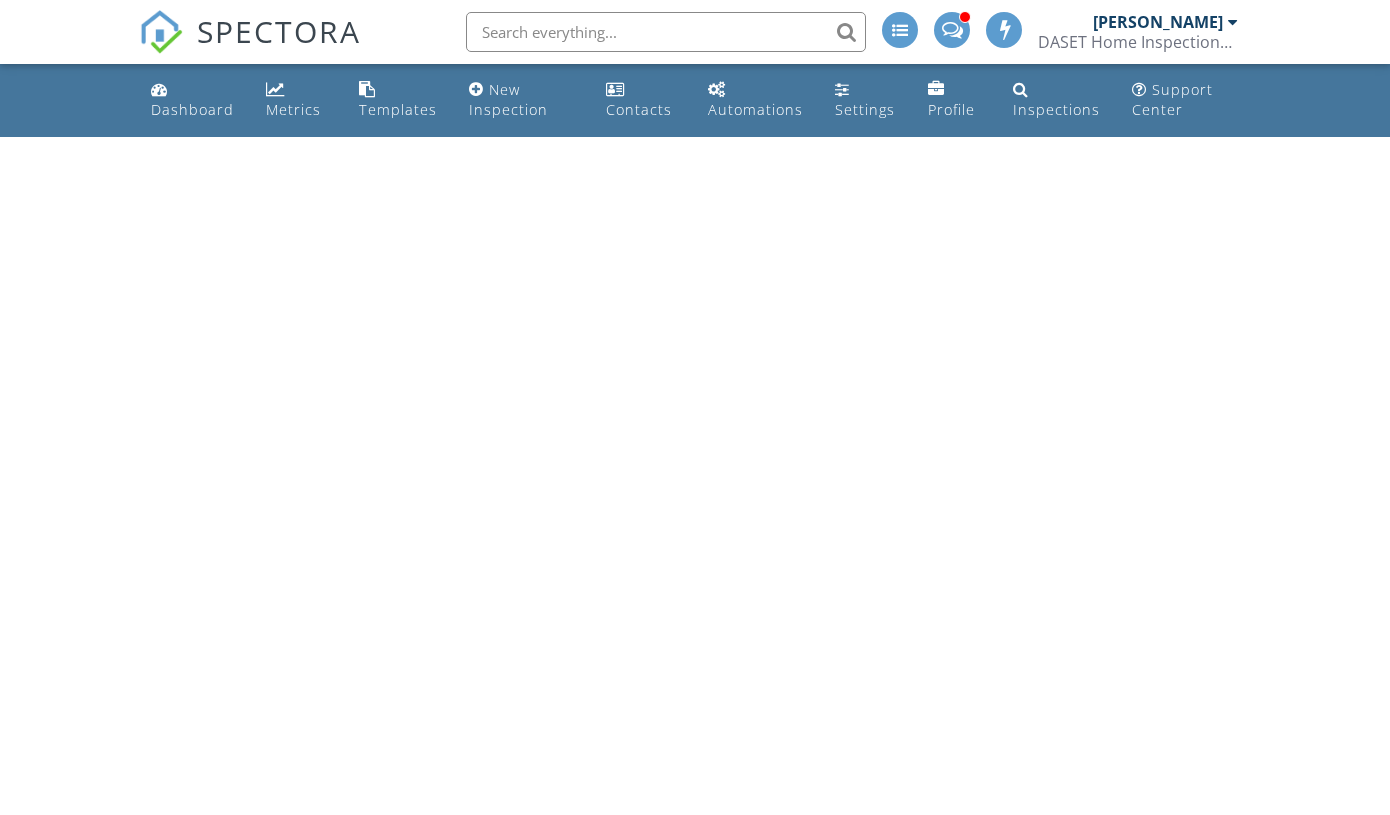 scroll, scrollTop: 0, scrollLeft: 0, axis: both 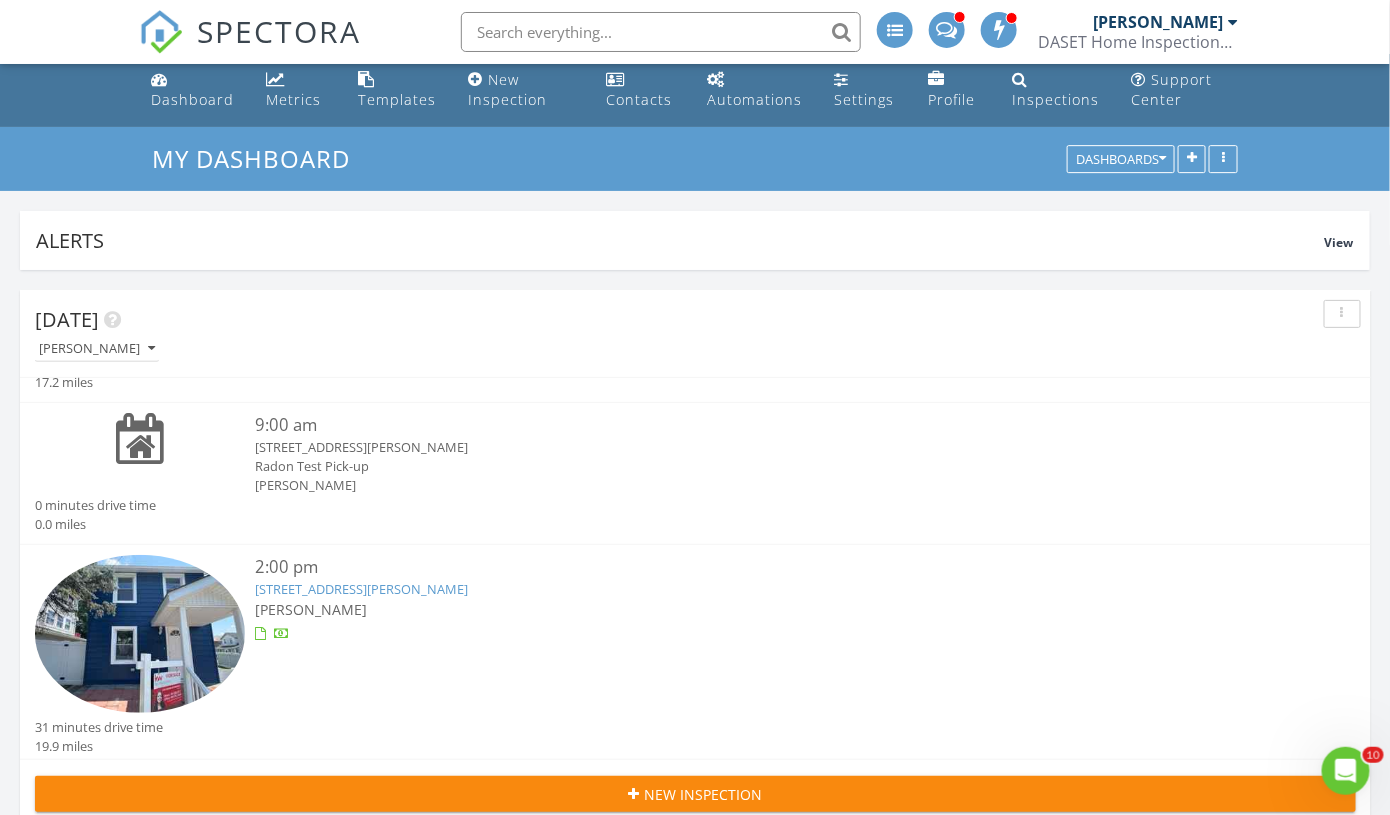 click on "288 Marshall St , Phillipsburg, NJ 08865" at bounding box center [361, 589] 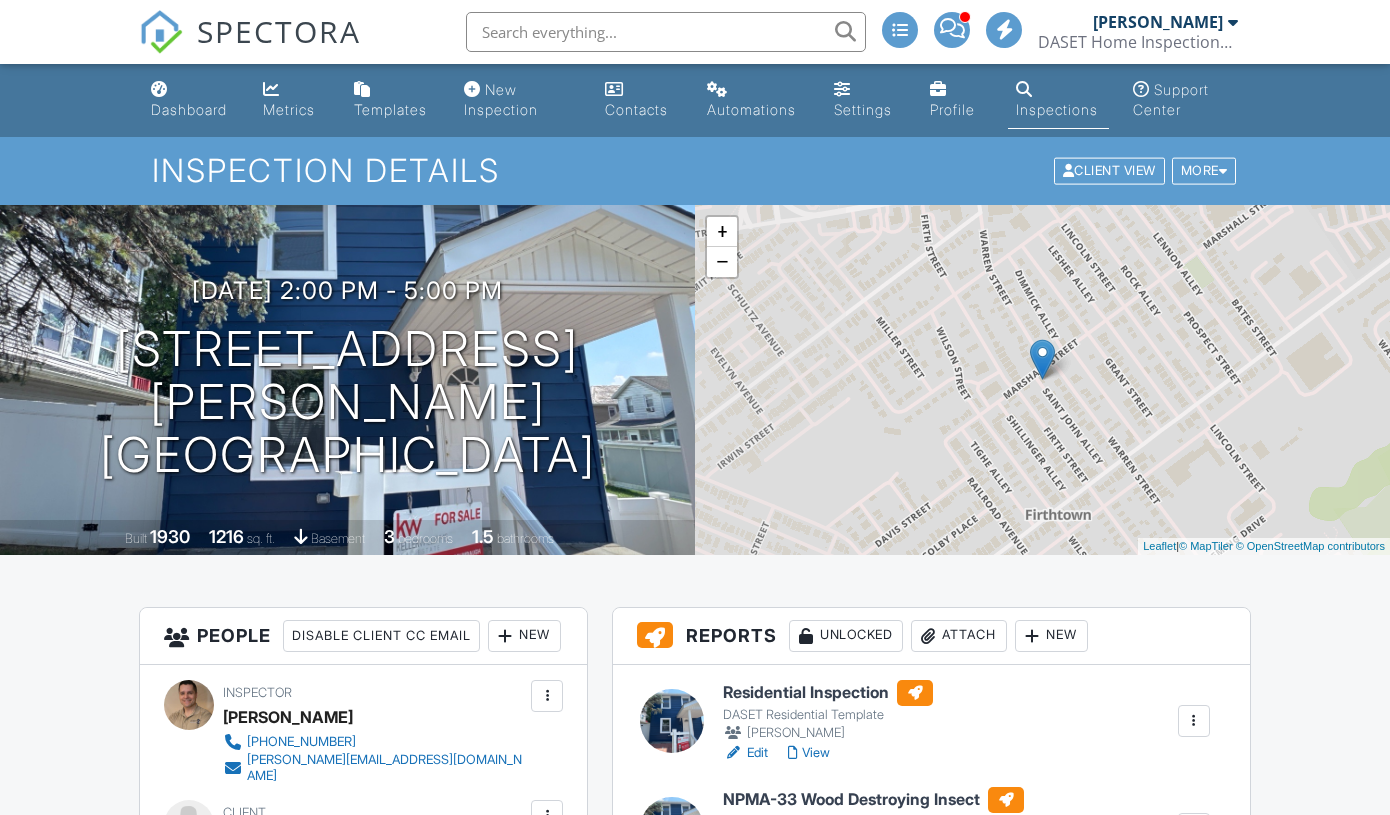 scroll, scrollTop: 0, scrollLeft: 0, axis: both 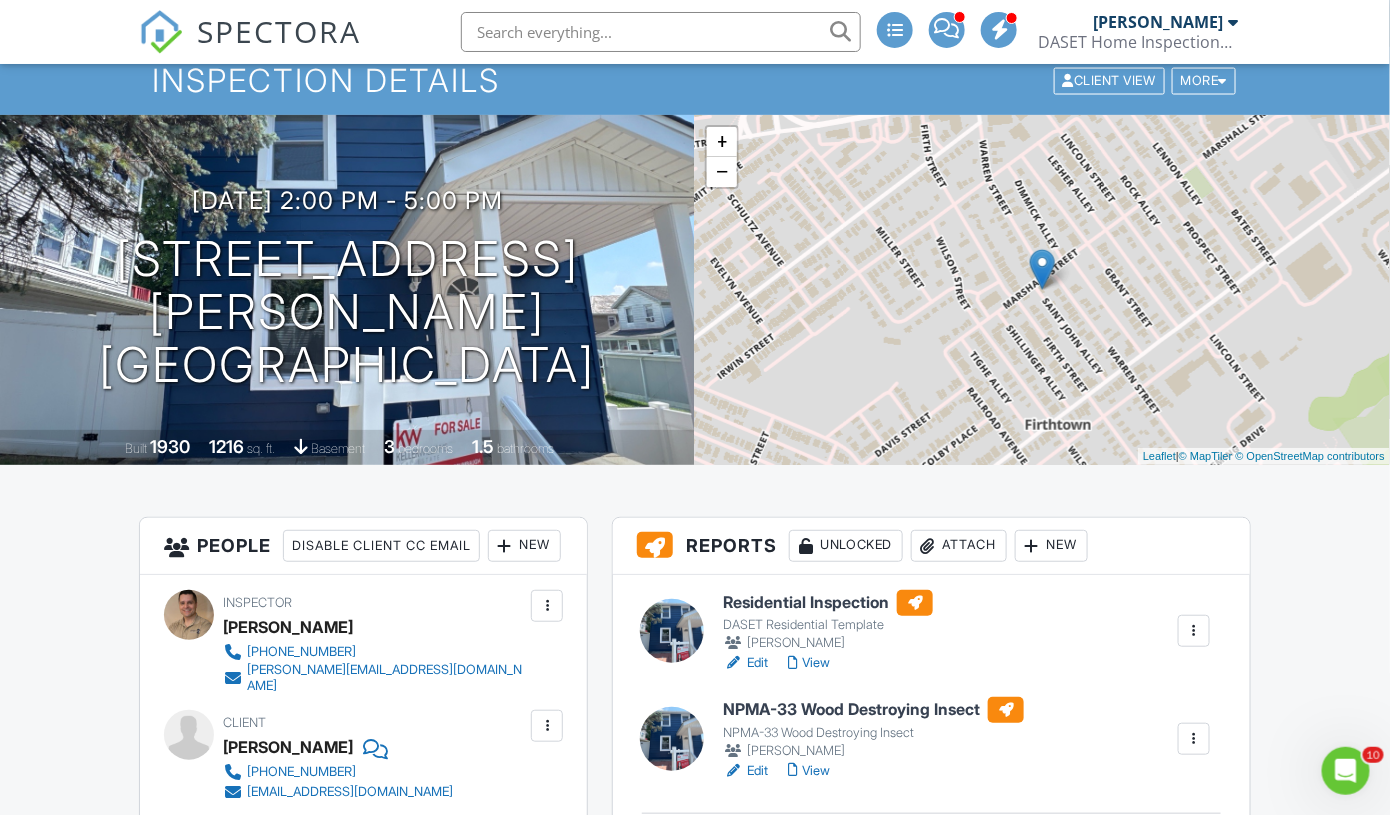 click on "Edit" at bounding box center [745, 663] 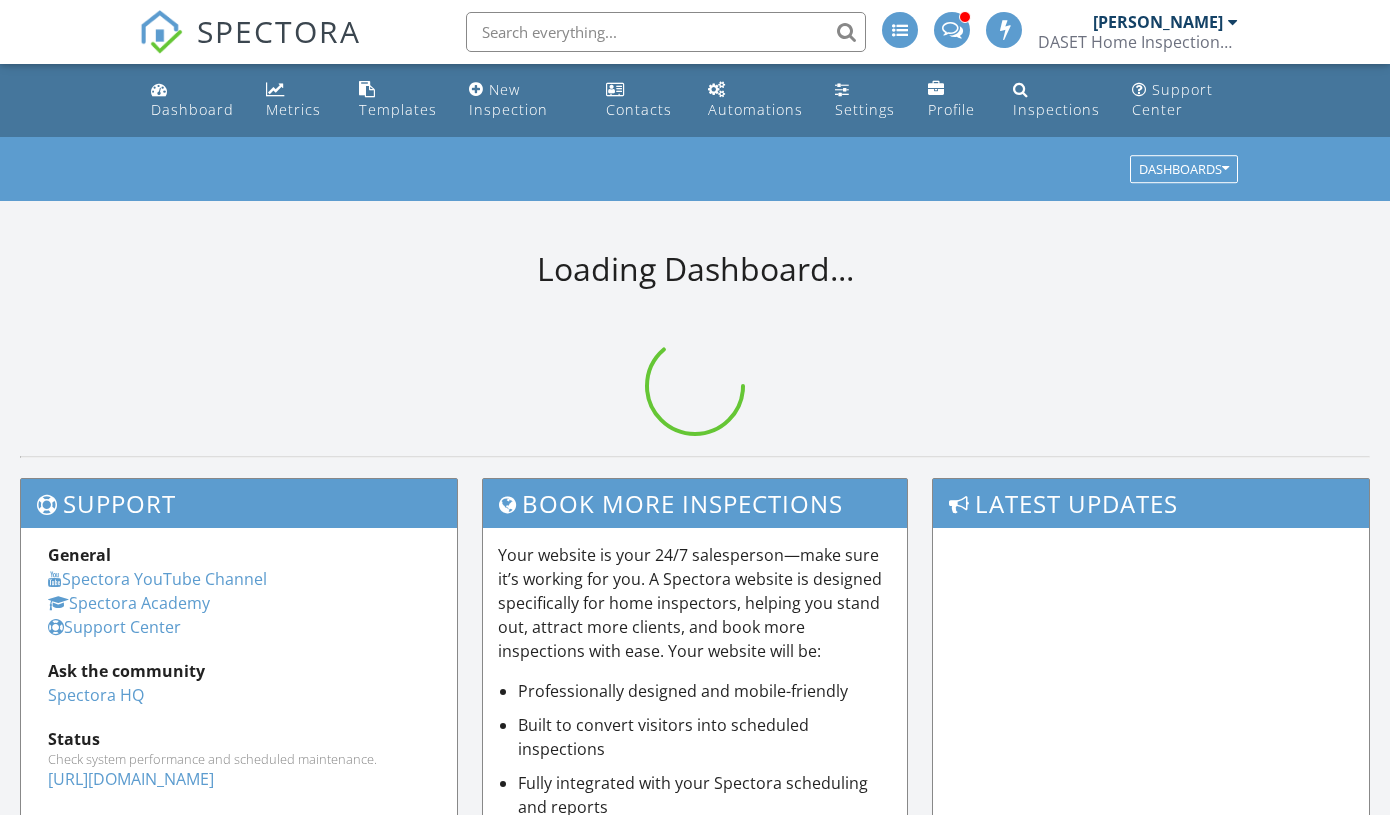 scroll, scrollTop: 0, scrollLeft: 0, axis: both 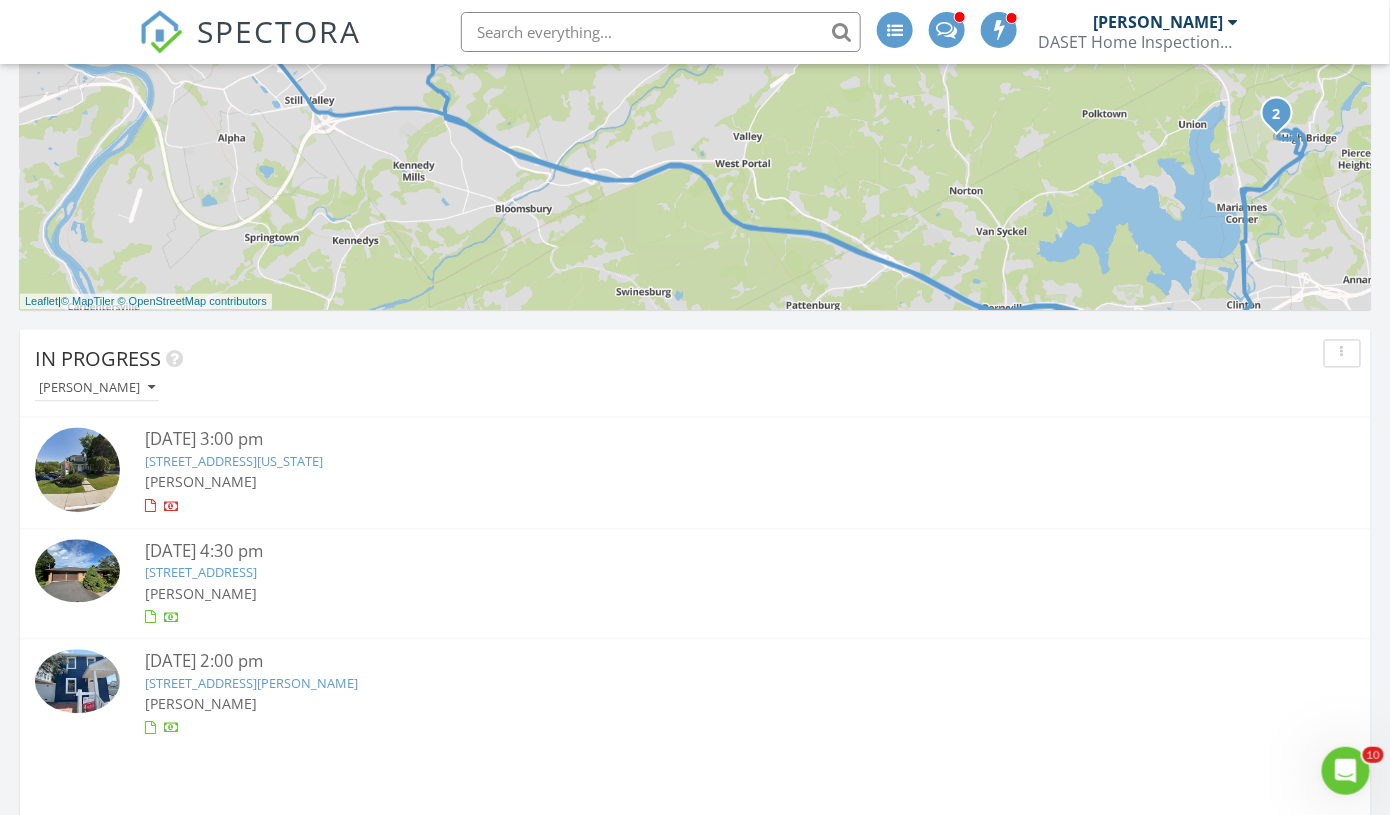 click on "2 Panorama Pl , Clinton, NJ 08809" at bounding box center (201, 573) 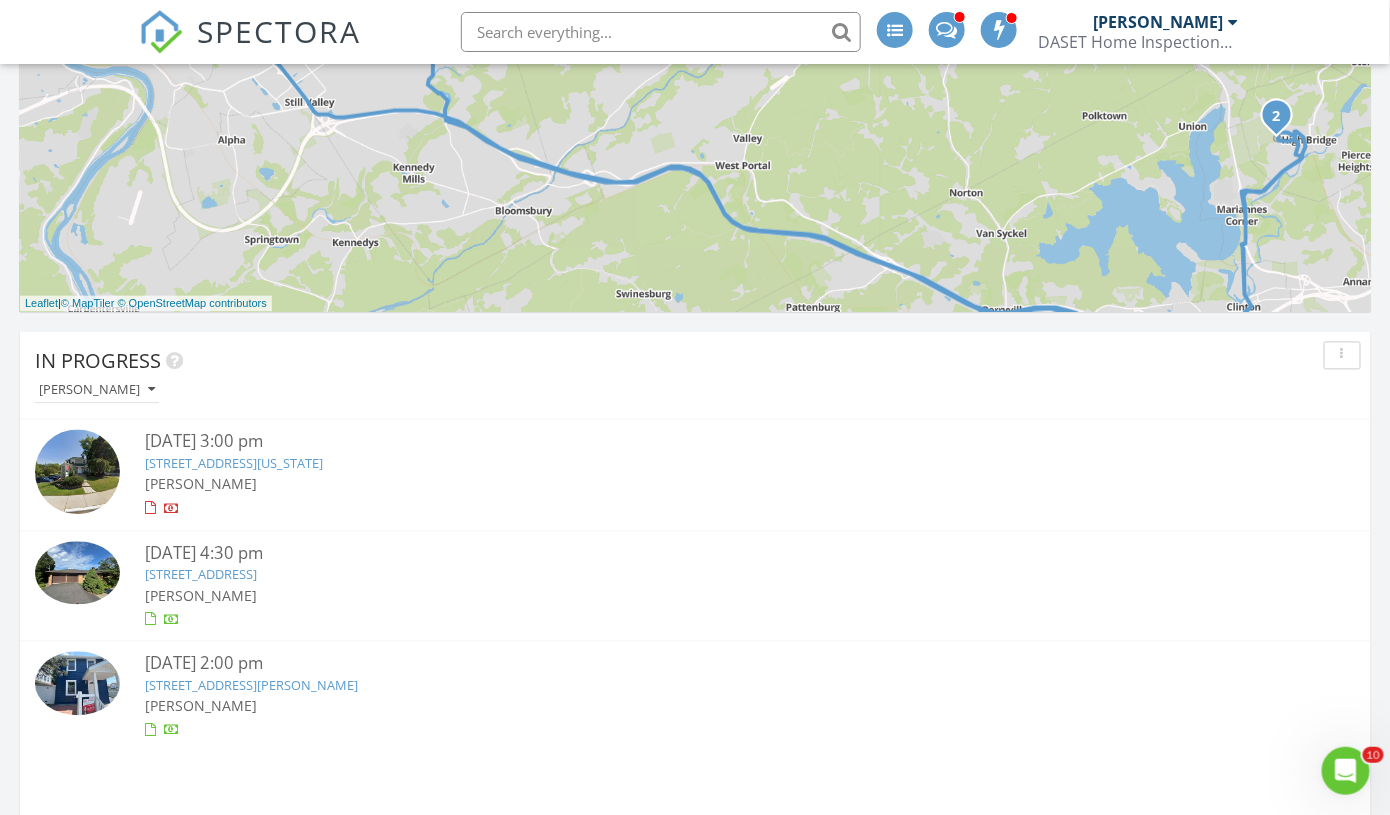 scroll, scrollTop: 1168, scrollLeft: 0, axis: vertical 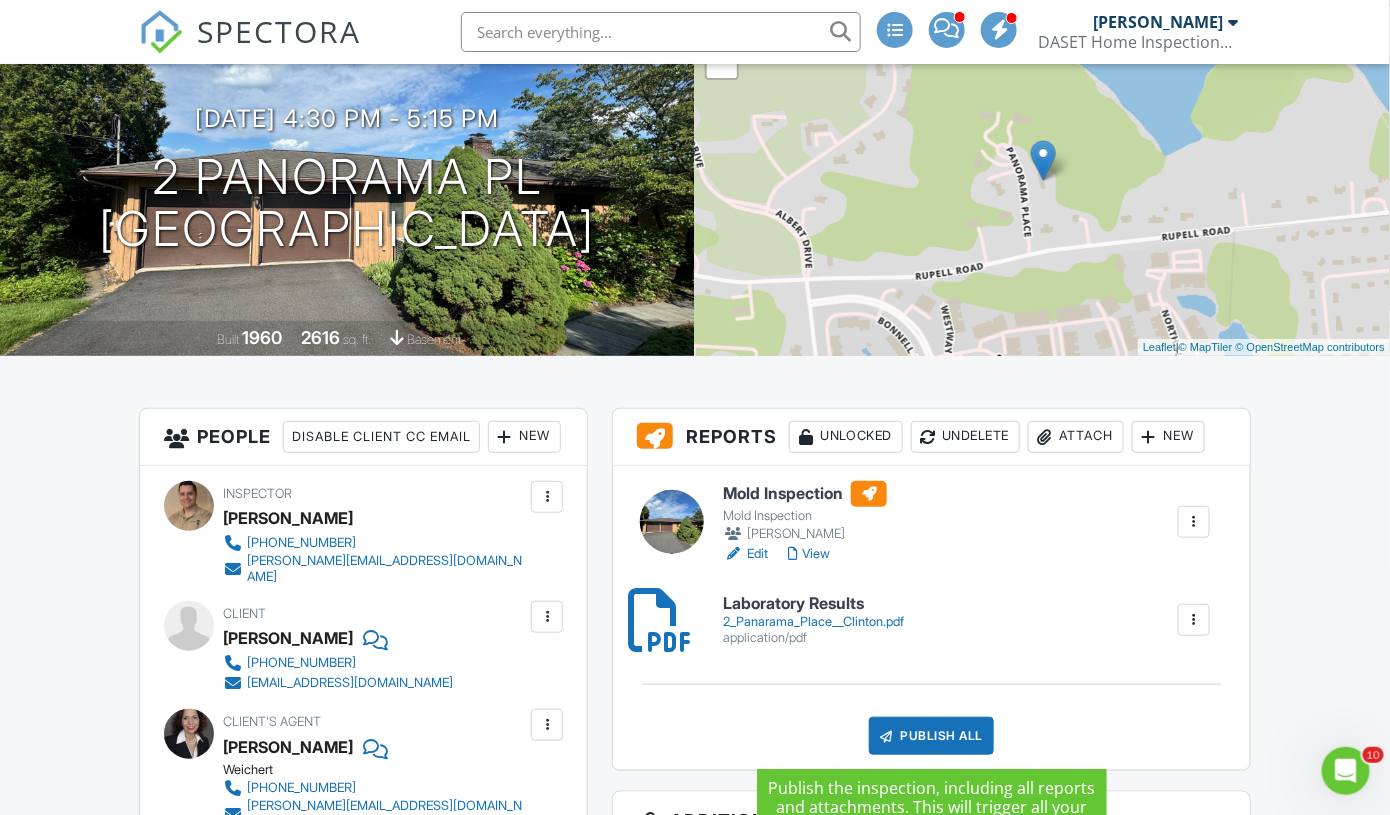 click on "Publish All" at bounding box center (931, 736) 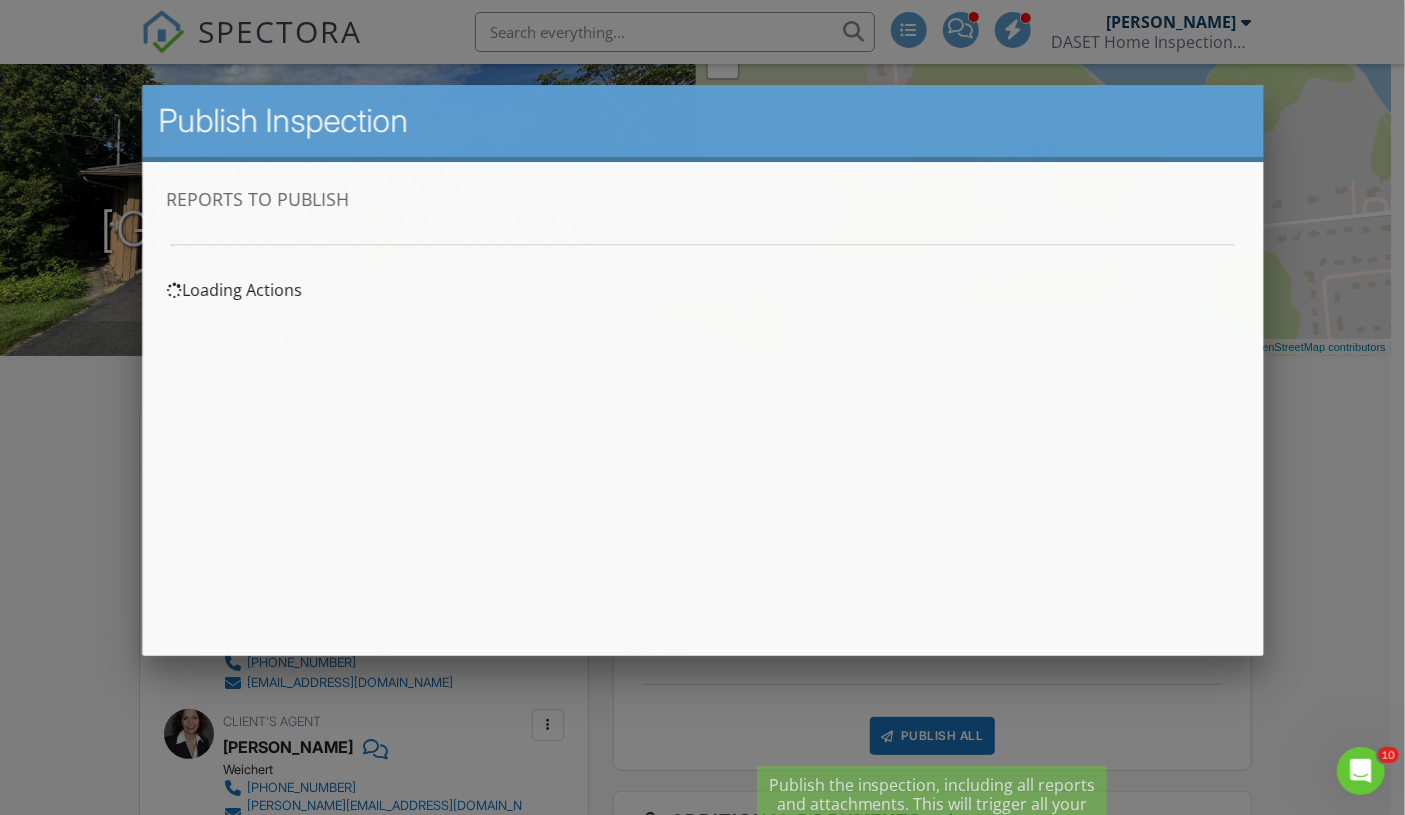 scroll, scrollTop: 0, scrollLeft: 0, axis: both 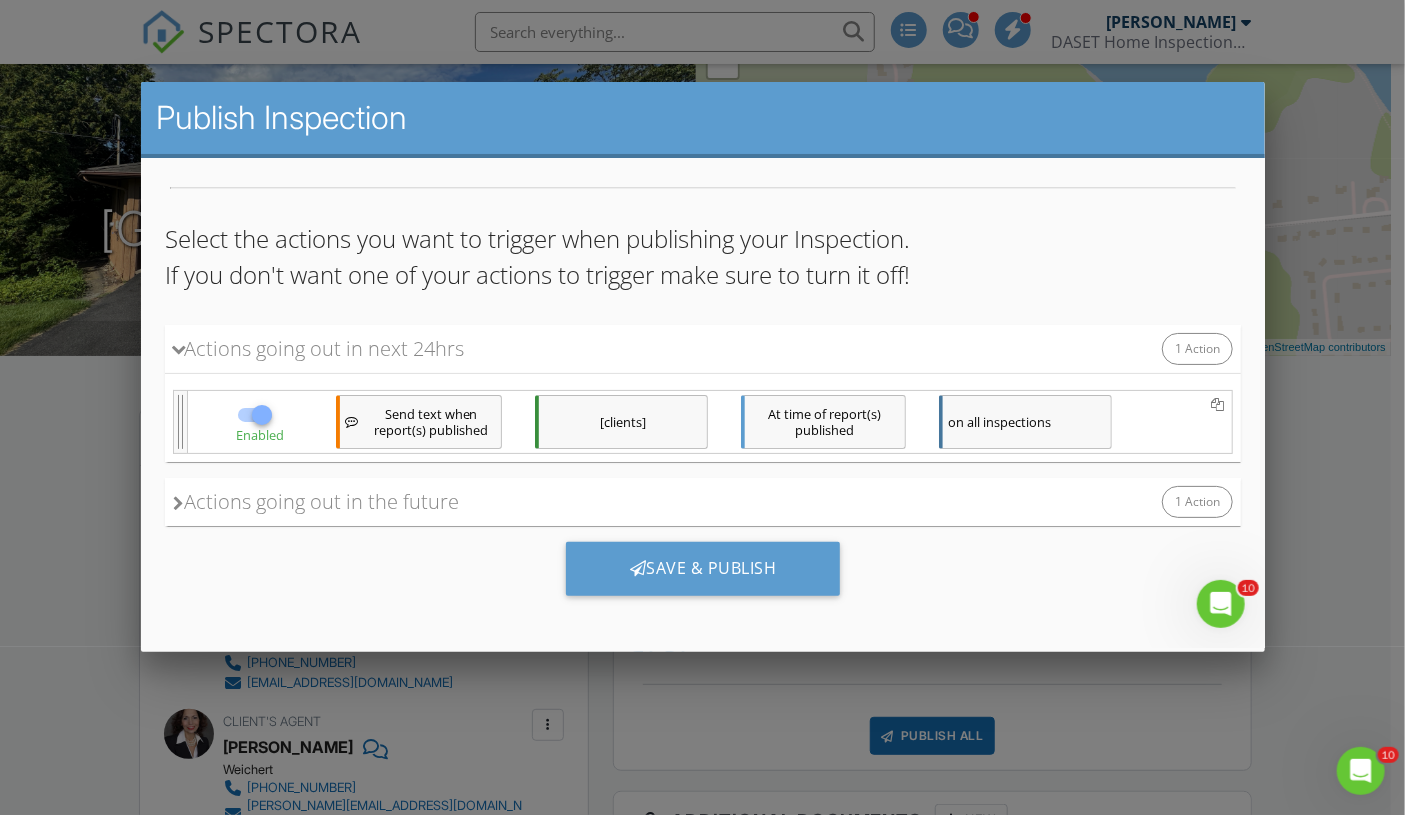 click on "Actions going out in the future
1 Action" at bounding box center [702, 501] 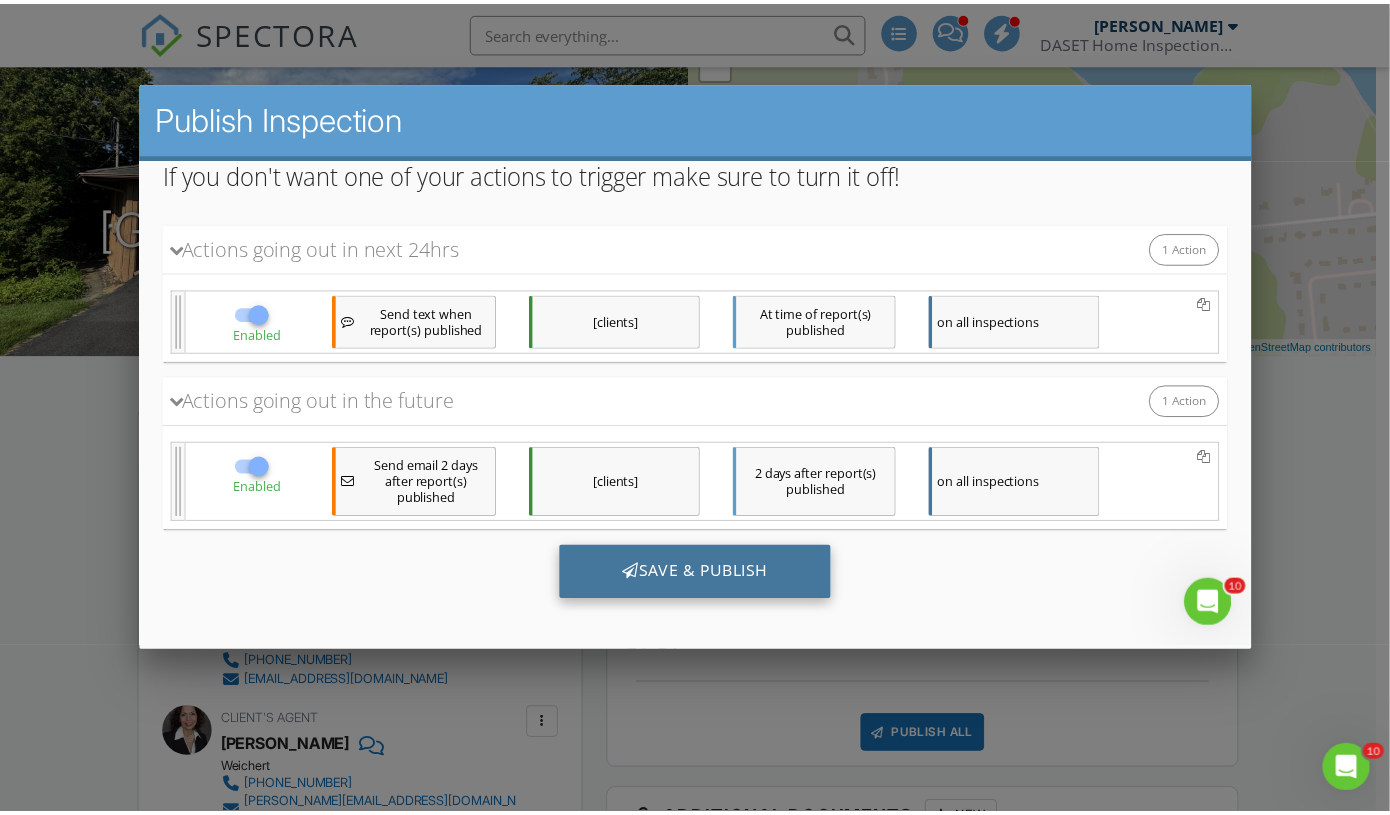 scroll, scrollTop: 196, scrollLeft: 0, axis: vertical 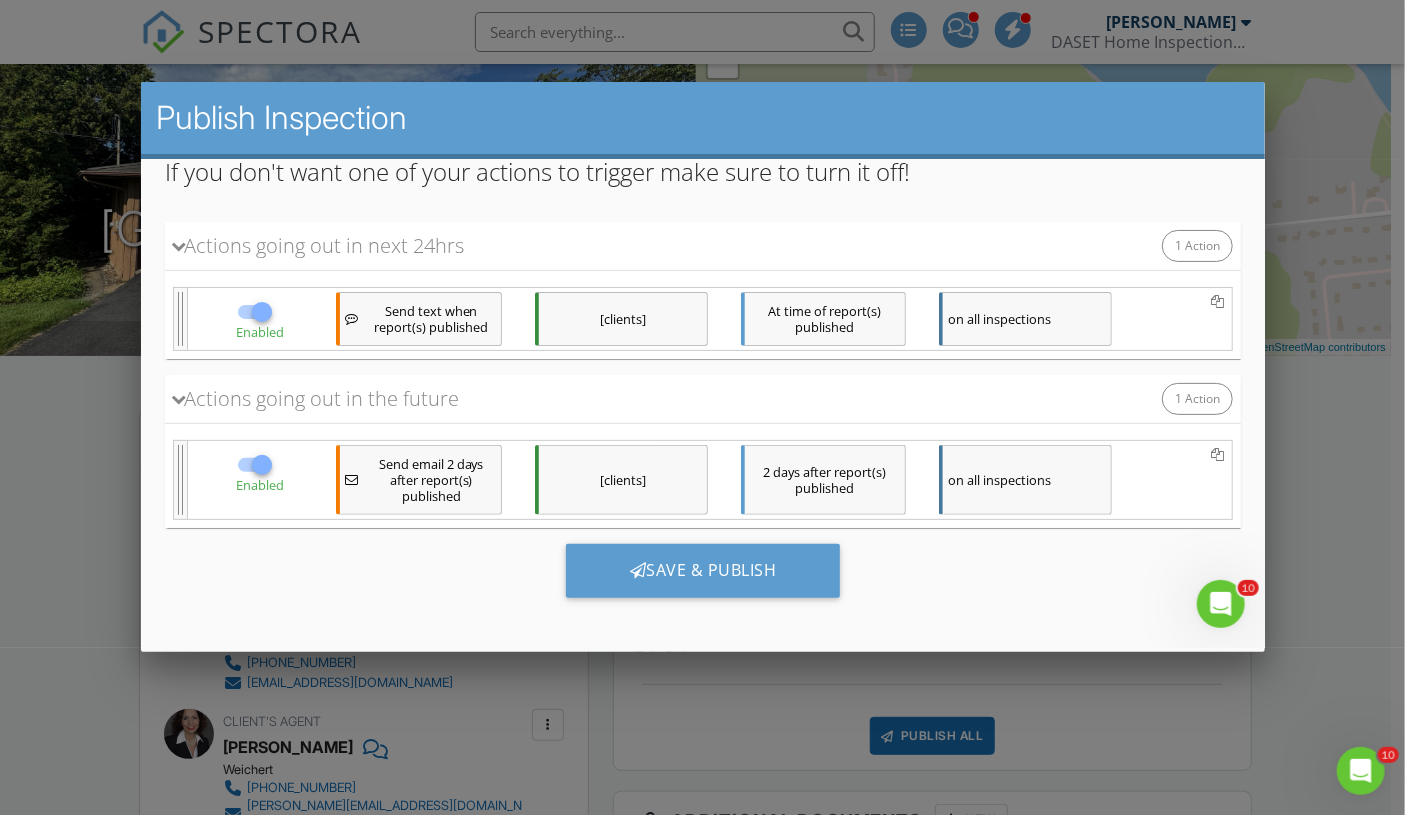 click at bounding box center [702, 409] 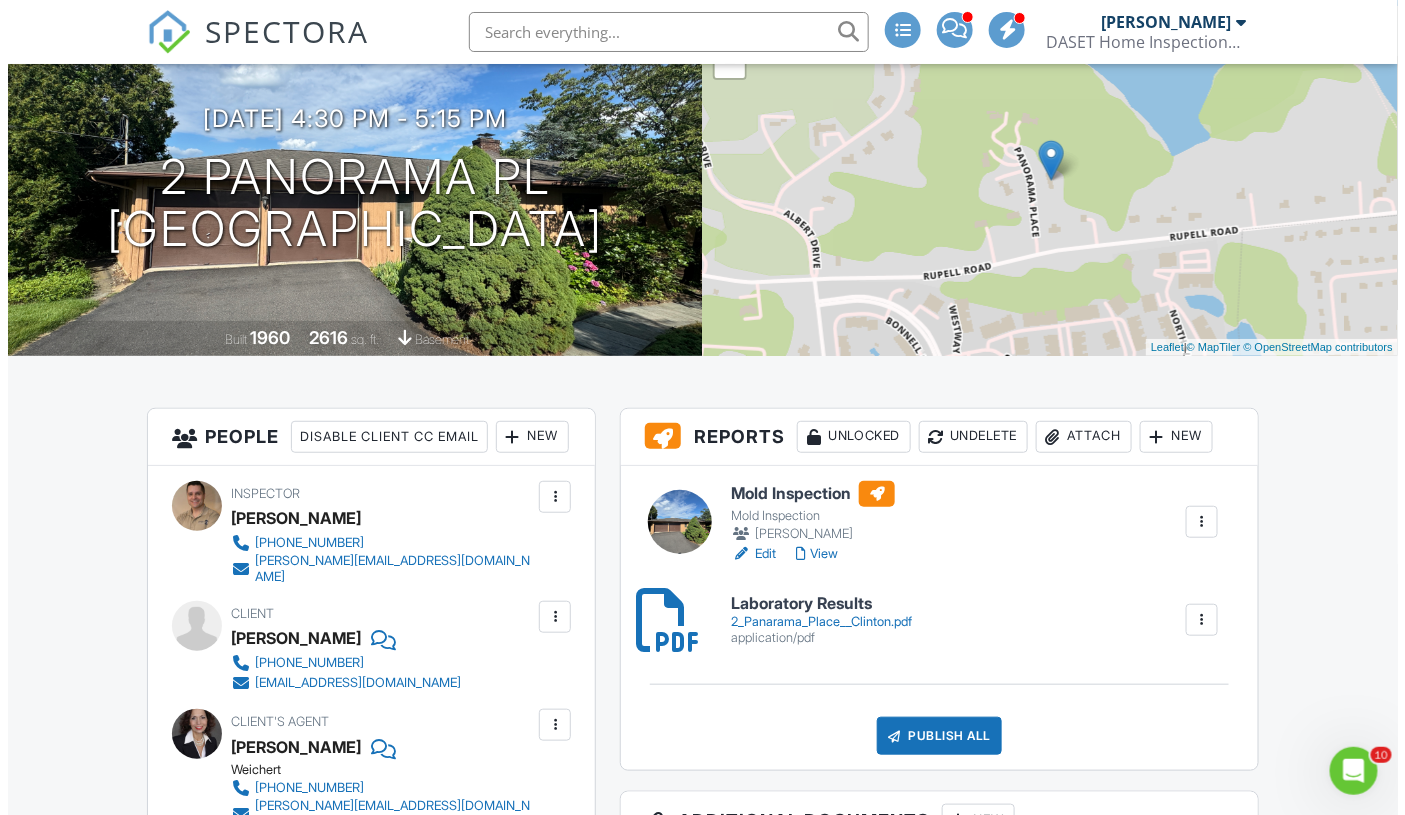 scroll, scrollTop: 0, scrollLeft: 0, axis: both 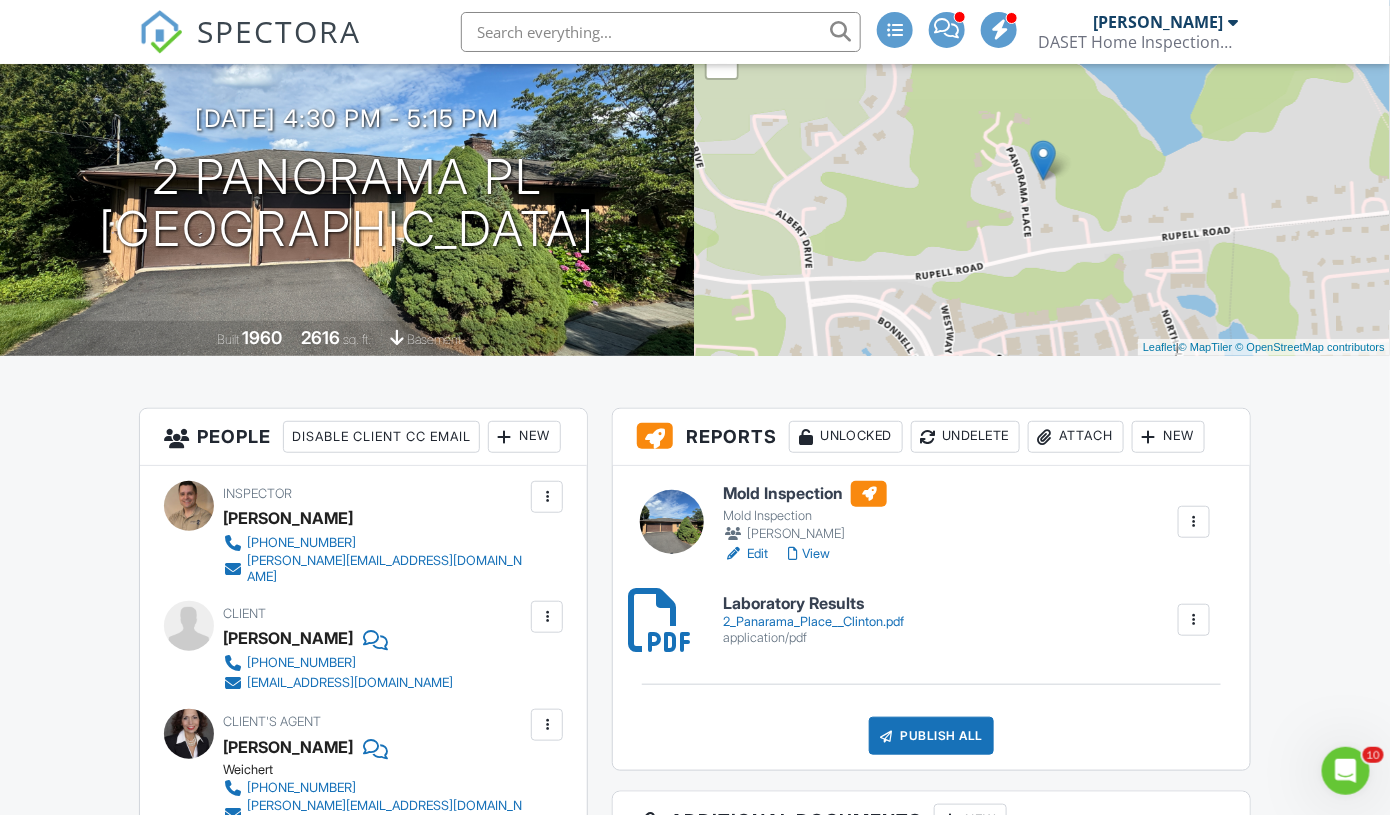 click on "Publish All" at bounding box center [931, 736] 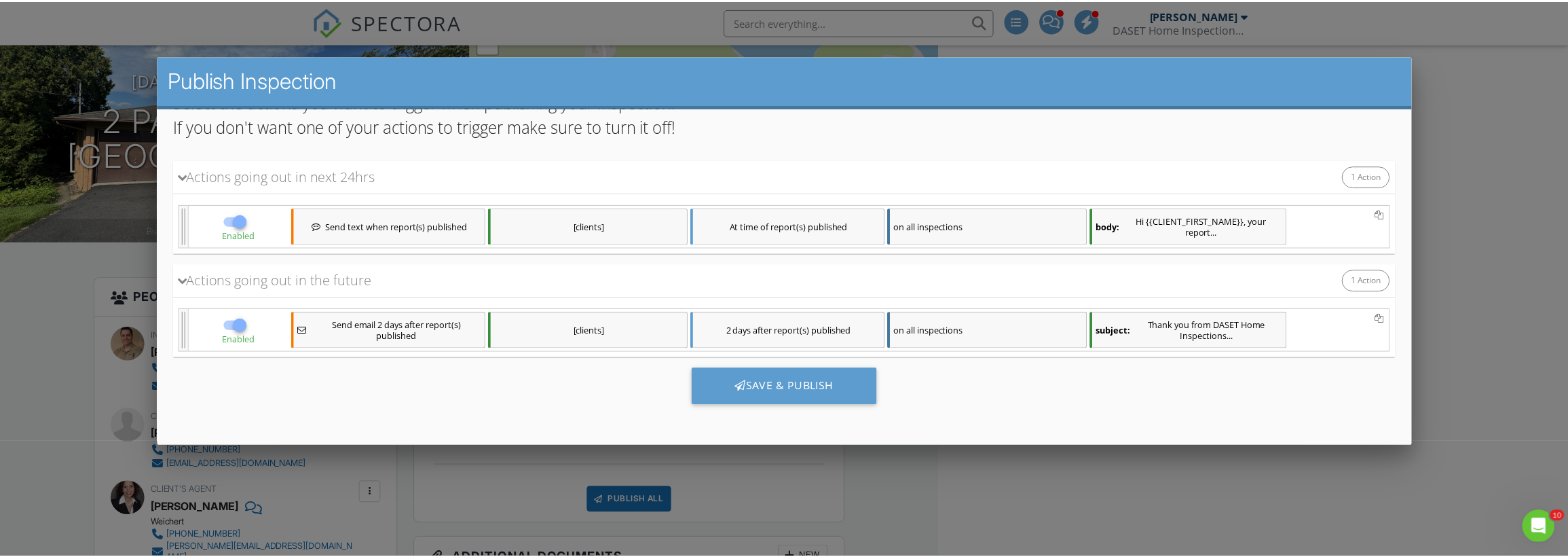 scroll, scrollTop: 121, scrollLeft: 0, axis: vertical 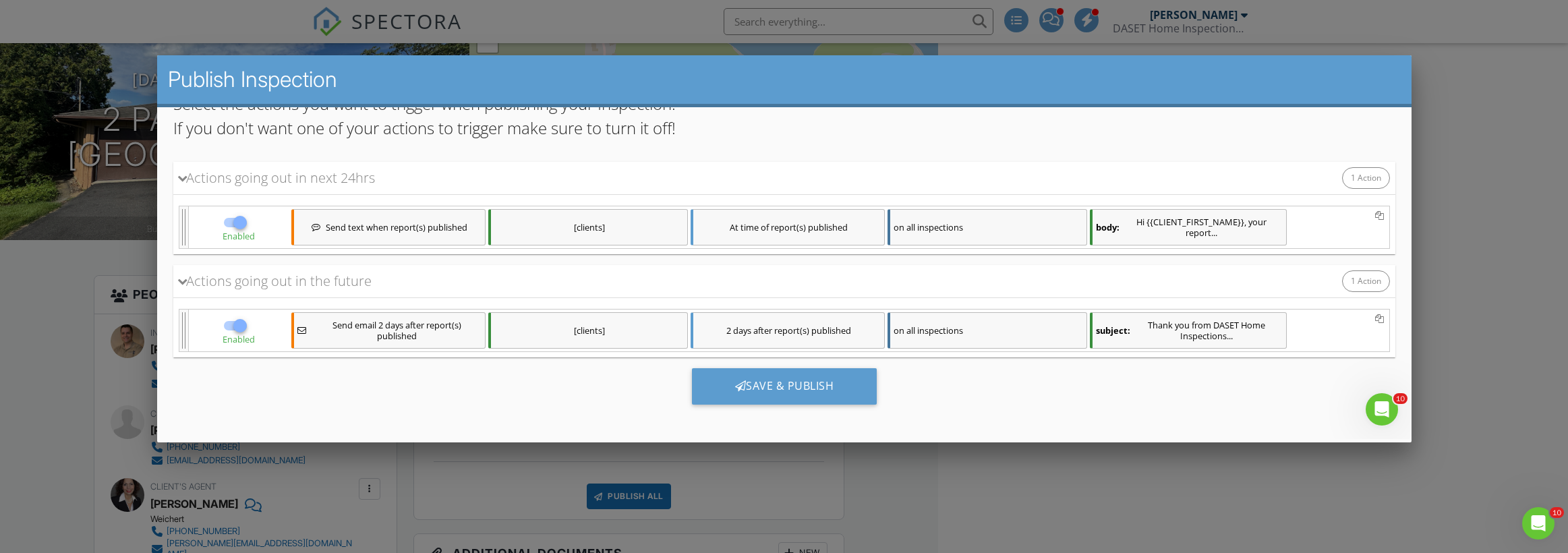 drag, startPoint x: 1508, startPoint y: 173, endPoint x: 1485, endPoint y: 205, distance: 39.408121 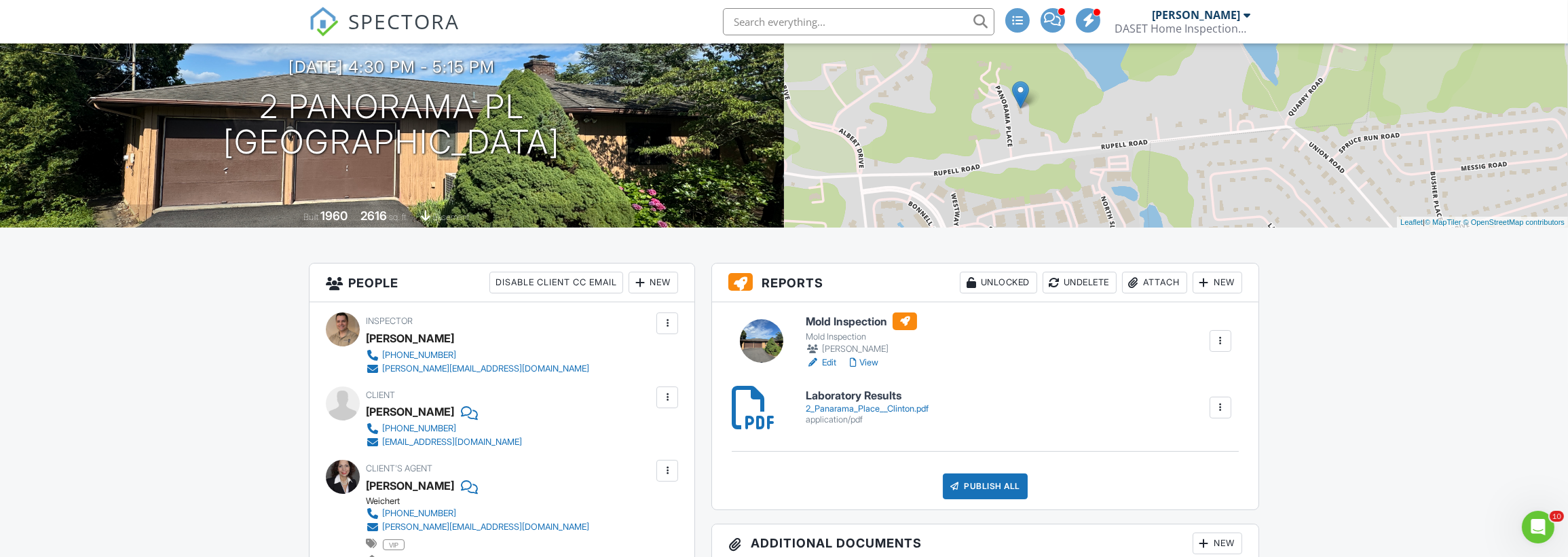 scroll, scrollTop: 0, scrollLeft: 0, axis: both 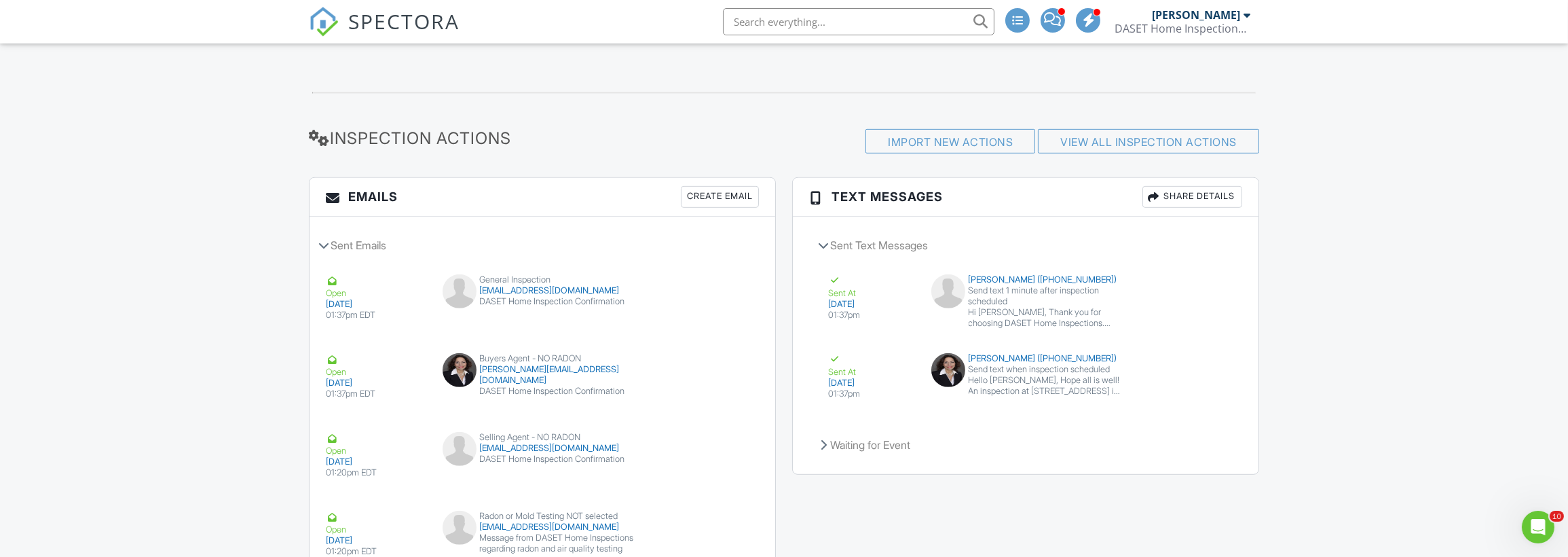 click on "Create Email" at bounding box center (720, 197) 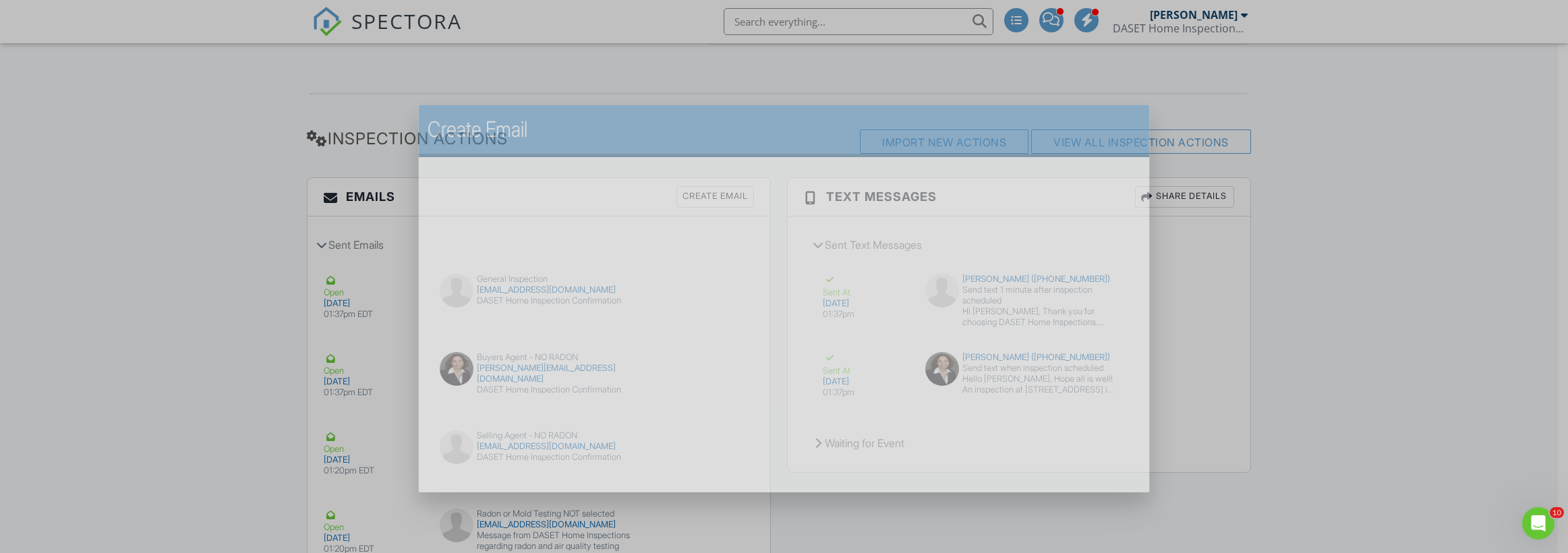 scroll, scrollTop: 1728, scrollLeft: 0, axis: vertical 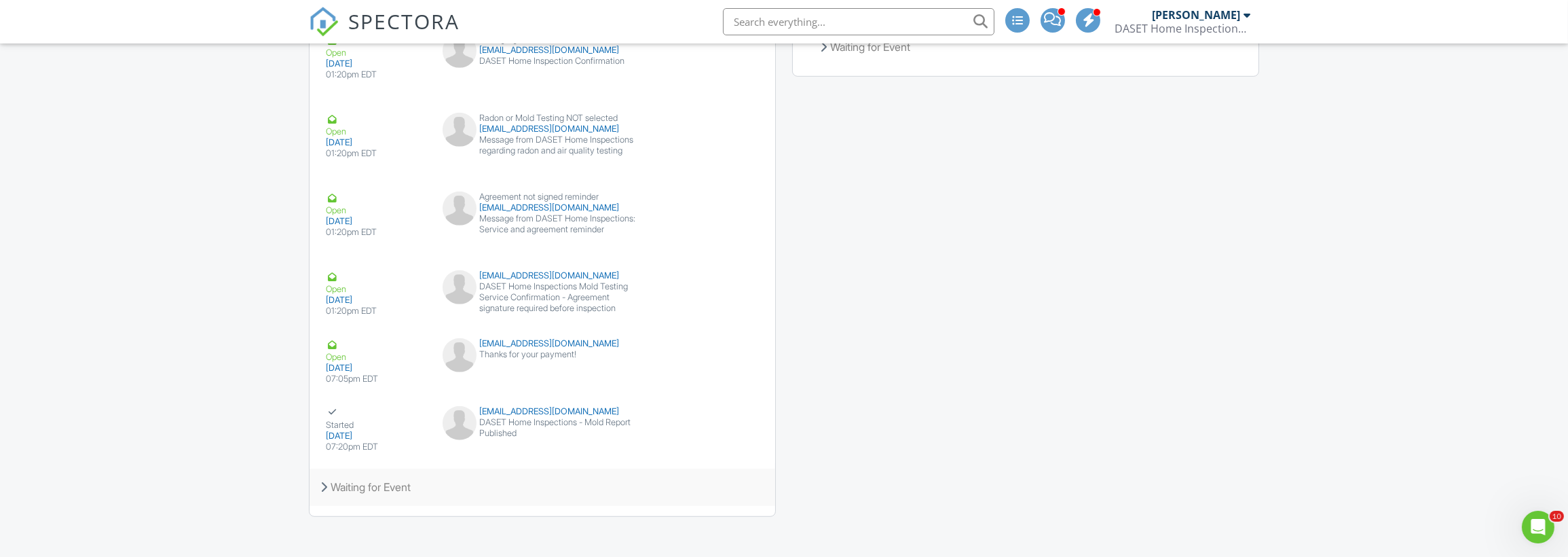 click on "Waiting for Event" at bounding box center [542, 487] 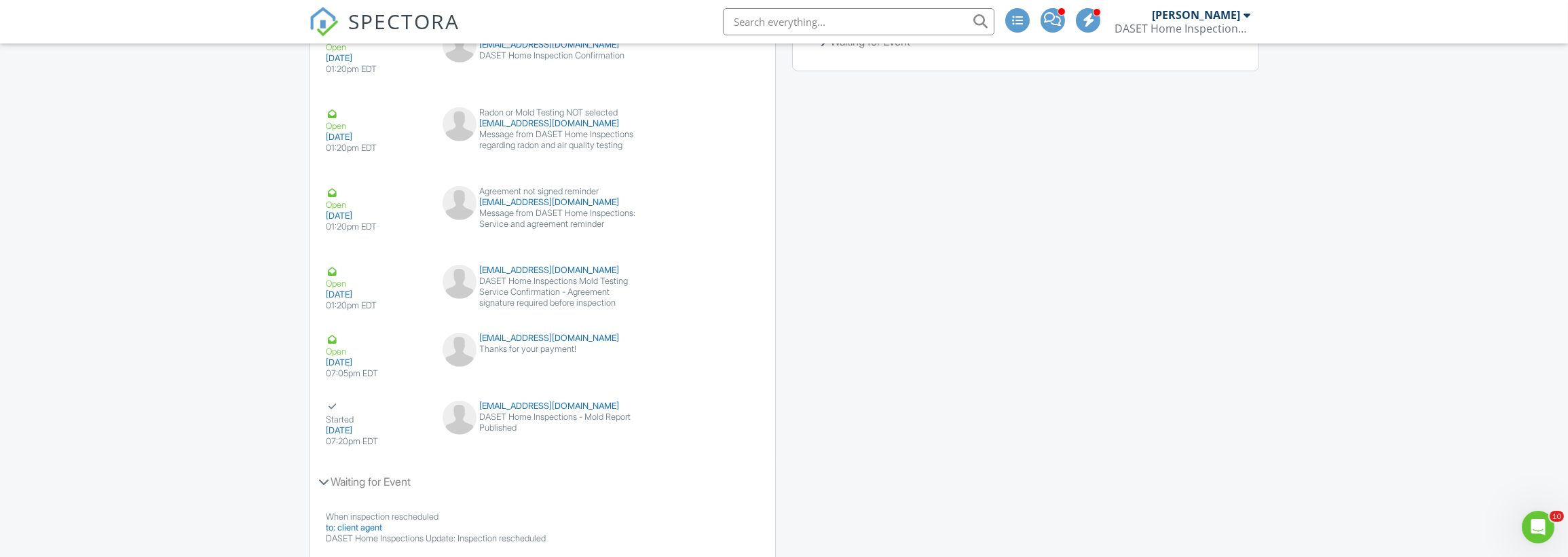 scroll, scrollTop: 2146, scrollLeft: 0, axis: vertical 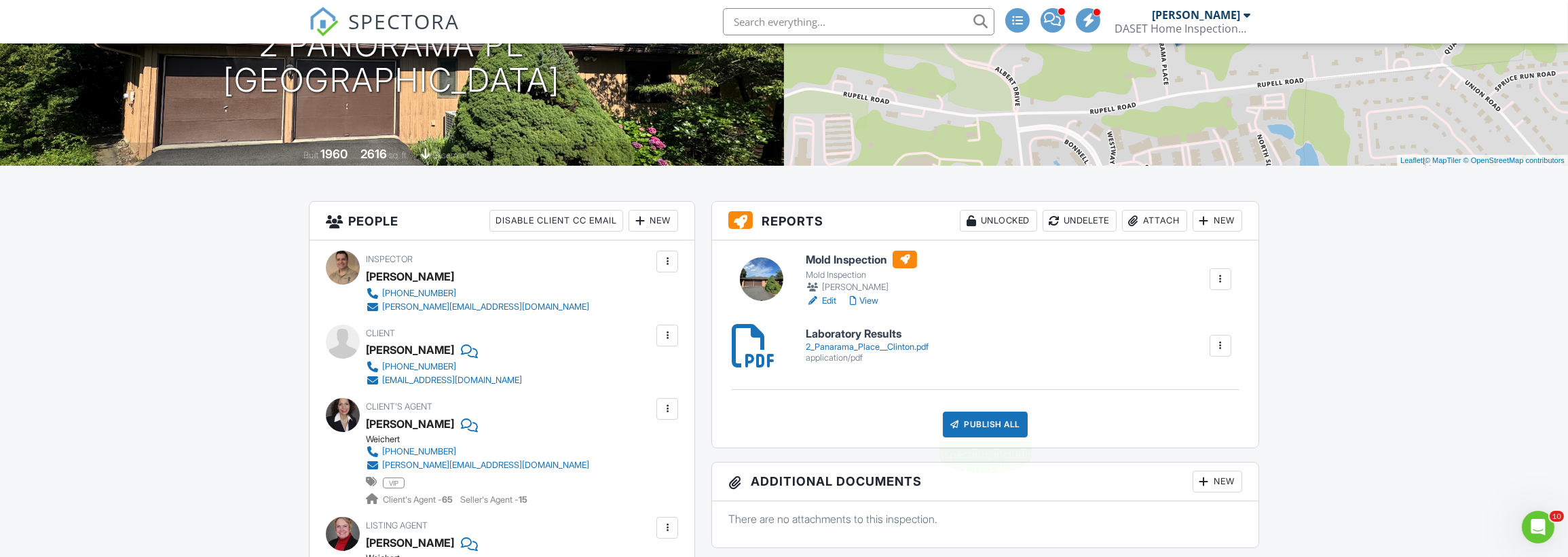 click on "Publish All" at bounding box center (985, 425) 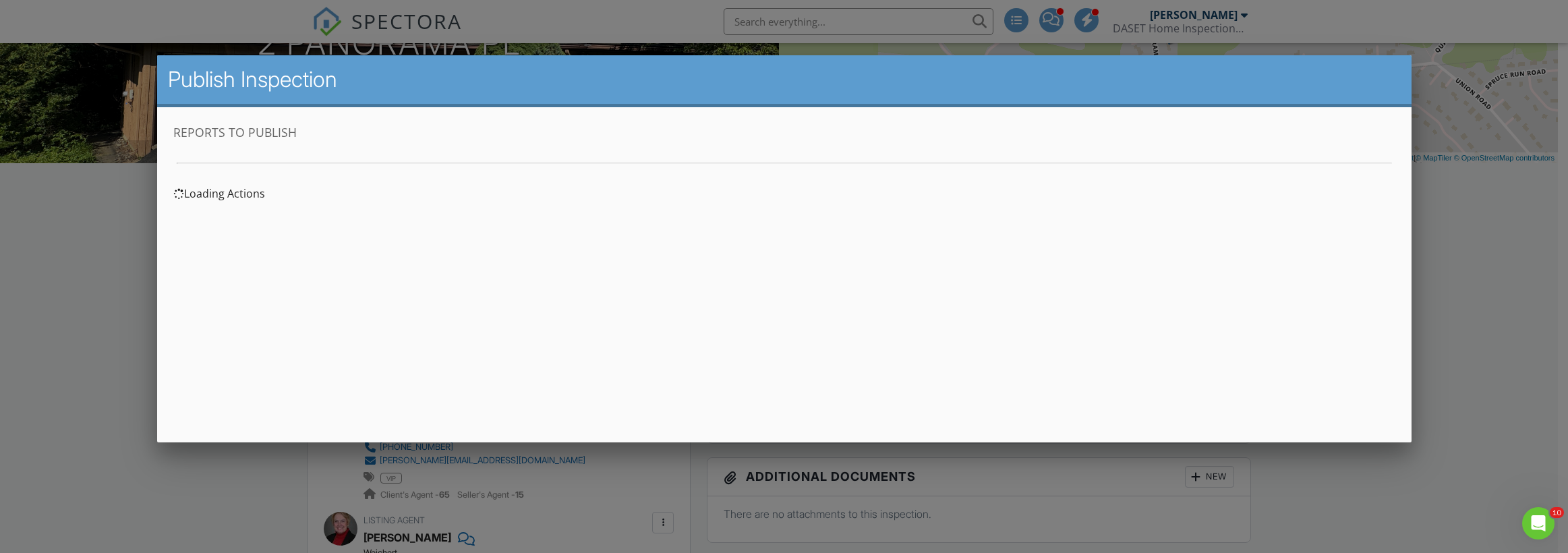 scroll, scrollTop: 0, scrollLeft: 0, axis: both 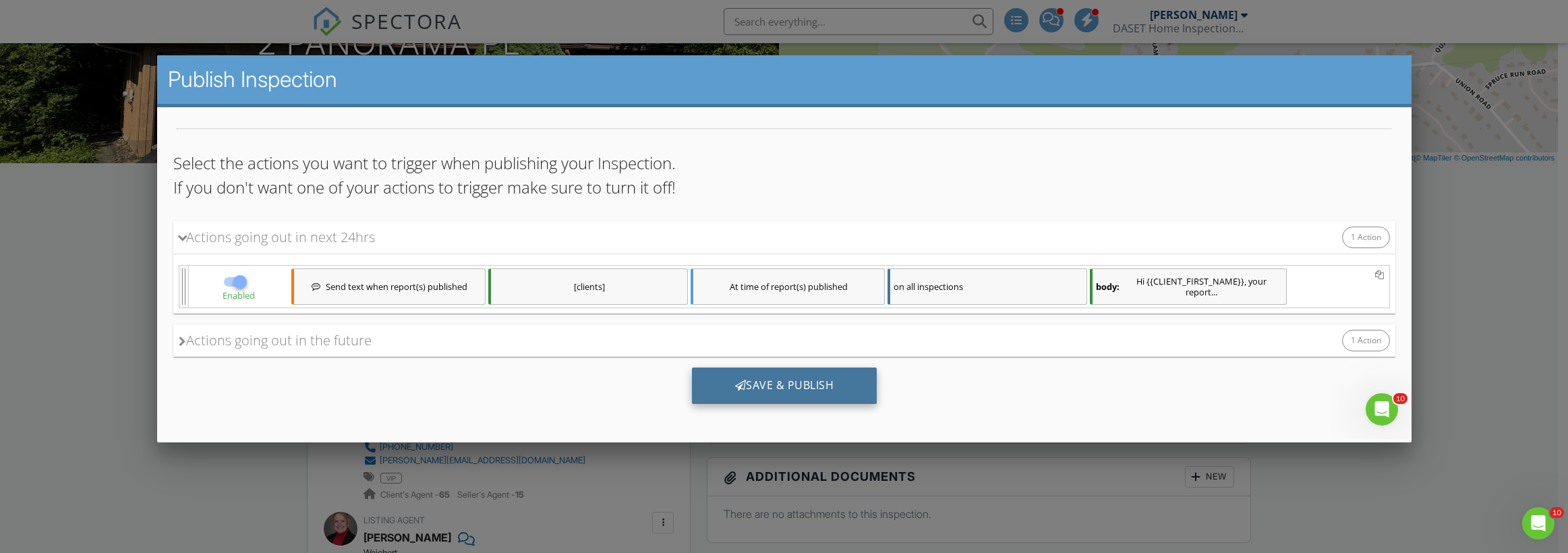 click on "Save & Publish" at bounding box center [784, 386] 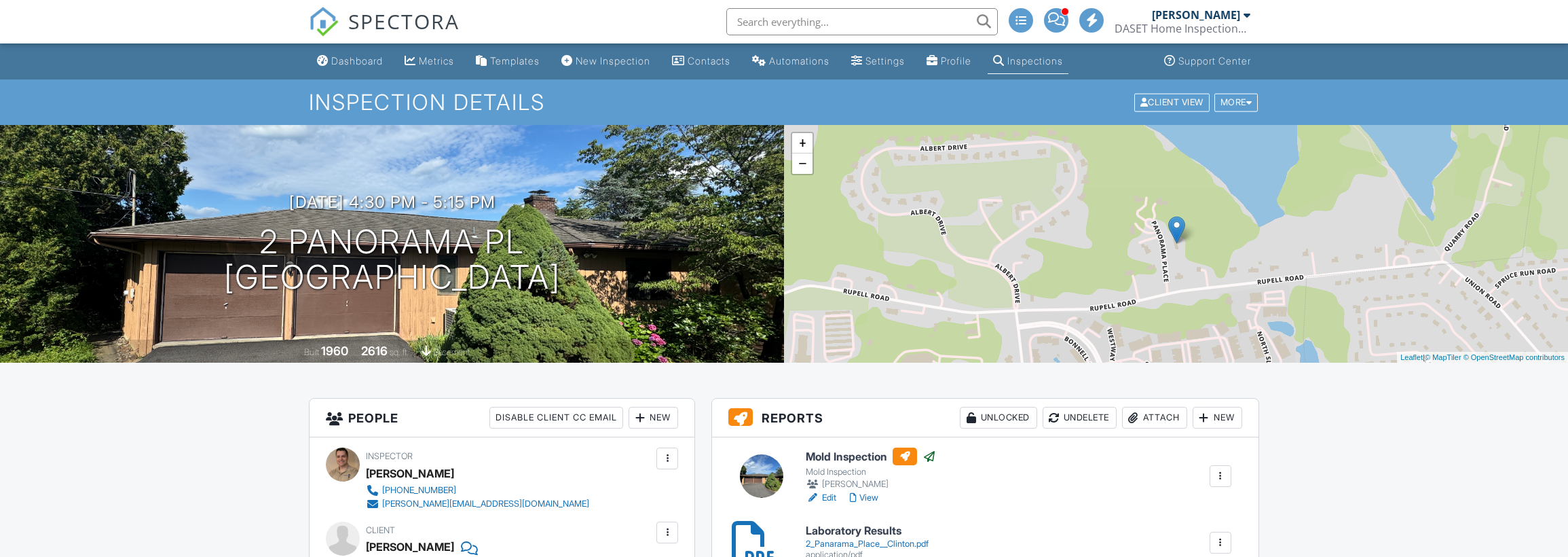 scroll, scrollTop: 0, scrollLeft: 0, axis: both 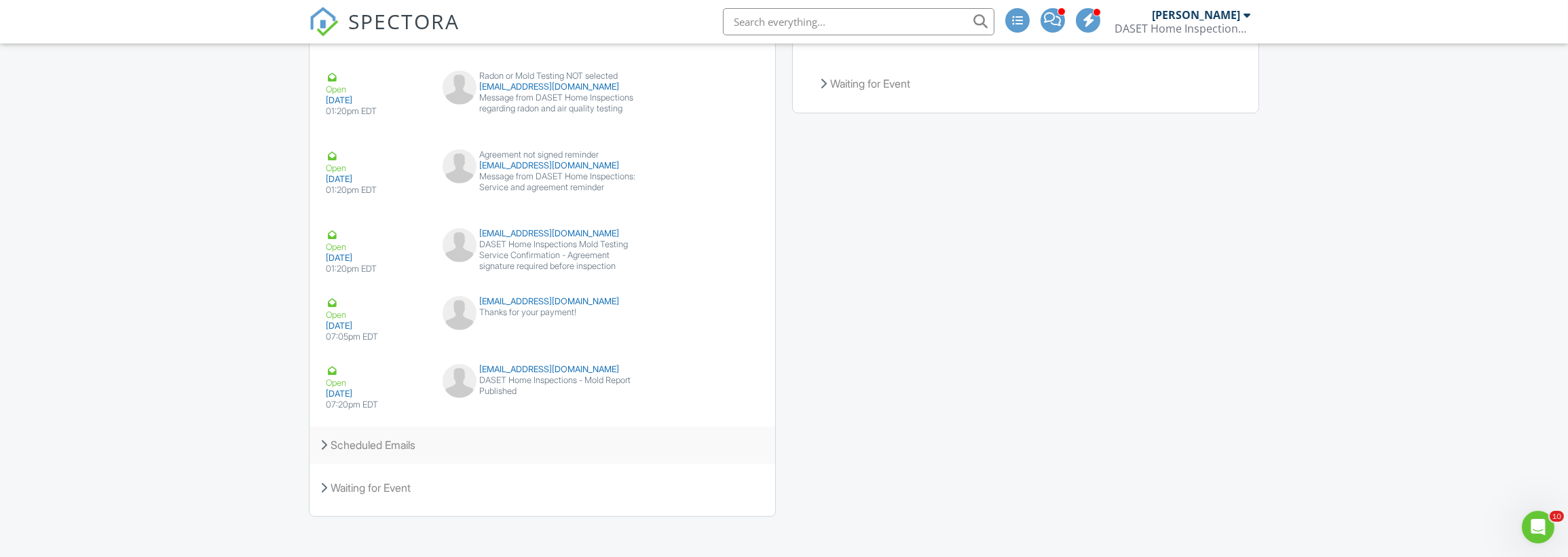 click on "Scheduled Emails" at bounding box center (542, 445) 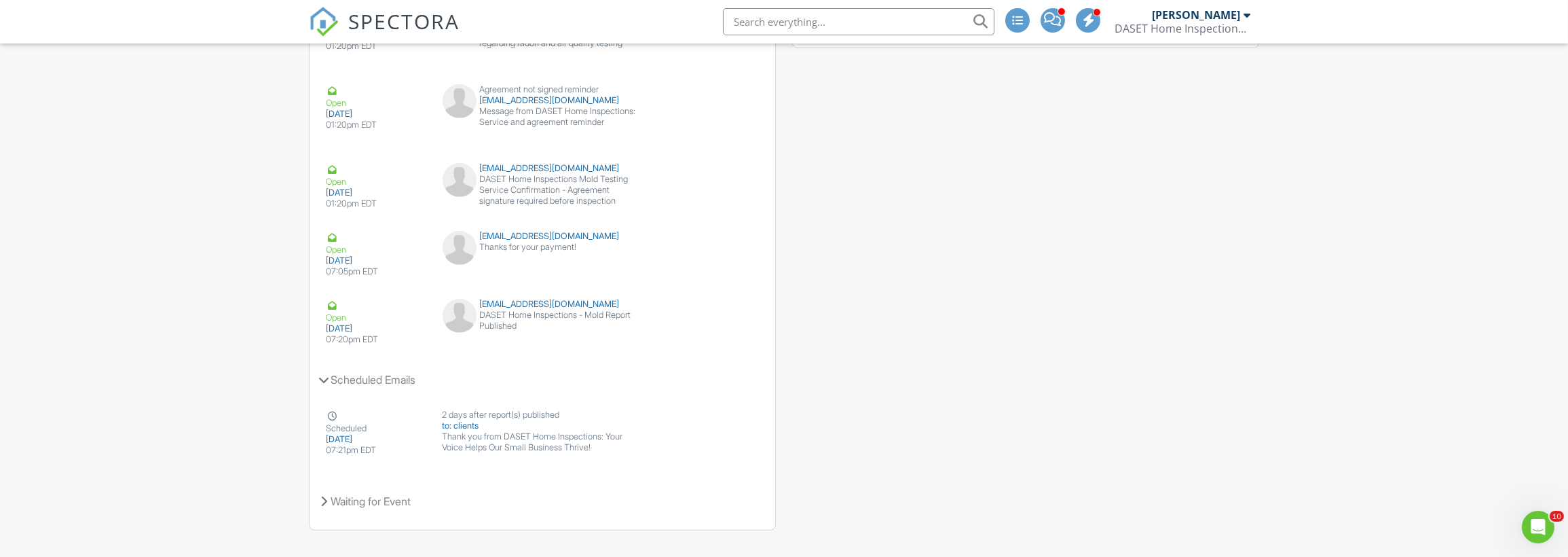 scroll, scrollTop: 2261, scrollLeft: 0, axis: vertical 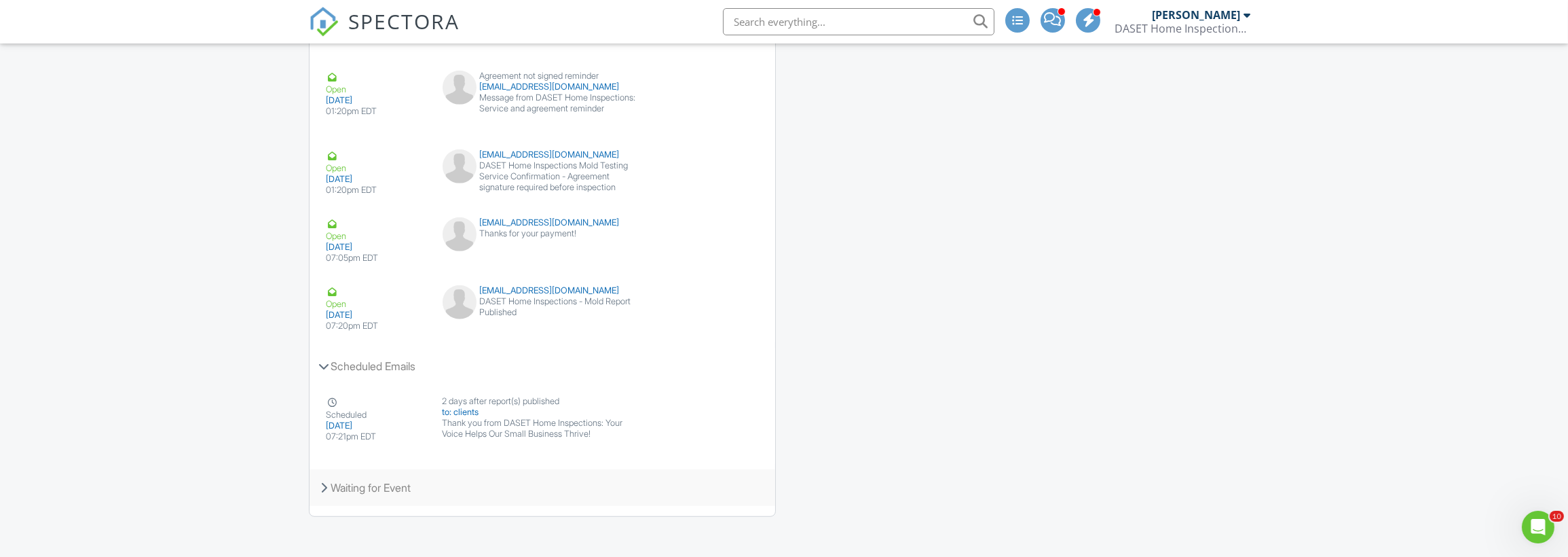 click on "Waiting for Event" at bounding box center (542, 488) 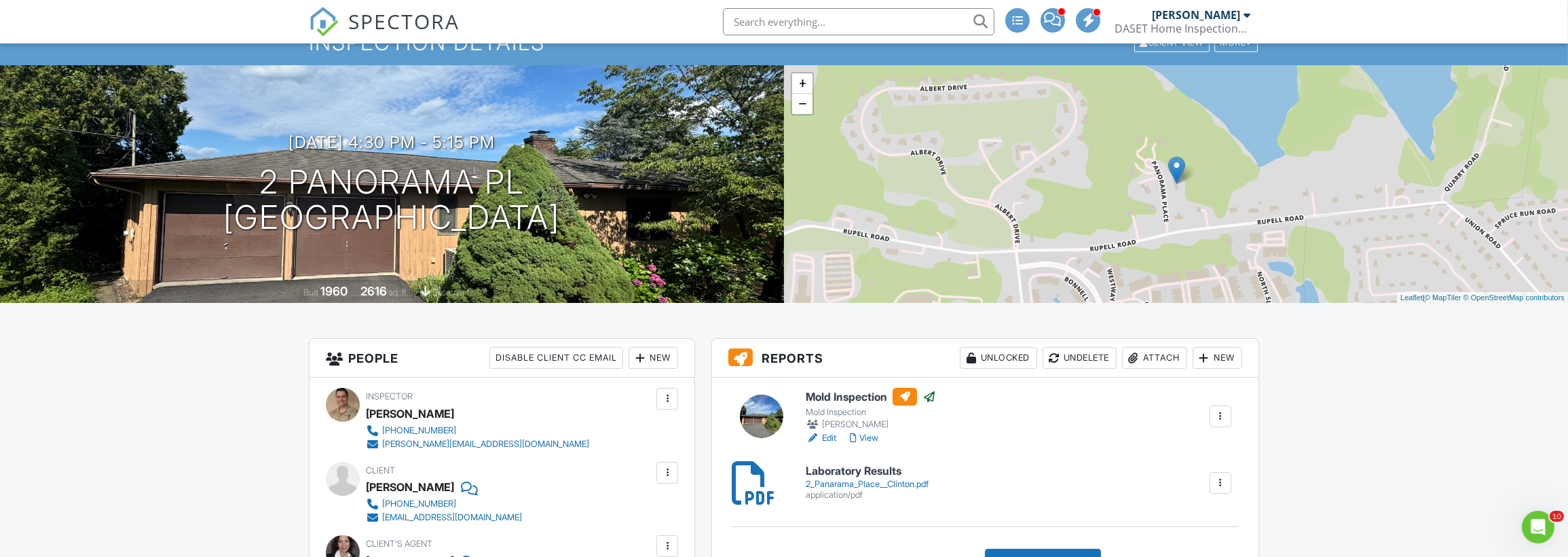 scroll, scrollTop: 0, scrollLeft: 0, axis: both 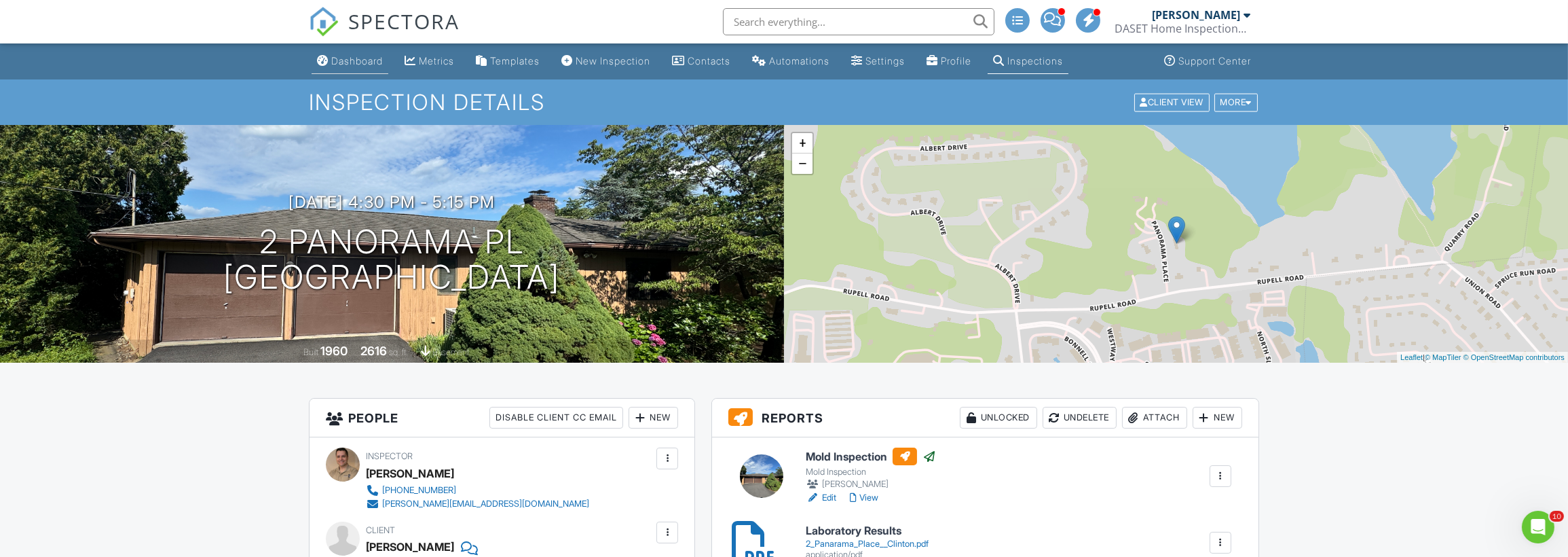 click on "Dashboard" at bounding box center (357, 60) 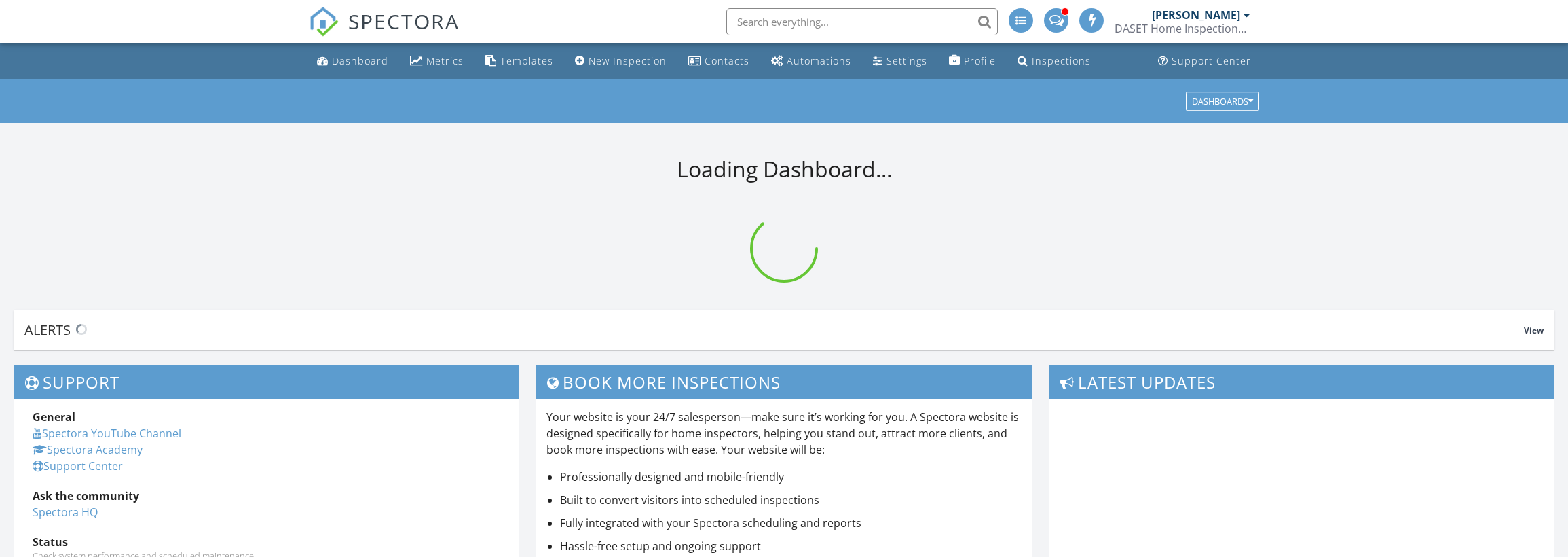 scroll, scrollTop: 0, scrollLeft: 0, axis: both 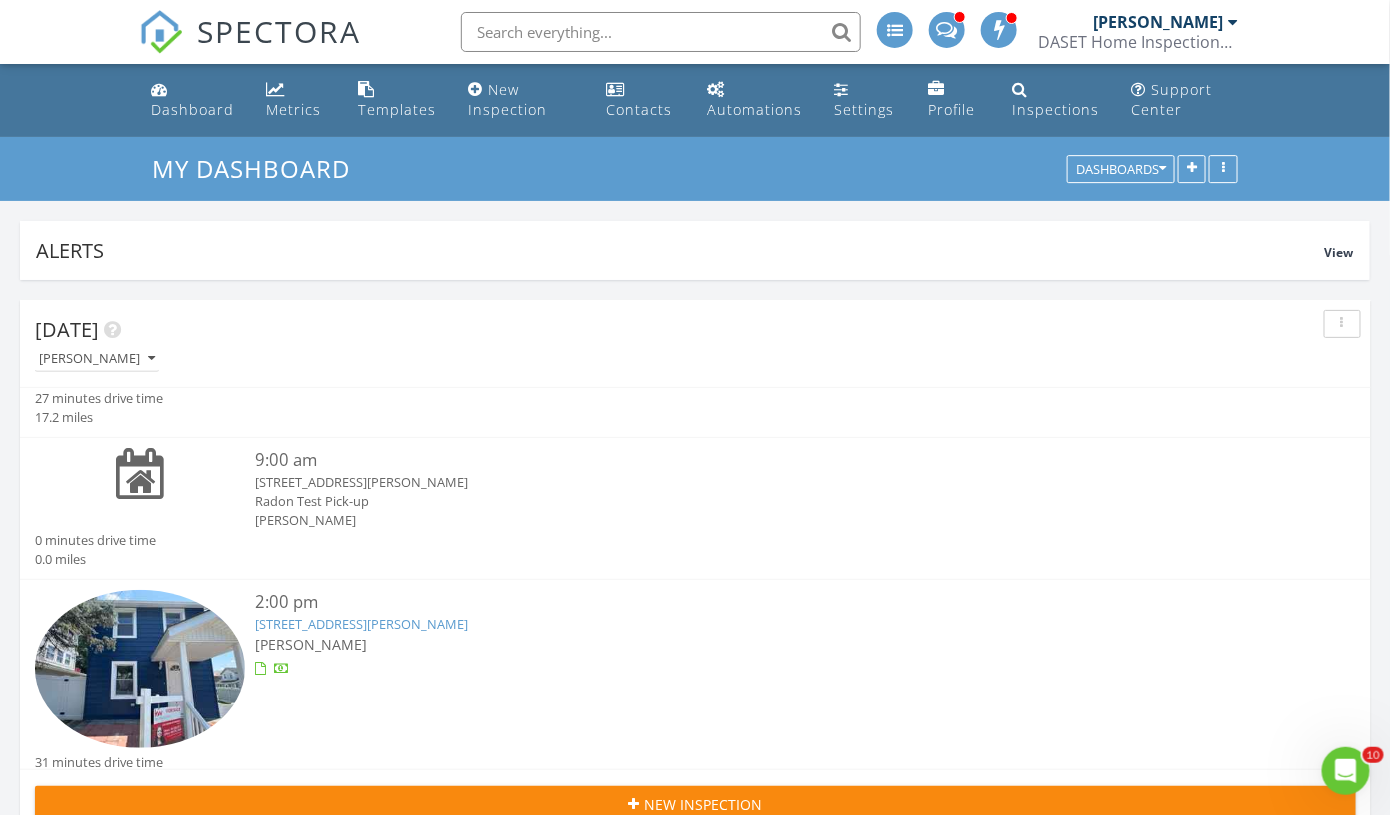 click on "288 Marshall St , Phillipsburg, NJ 08865" at bounding box center (361, 624) 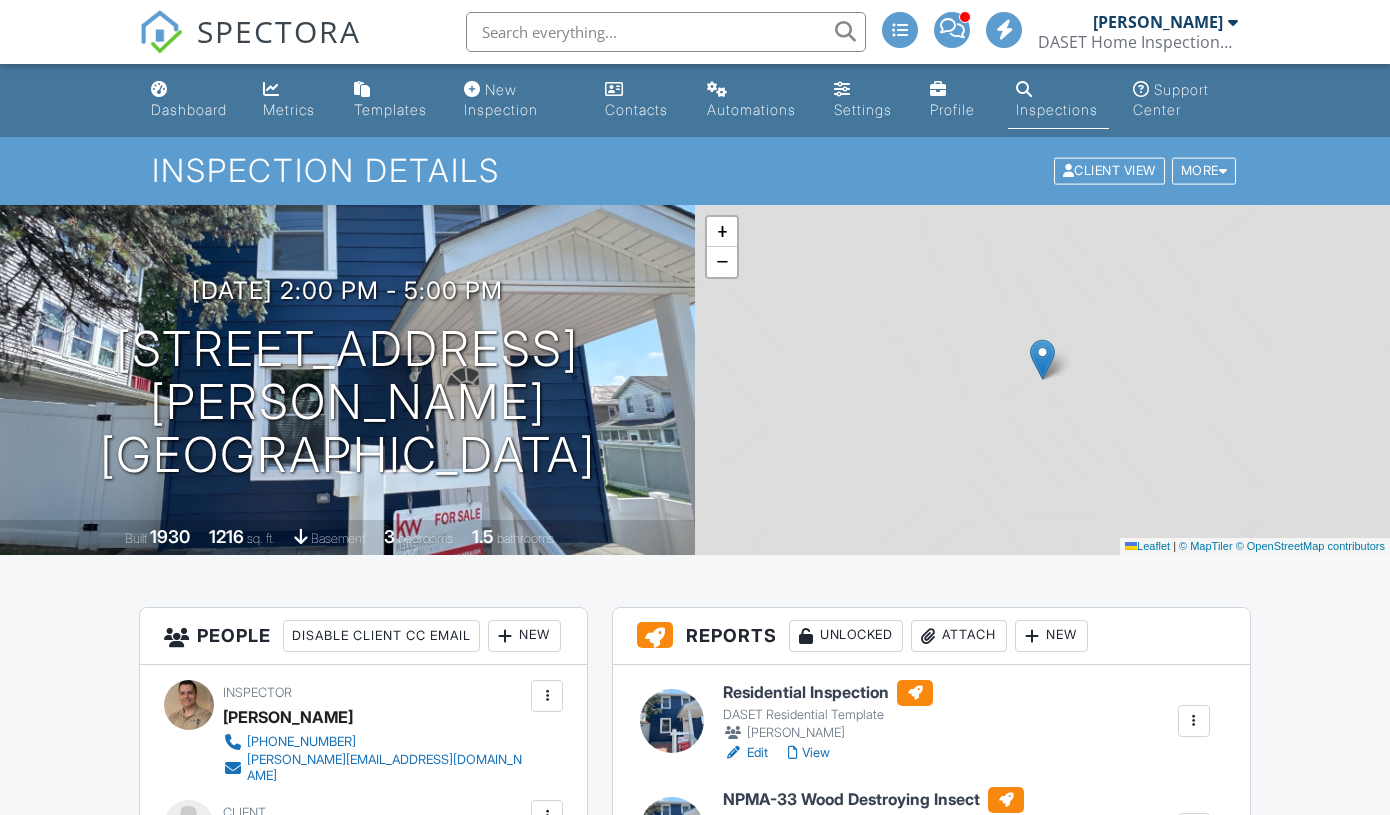 scroll, scrollTop: 0, scrollLeft: 0, axis: both 